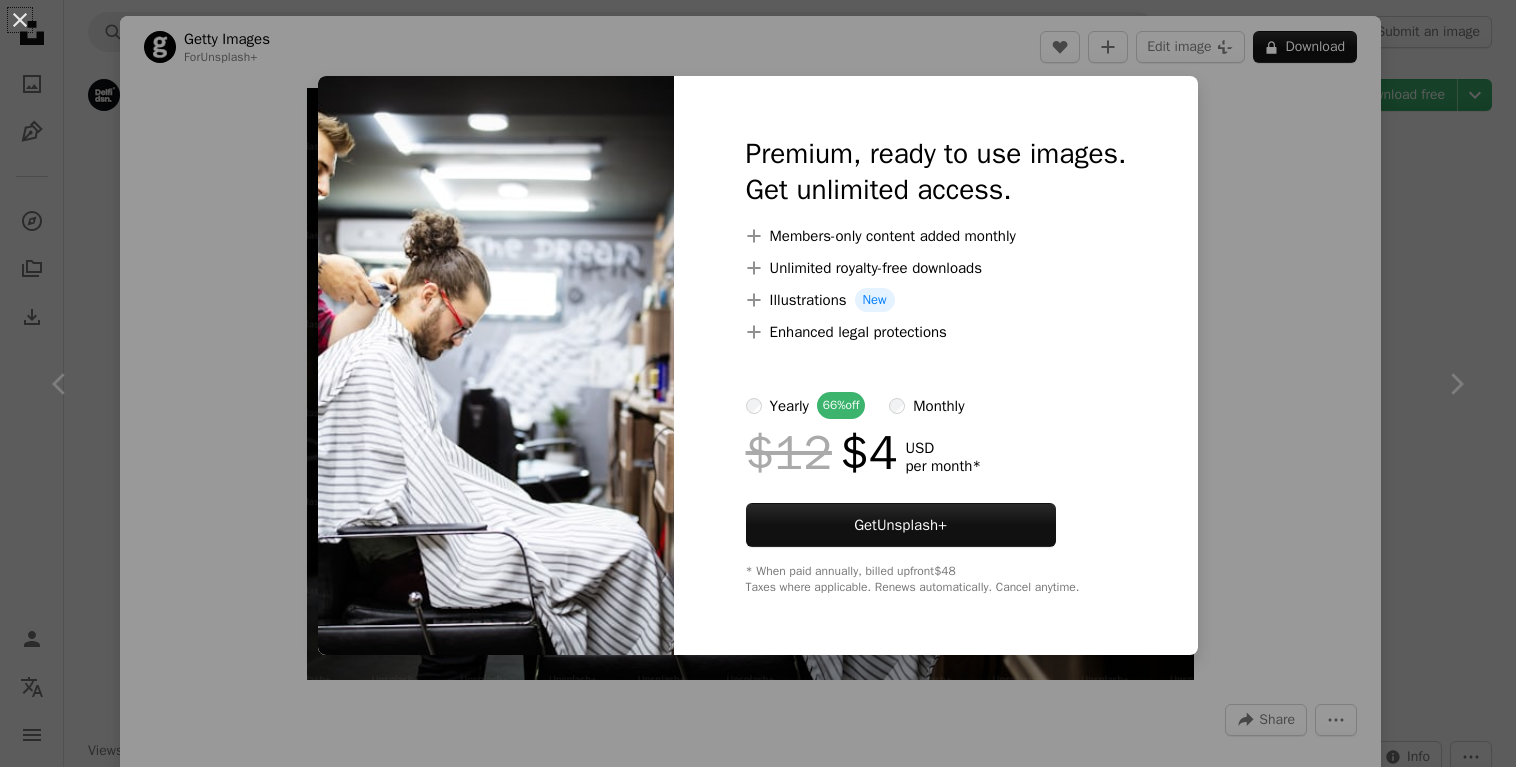 scroll, scrollTop: 1326, scrollLeft: 0, axis: vertical 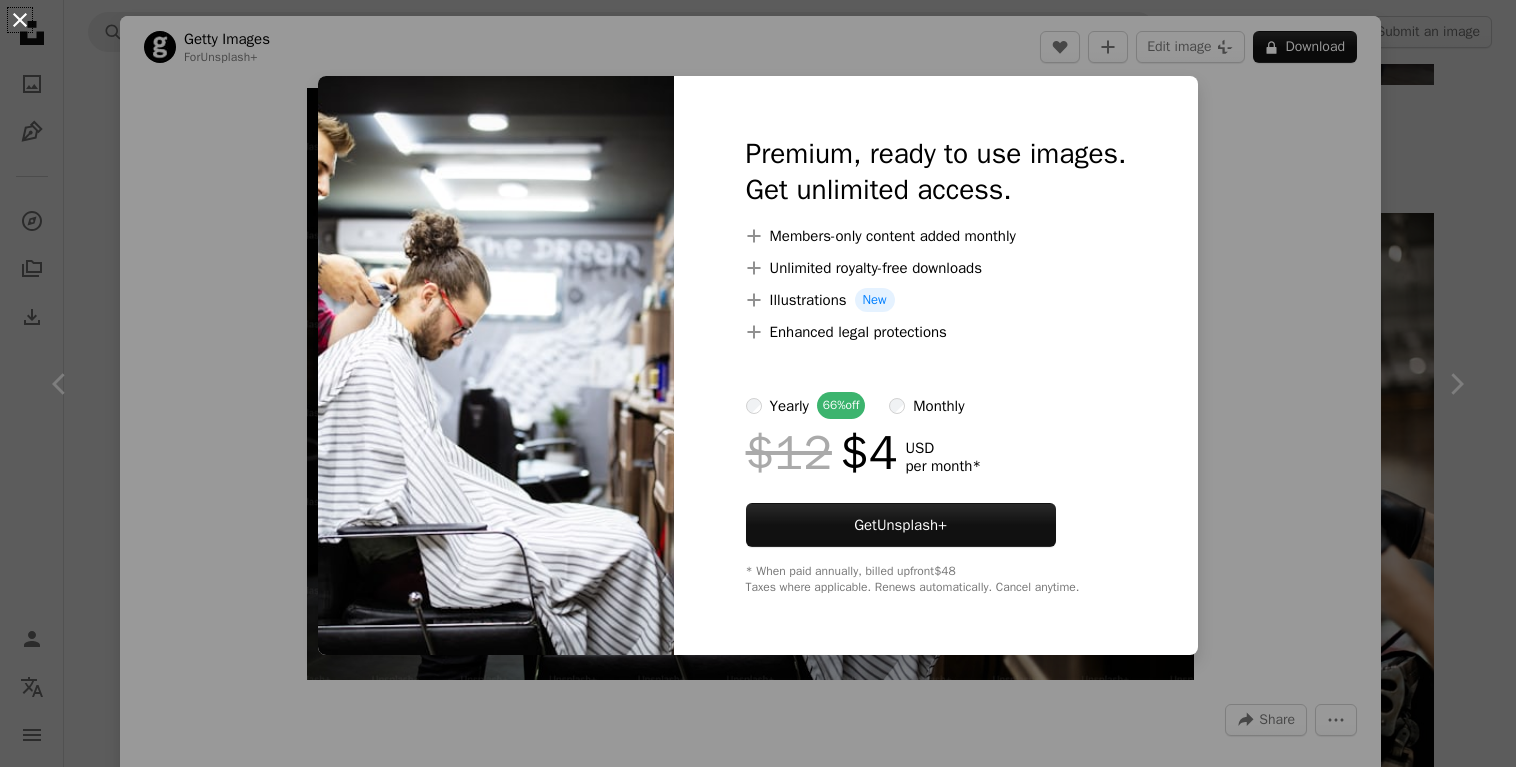 click on "An X shape" at bounding box center (20, 20) 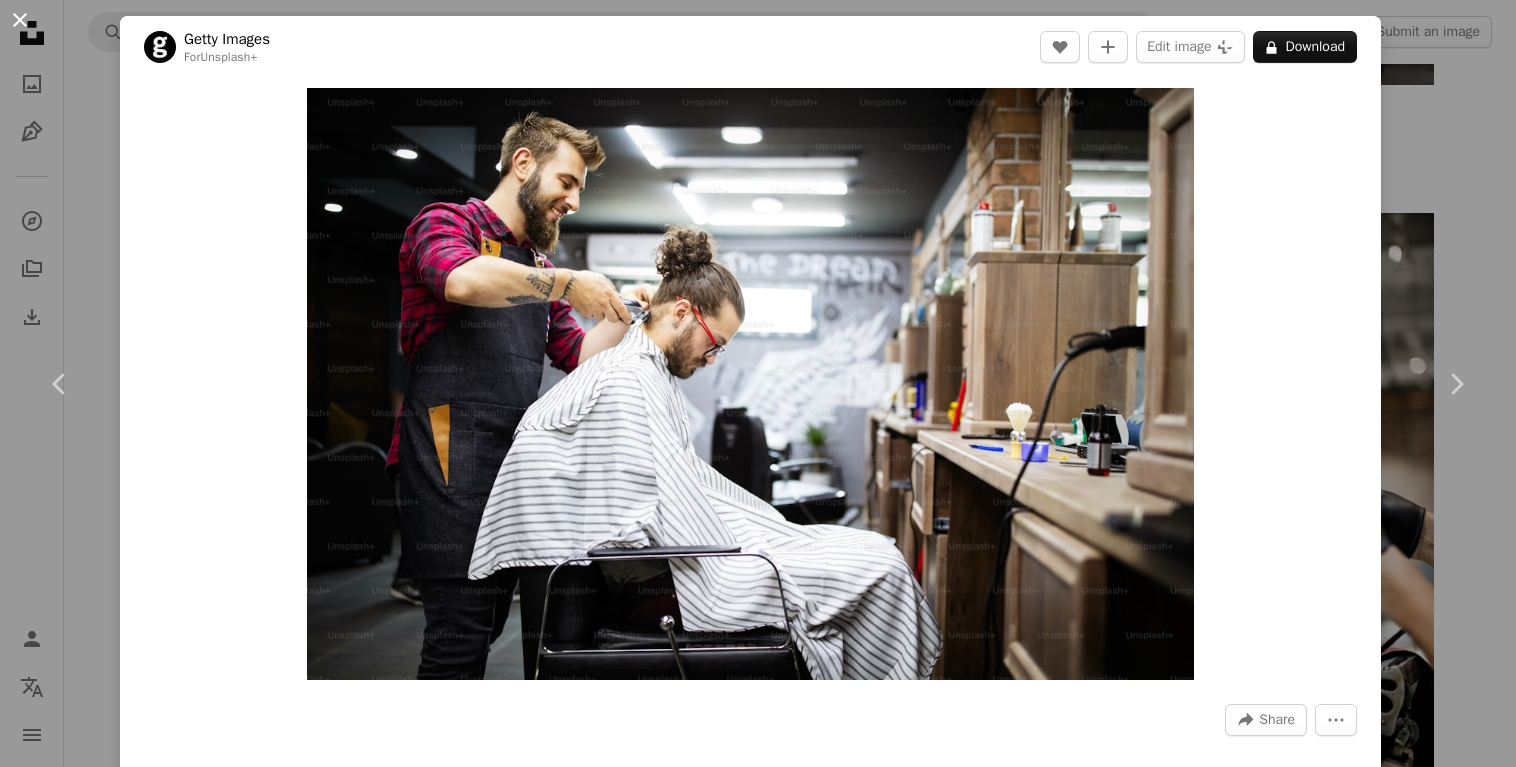click on "An X shape" at bounding box center [20, 20] 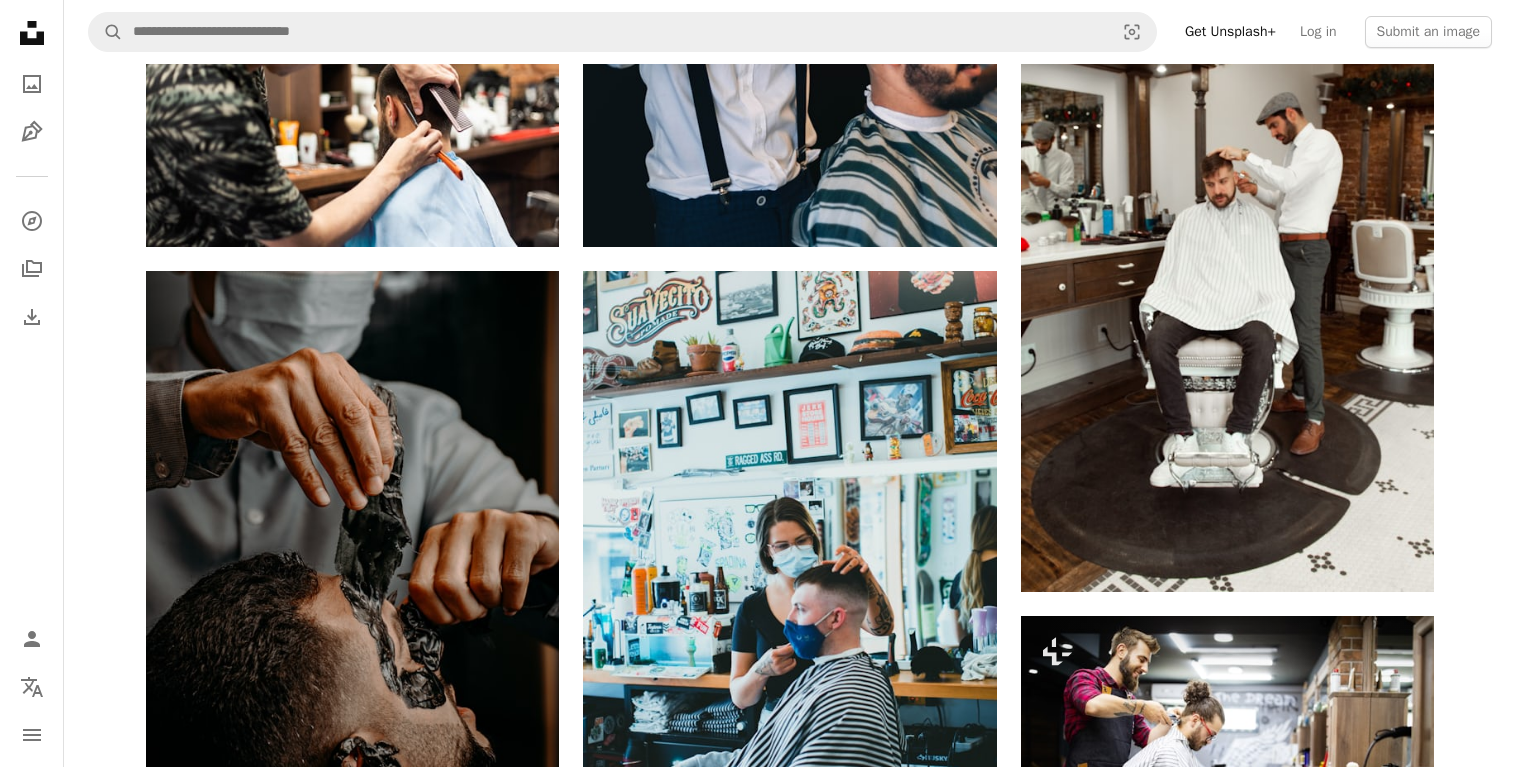 scroll, scrollTop: 2550, scrollLeft: 0, axis: vertical 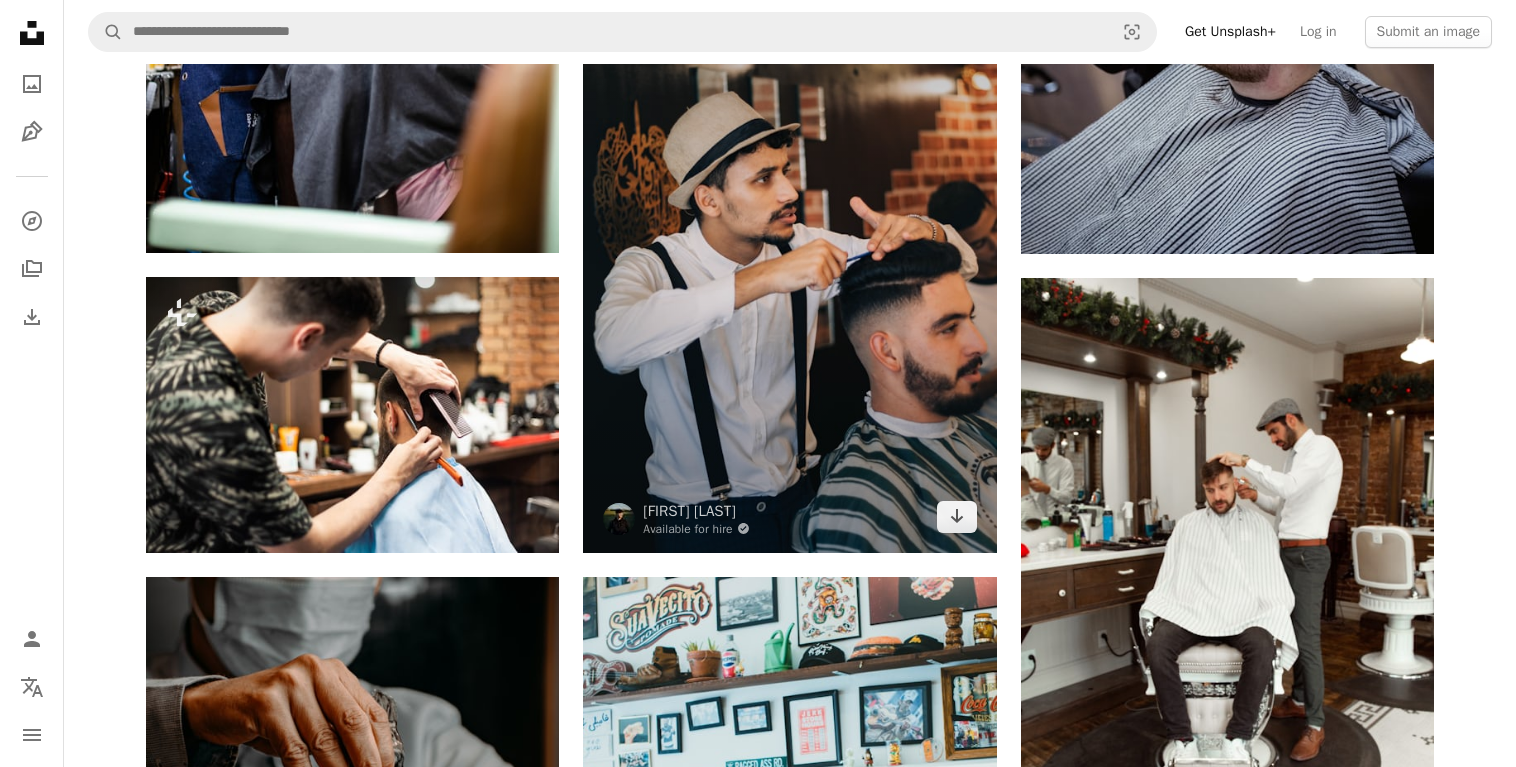 click at bounding box center [789, 243] 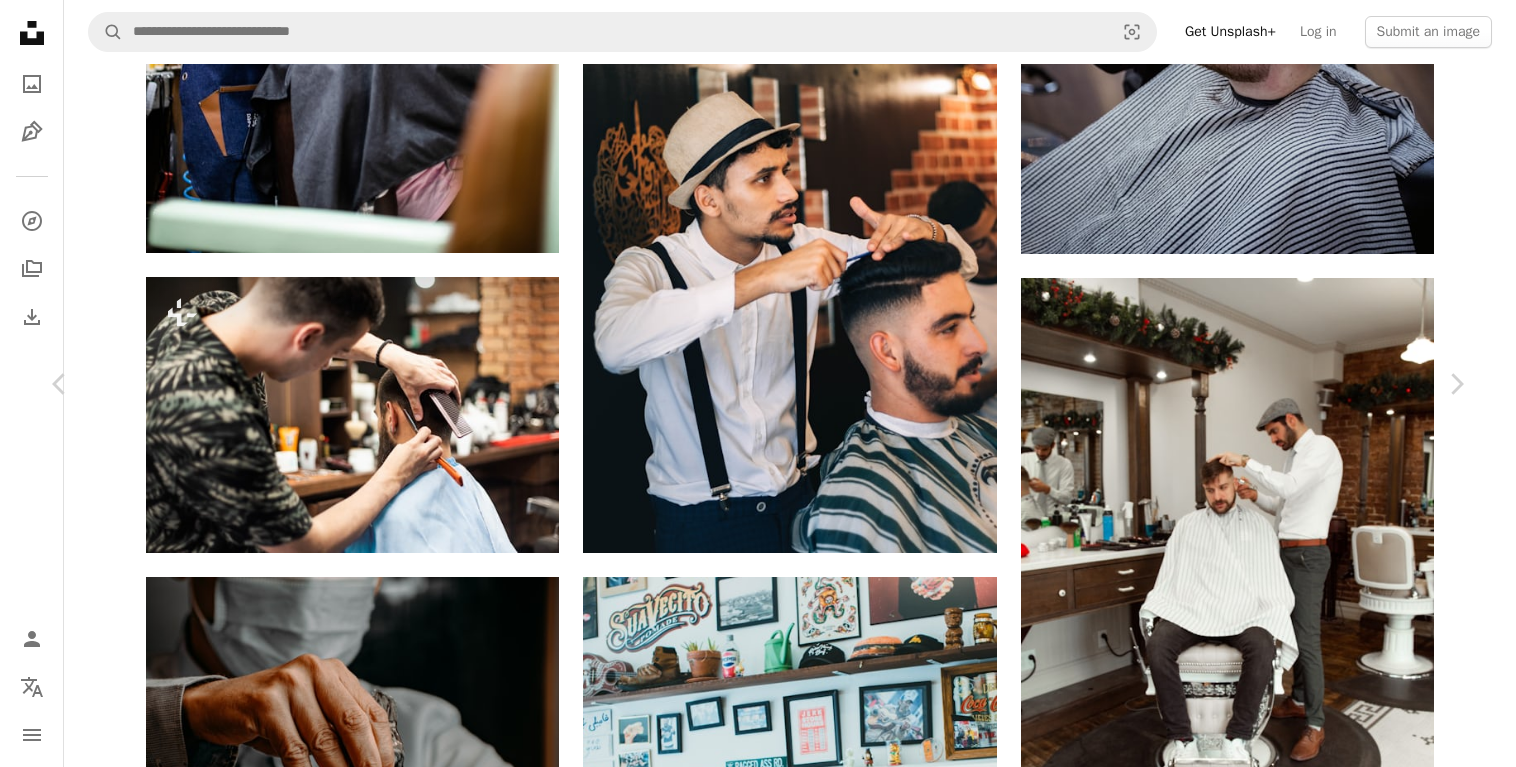 click on "Chevron down" 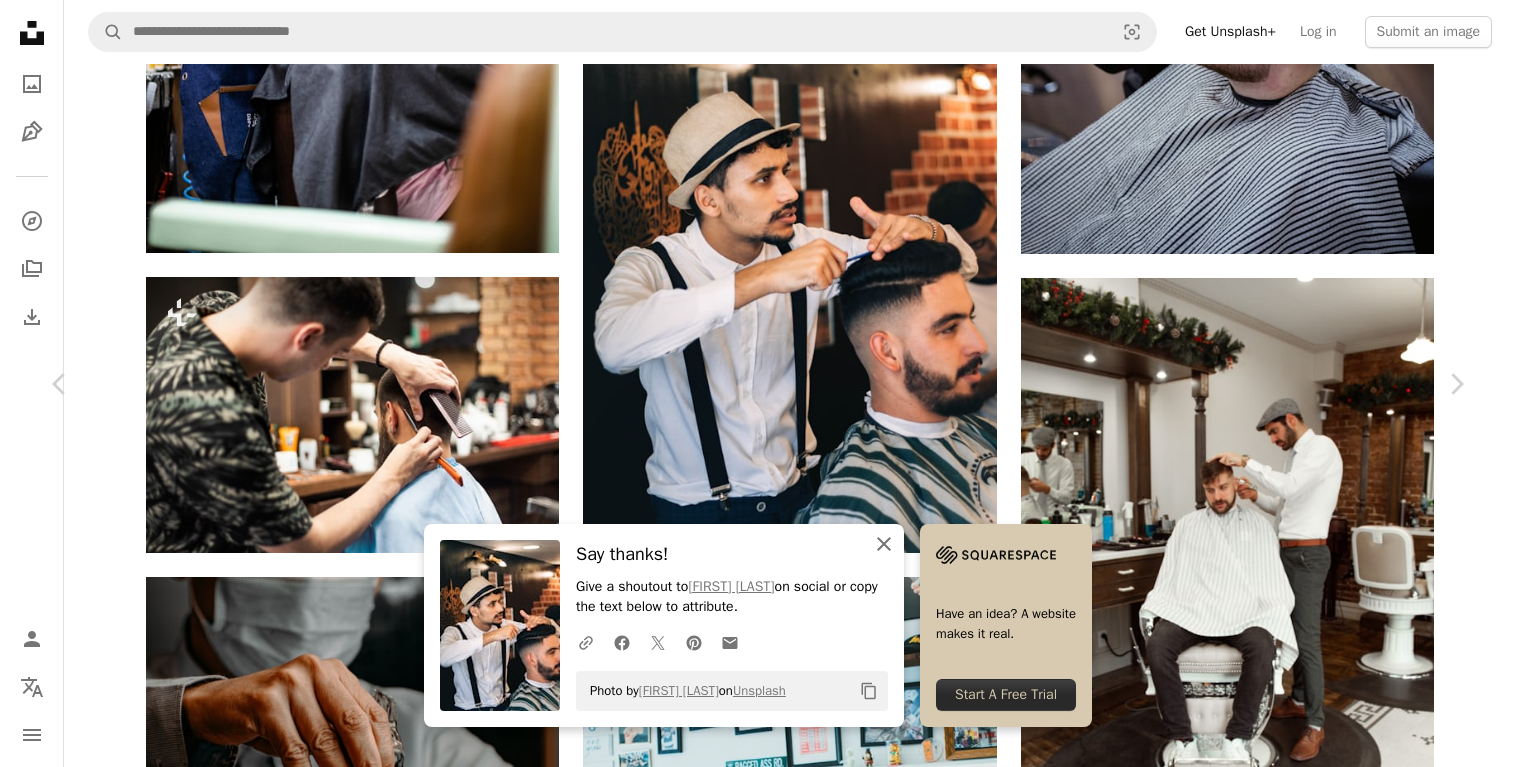 click 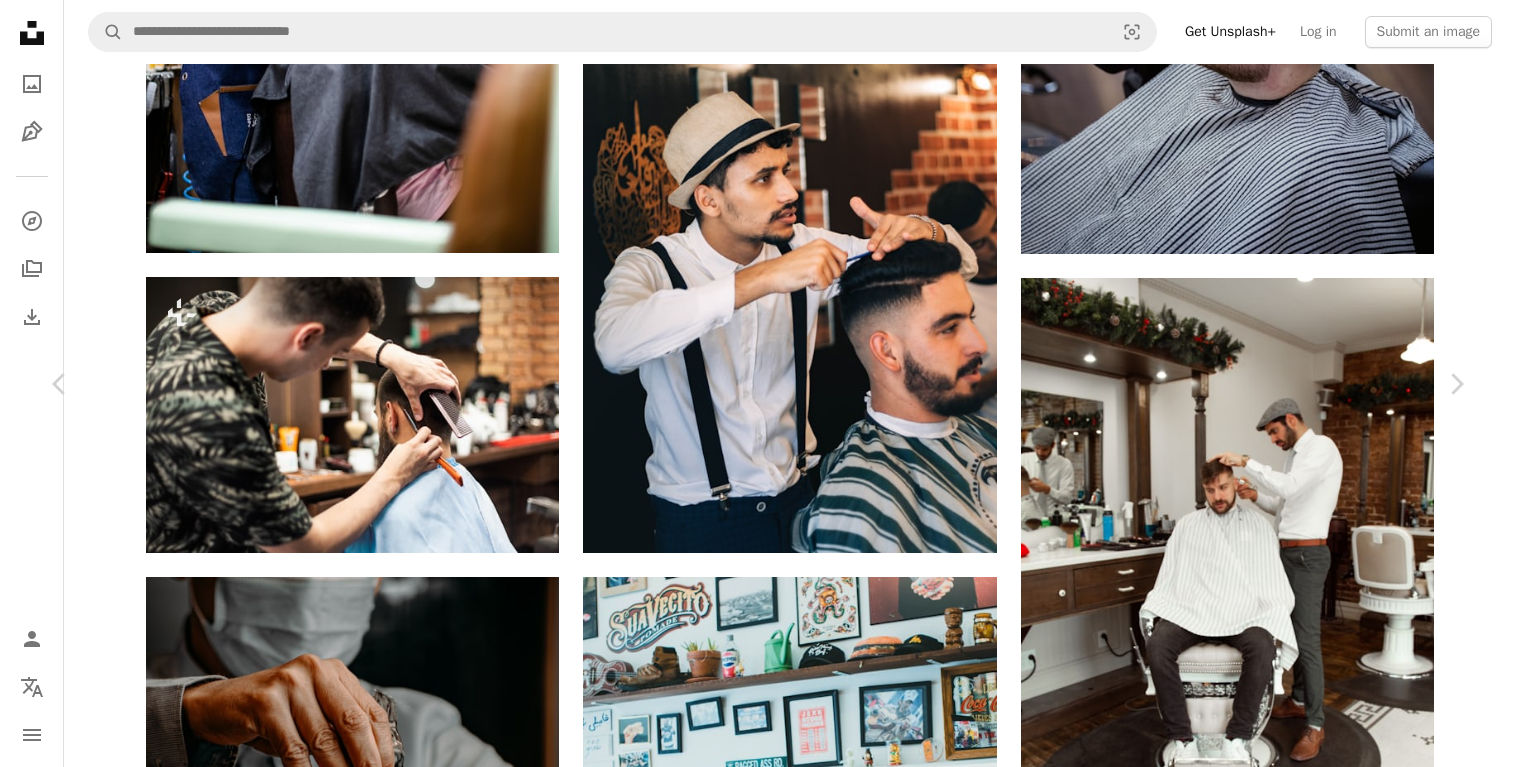 scroll, scrollTop: 1920, scrollLeft: 0, axis: vertical 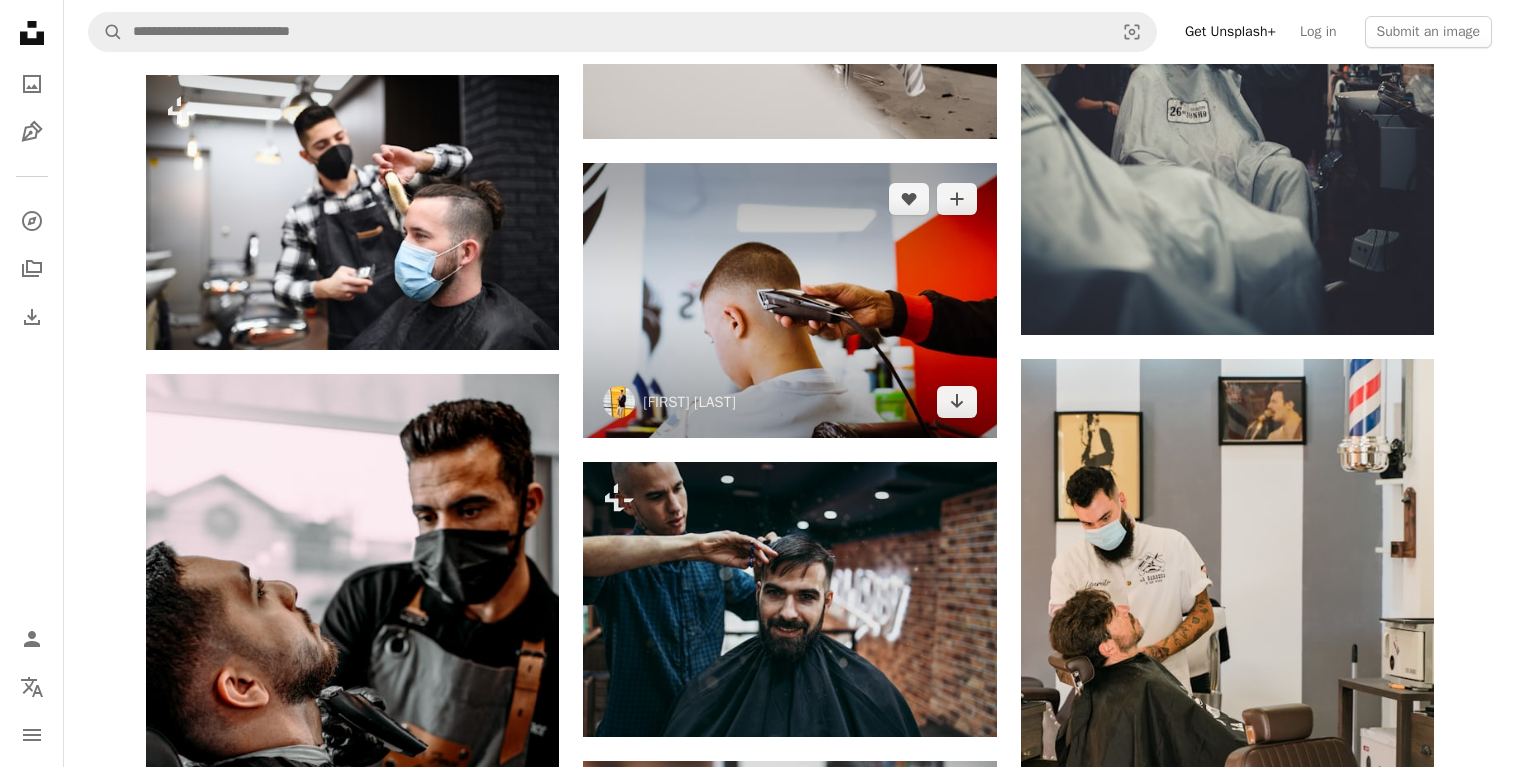 click at bounding box center [789, 300] 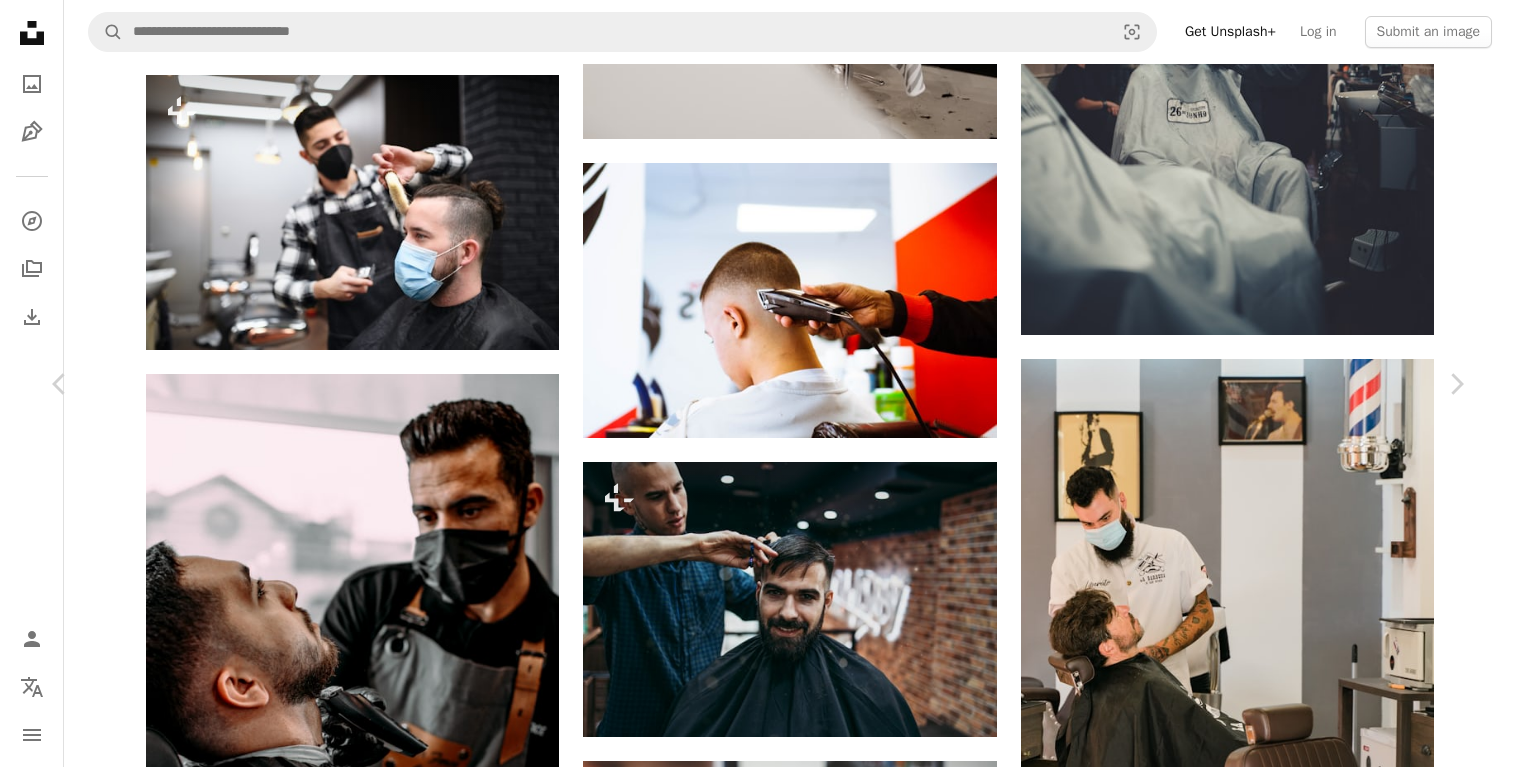 click on "Chevron down" 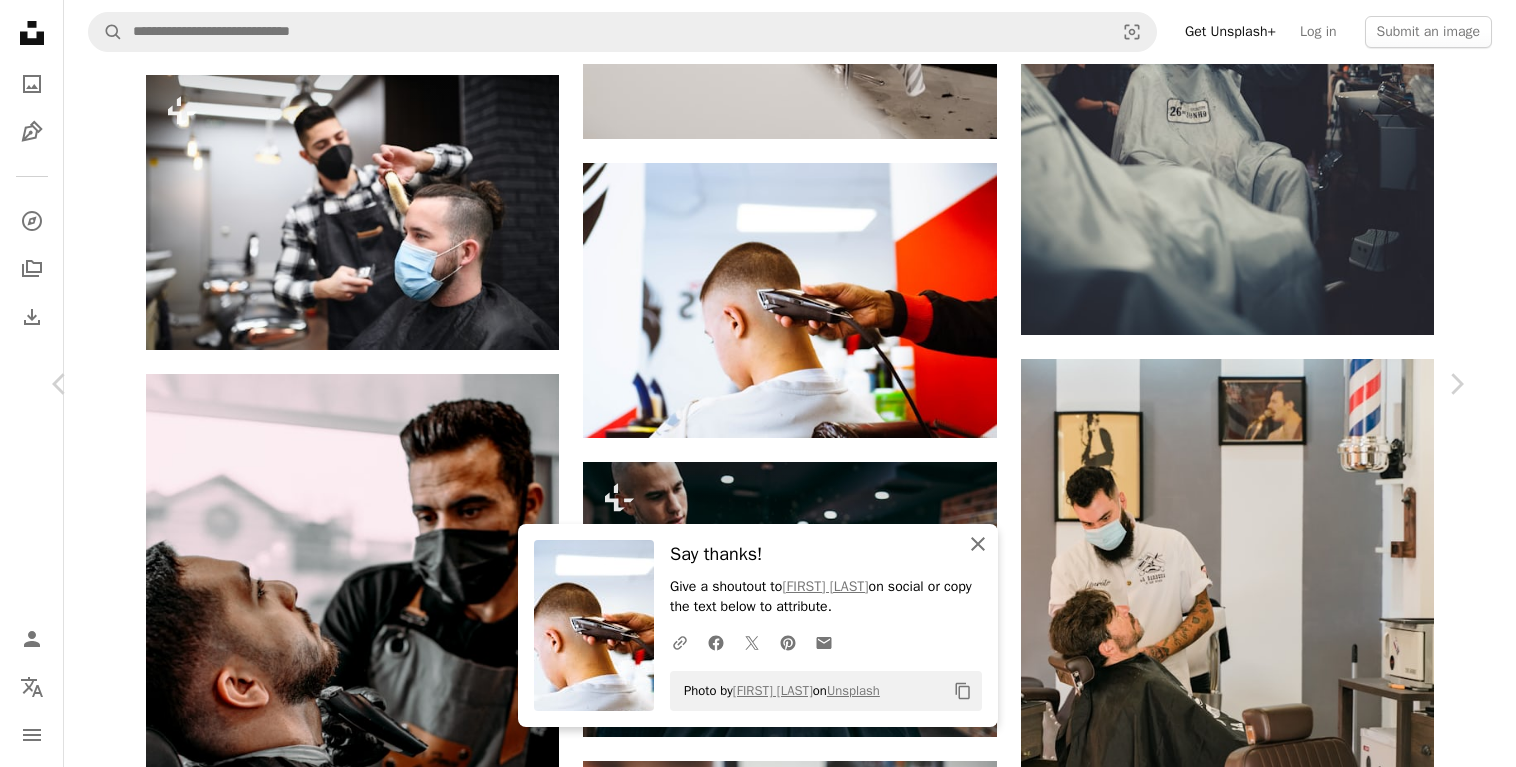 click on "An X shape" 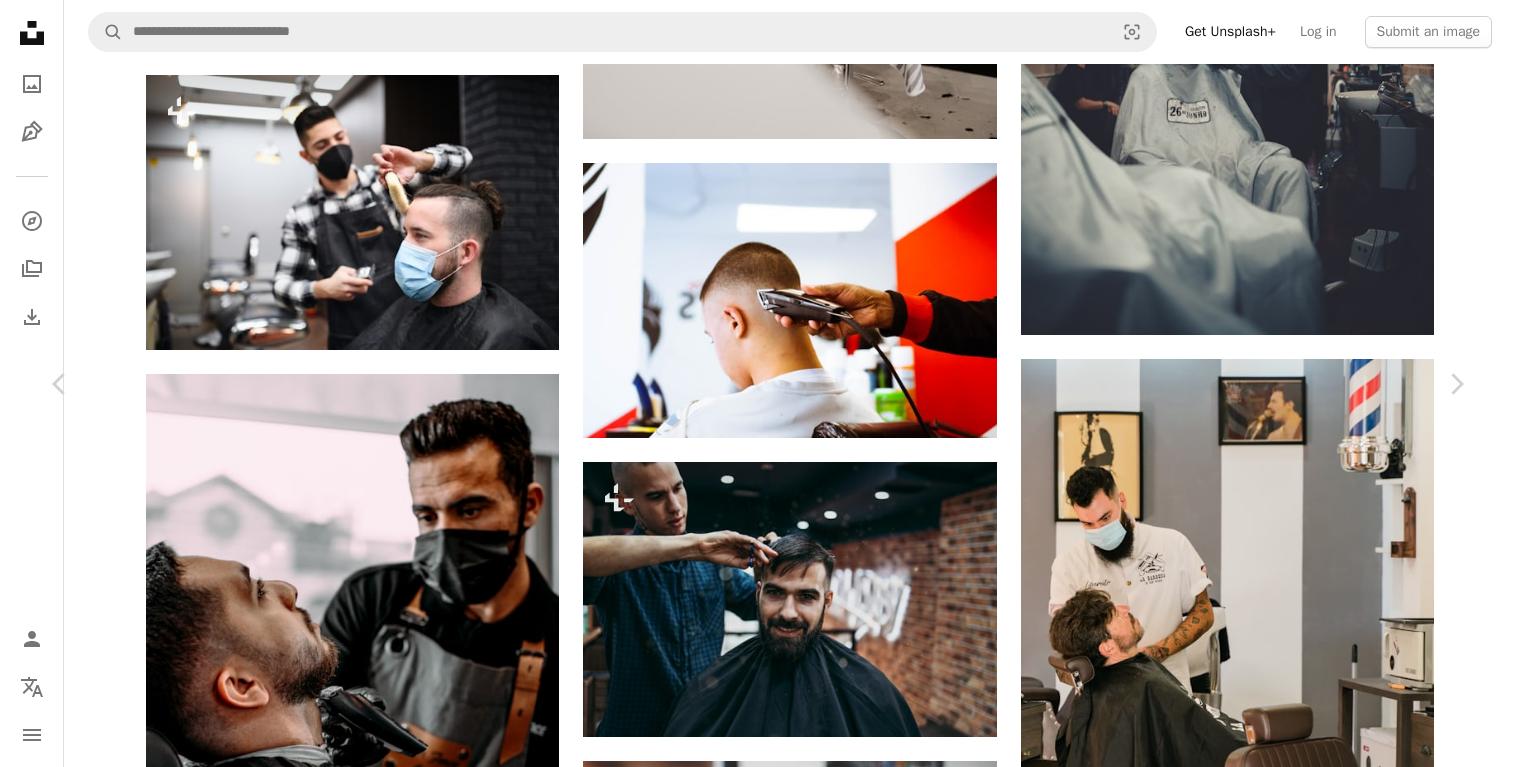 scroll, scrollTop: 1800, scrollLeft: 0, axis: vertical 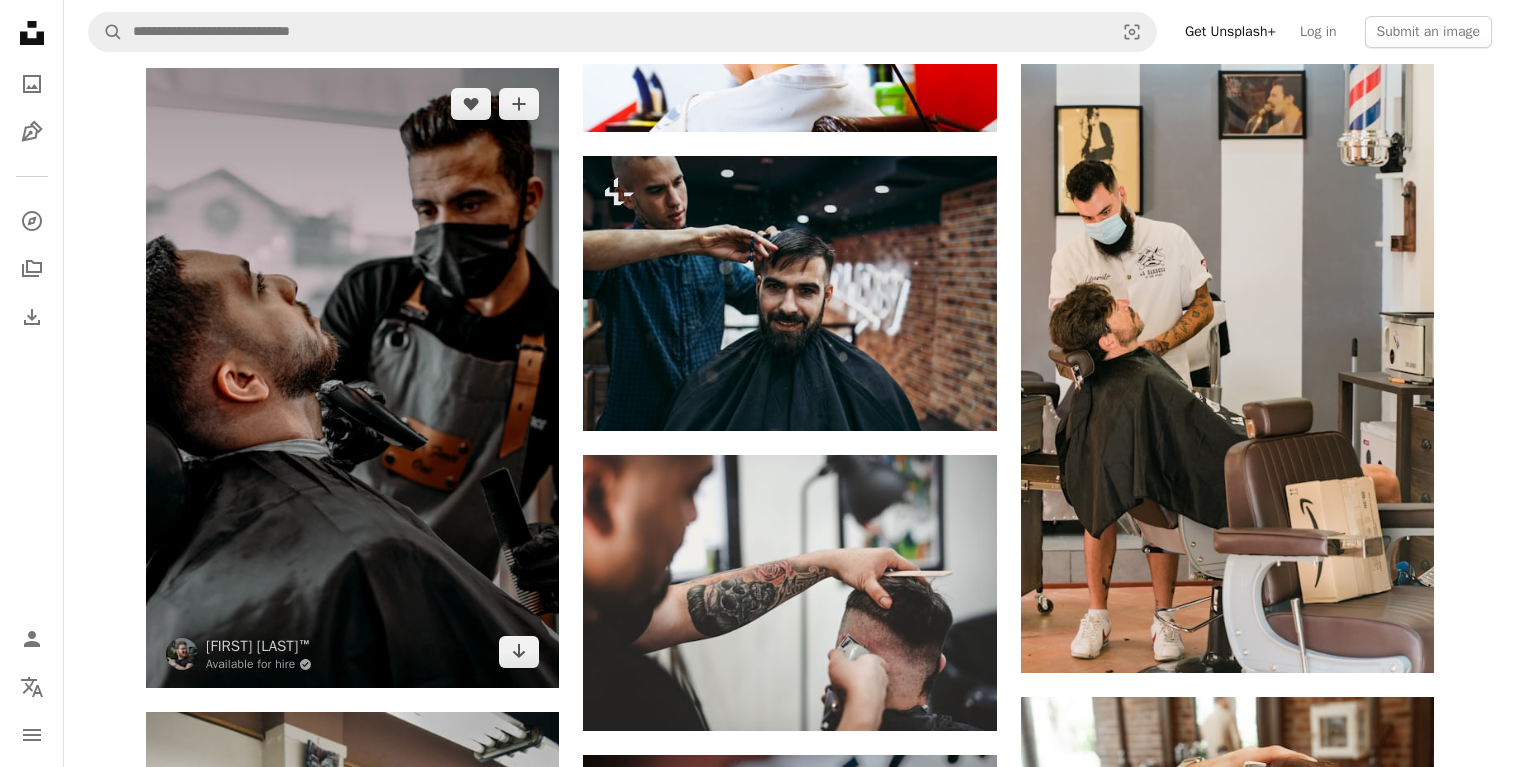 click at bounding box center [352, 378] 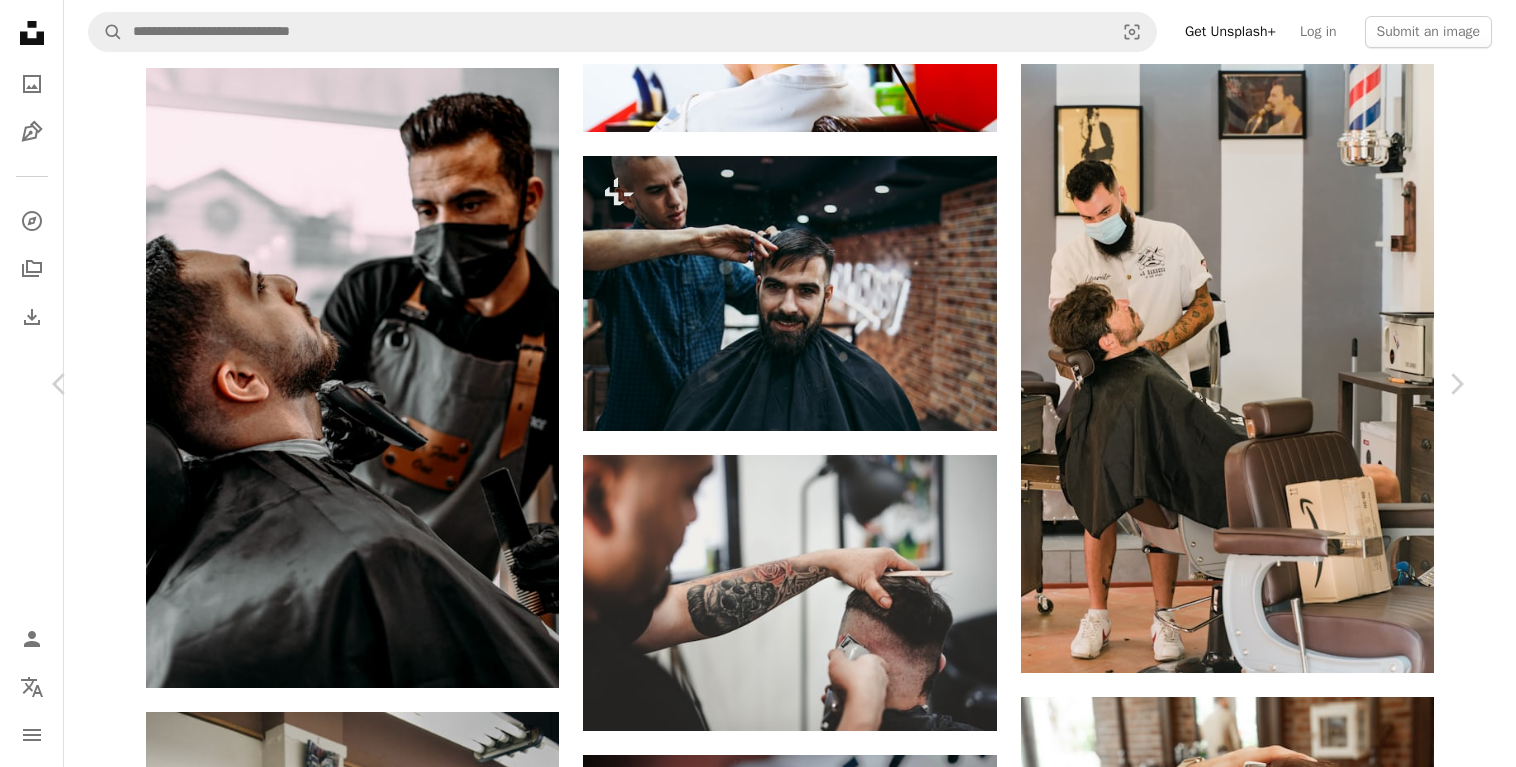click on "Chevron down" 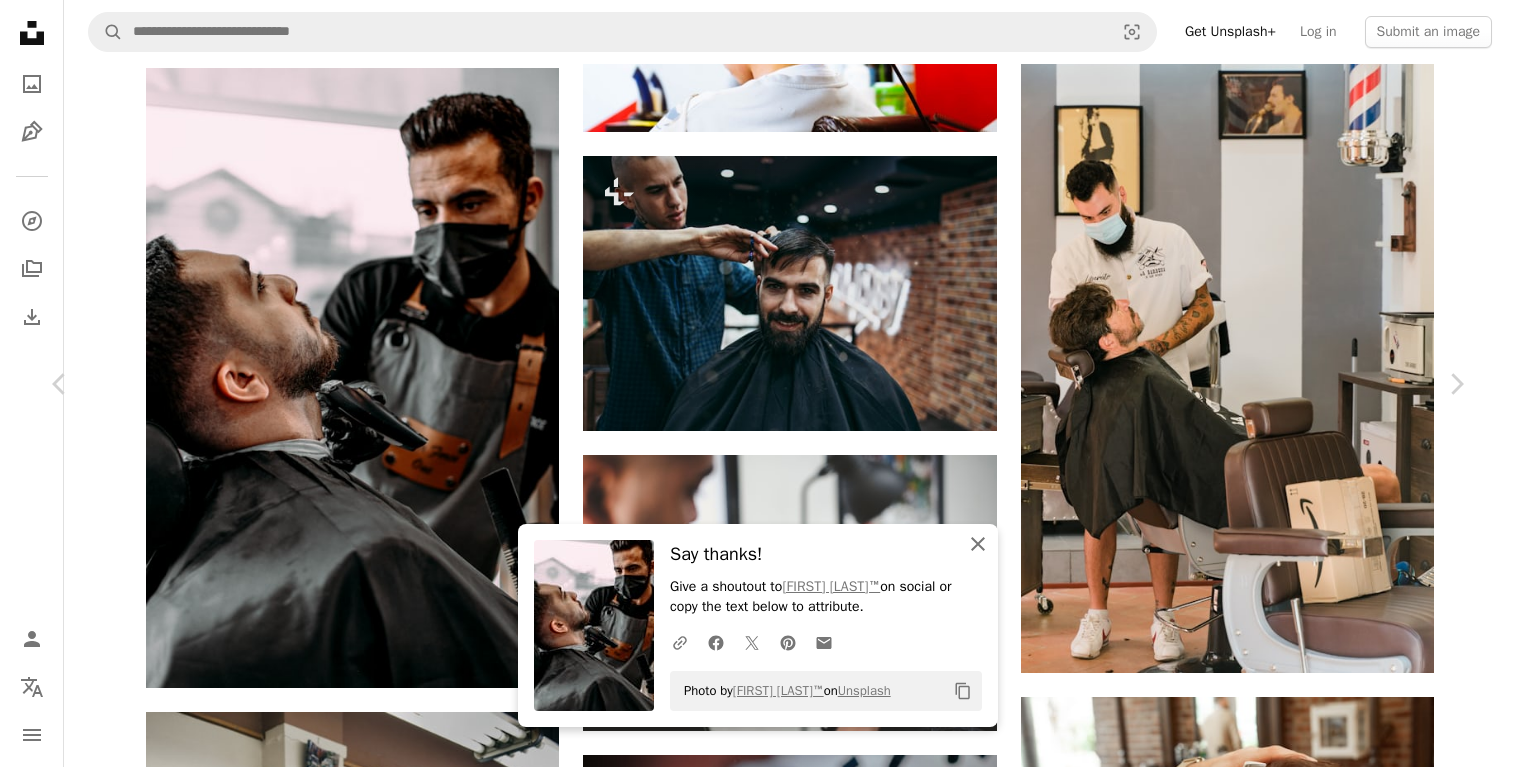 click on "An X shape" 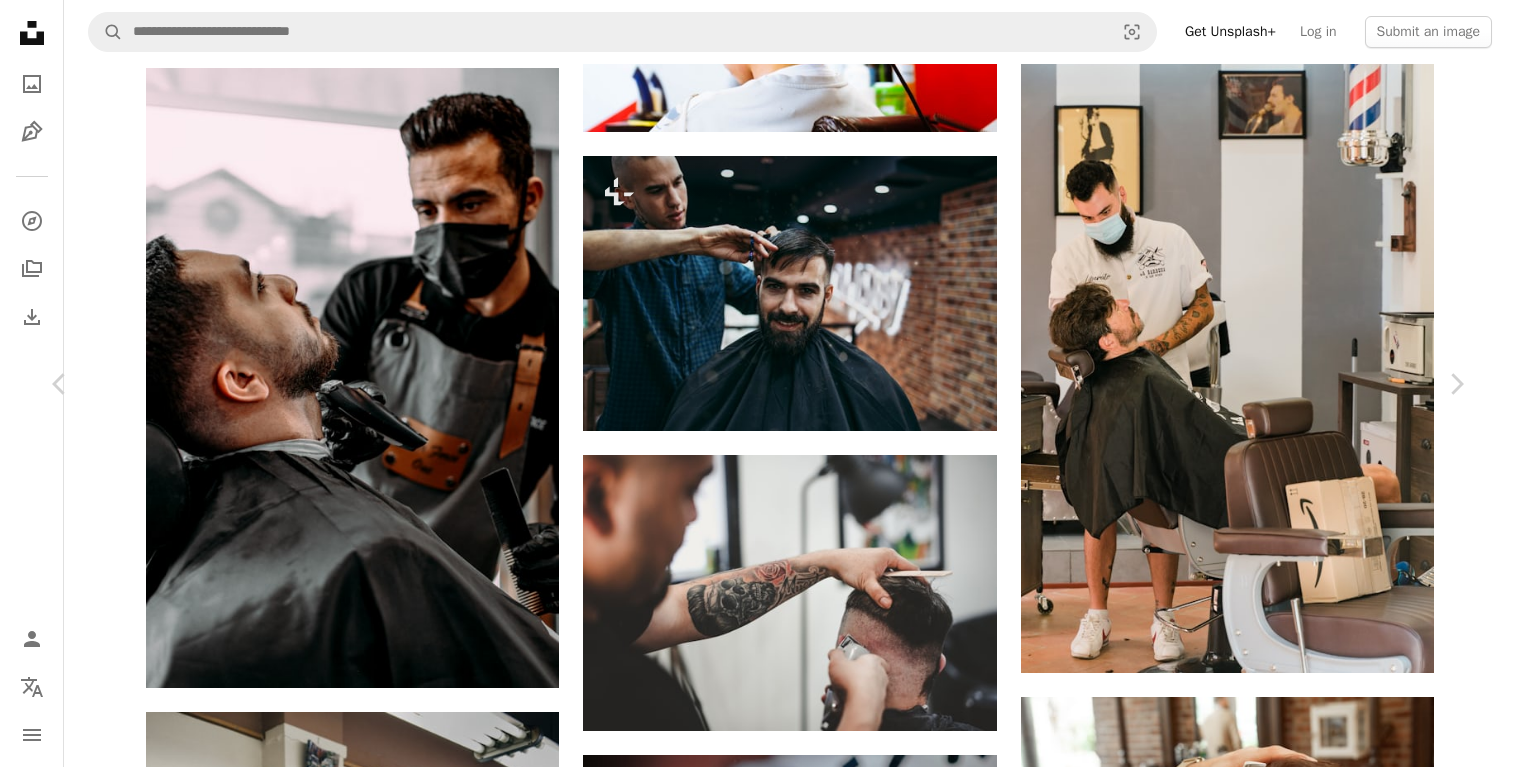 scroll, scrollTop: 240, scrollLeft: 0, axis: vertical 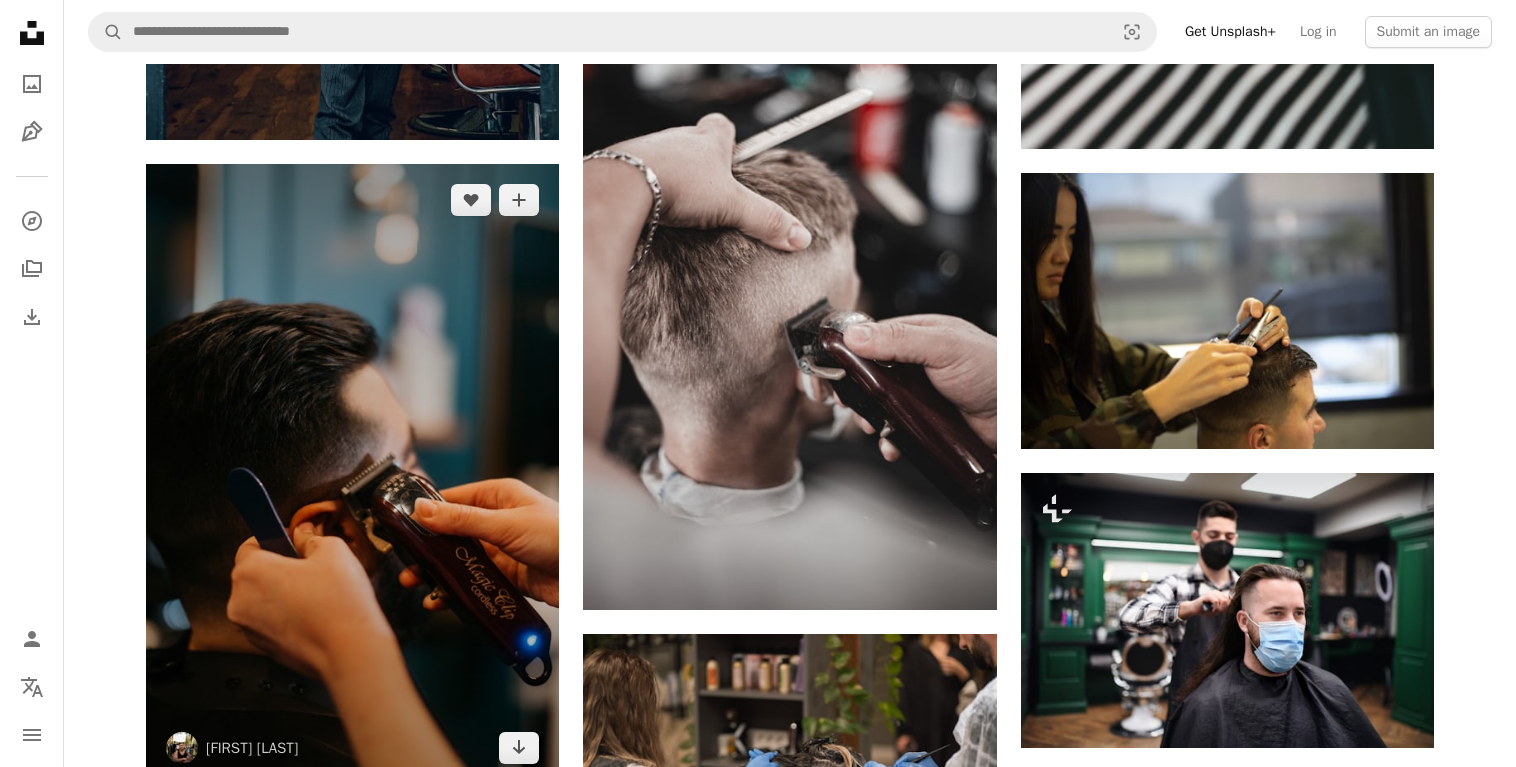 click at bounding box center (352, 474) 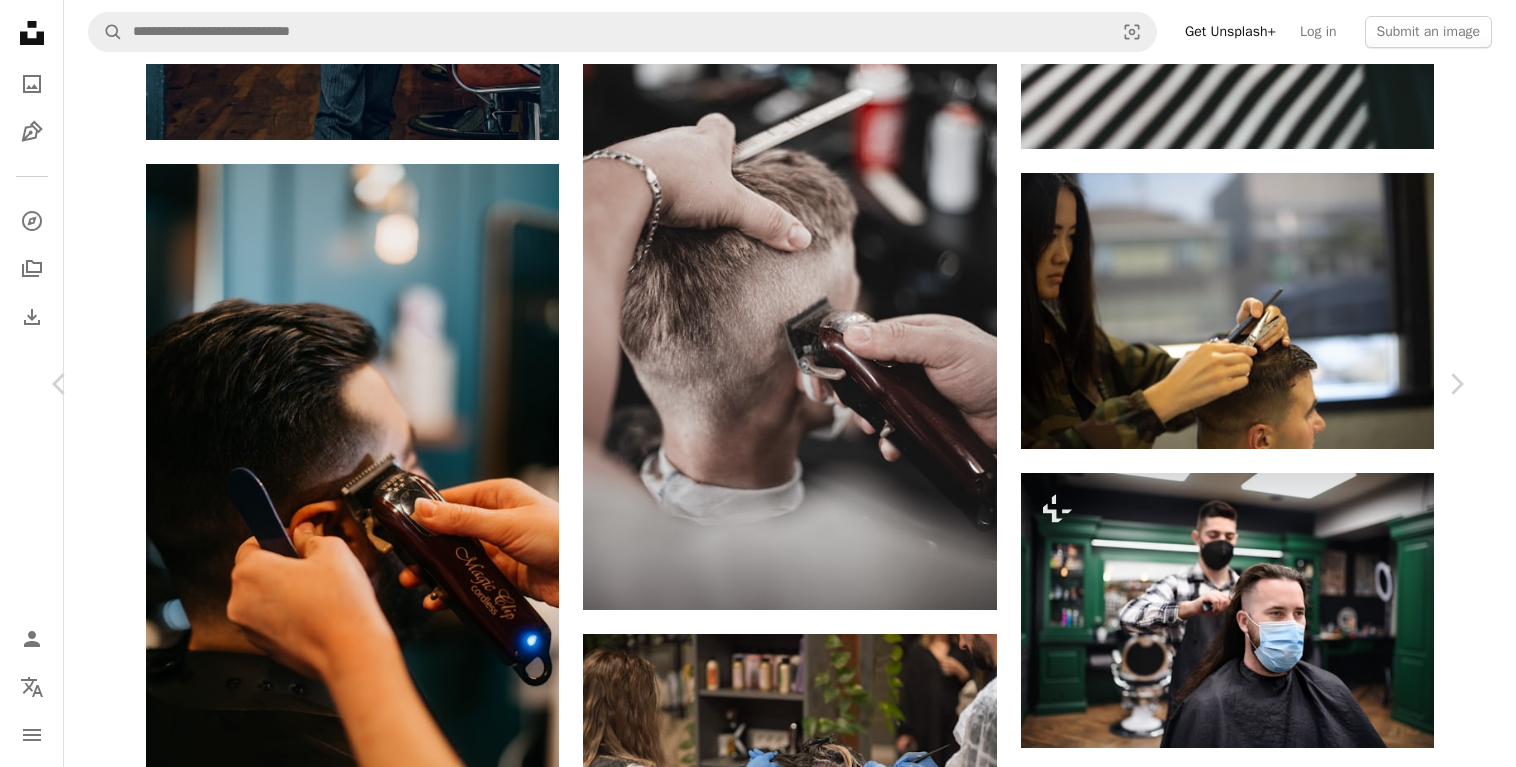 click on "Chevron down" 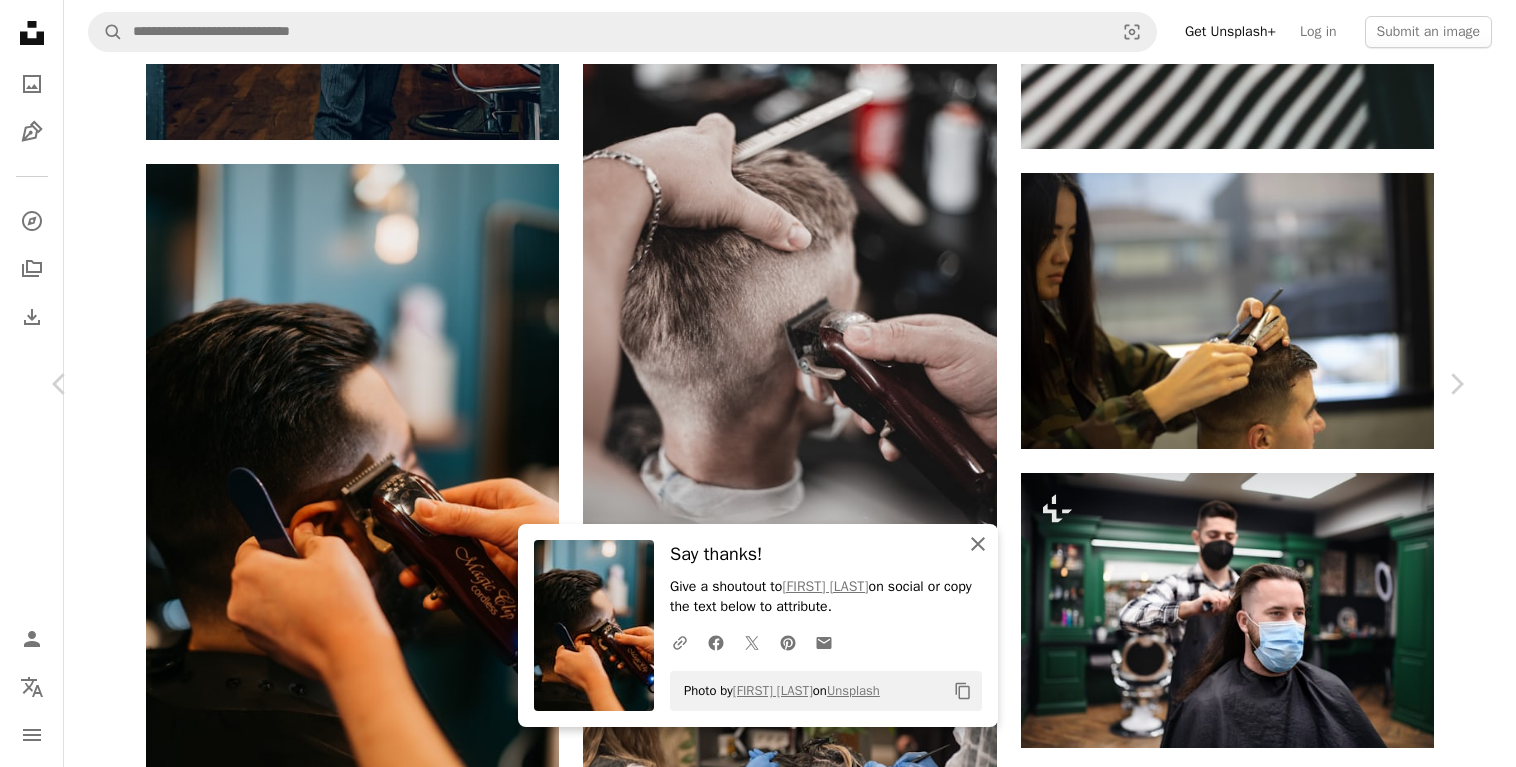 click on "An X shape" 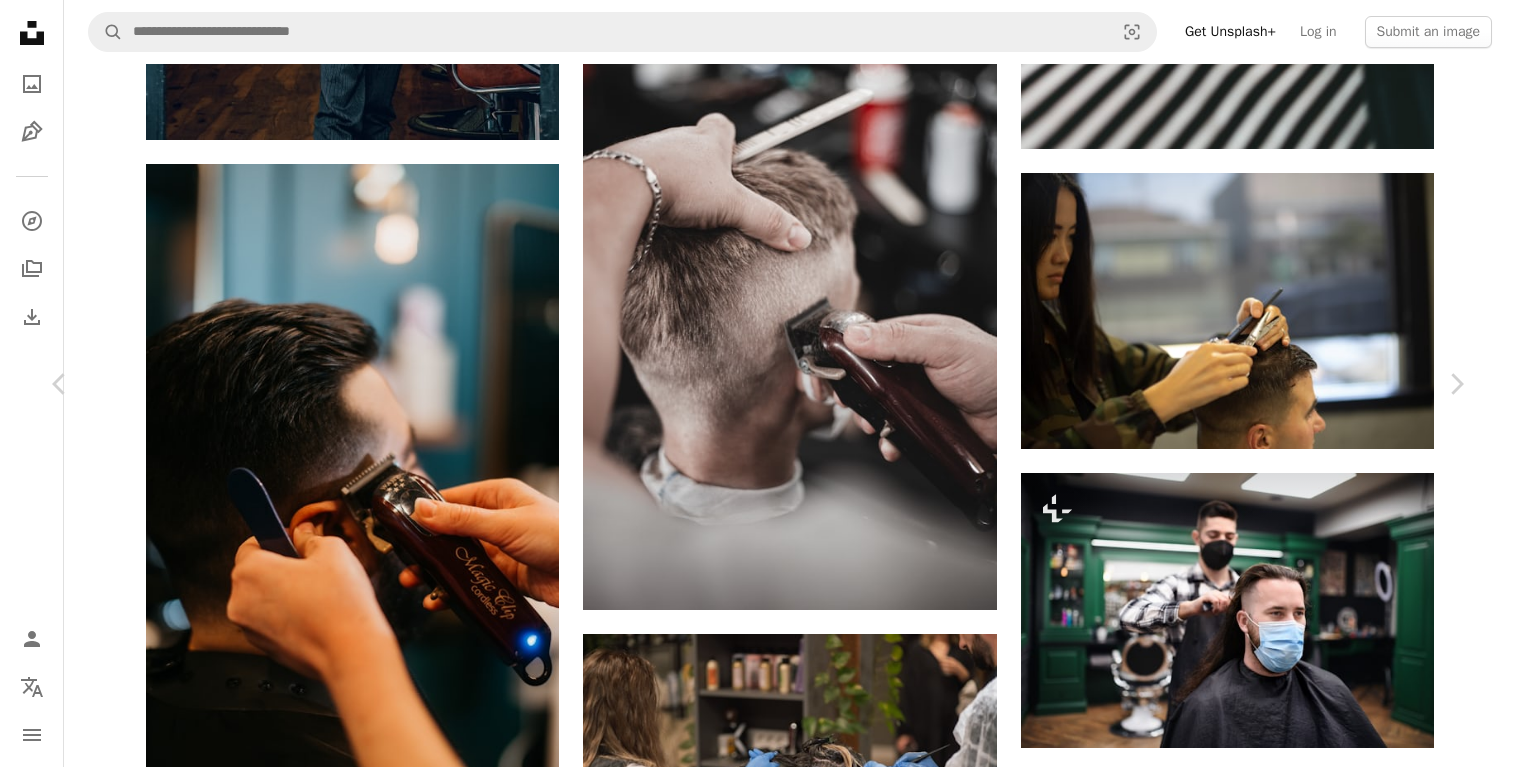click on "An X shape" at bounding box center [20, 20] 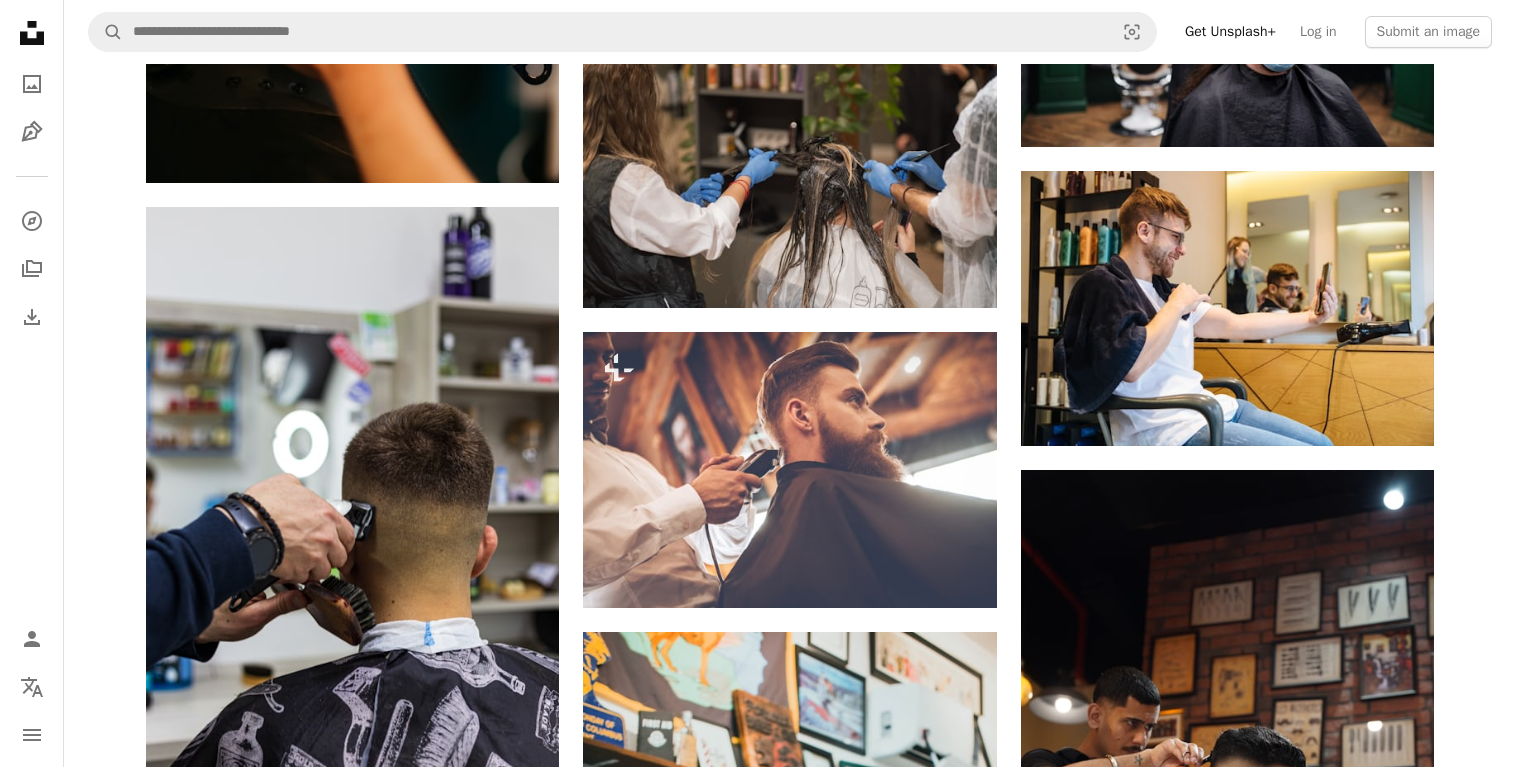 scroll, scrollTop: 8772, scrollLeft: 0, axis: vertical 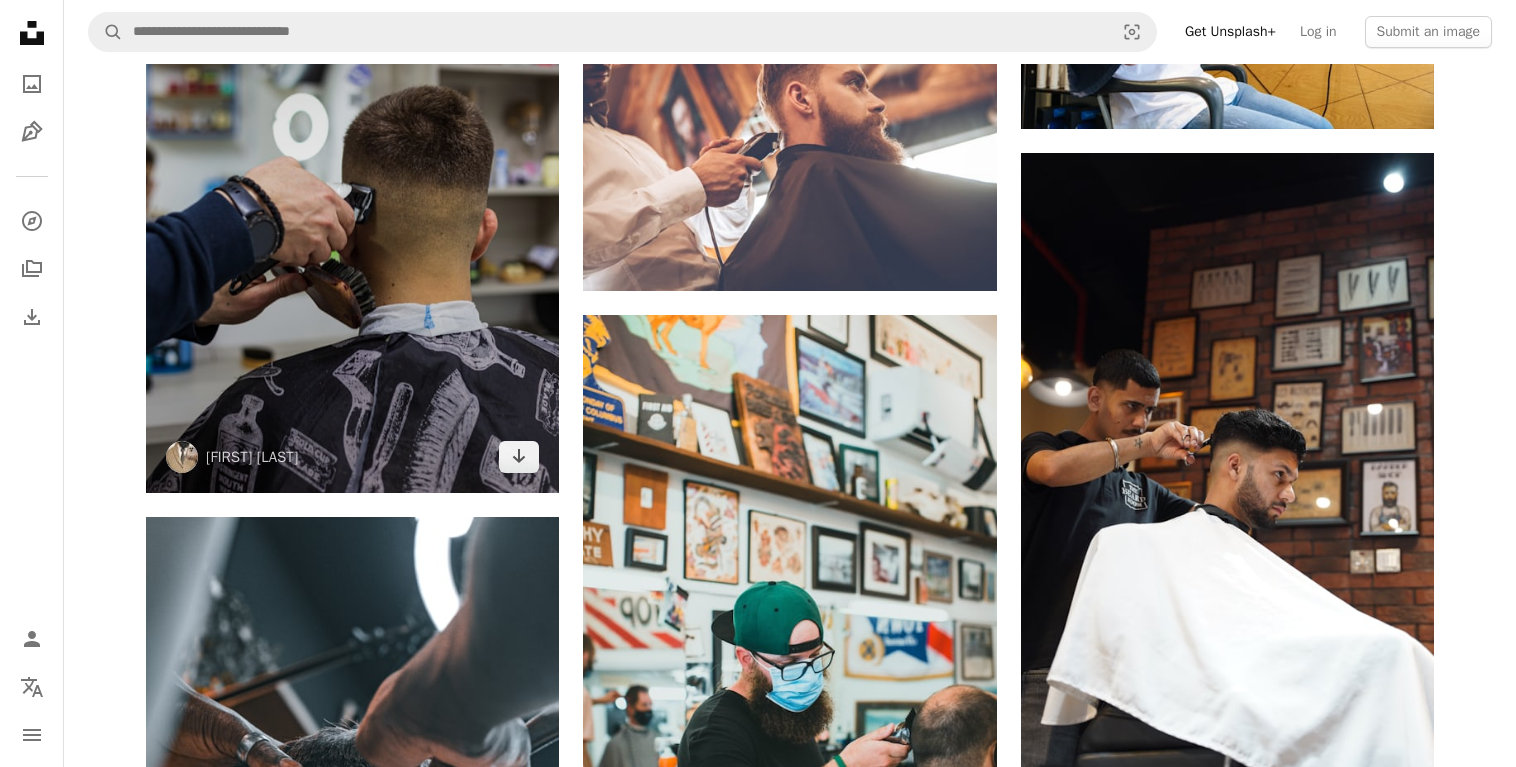 click at bounding box center (352, 191) 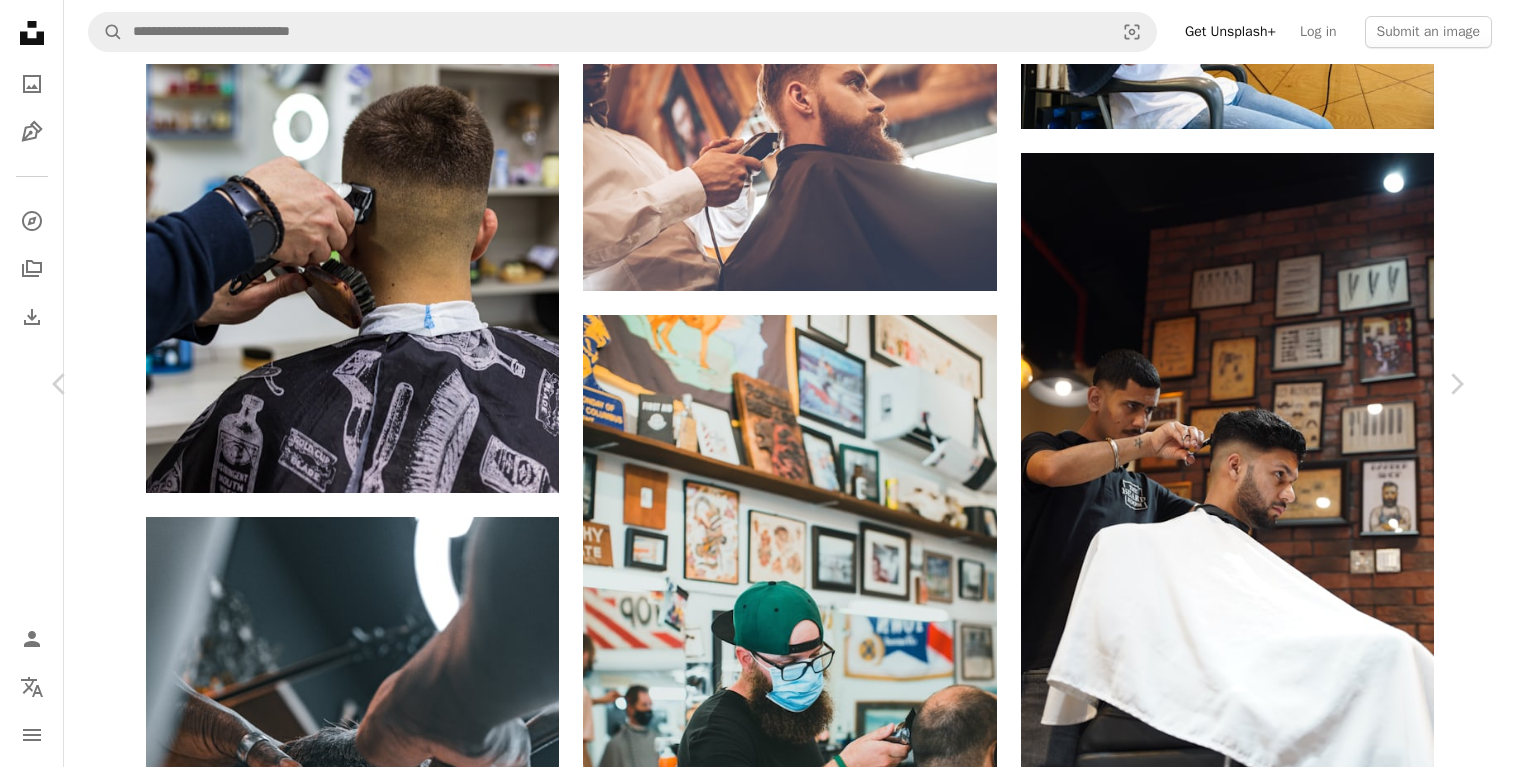 click on "Chevron down" 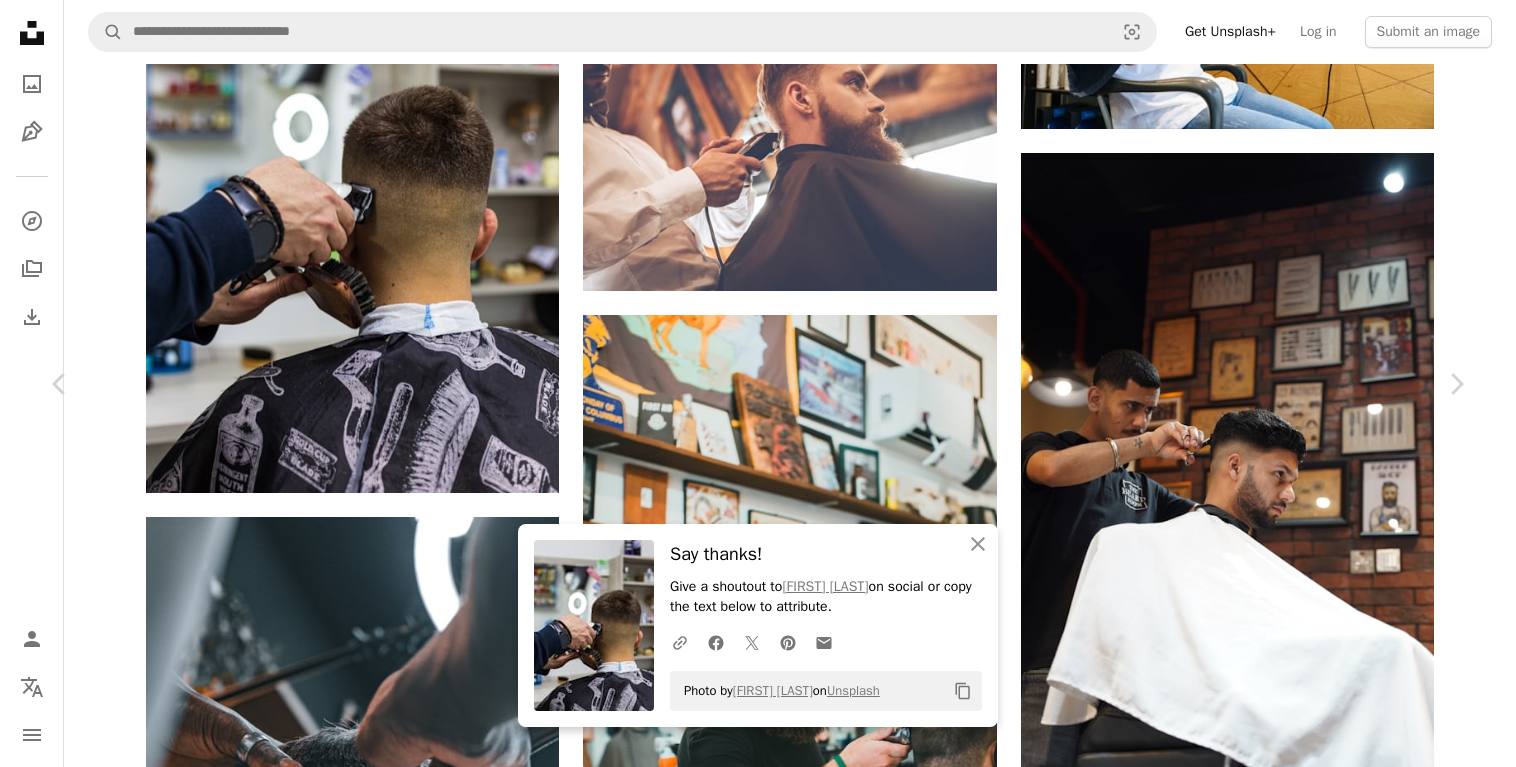 click on "An X shape" at bounding box center [20, 20] 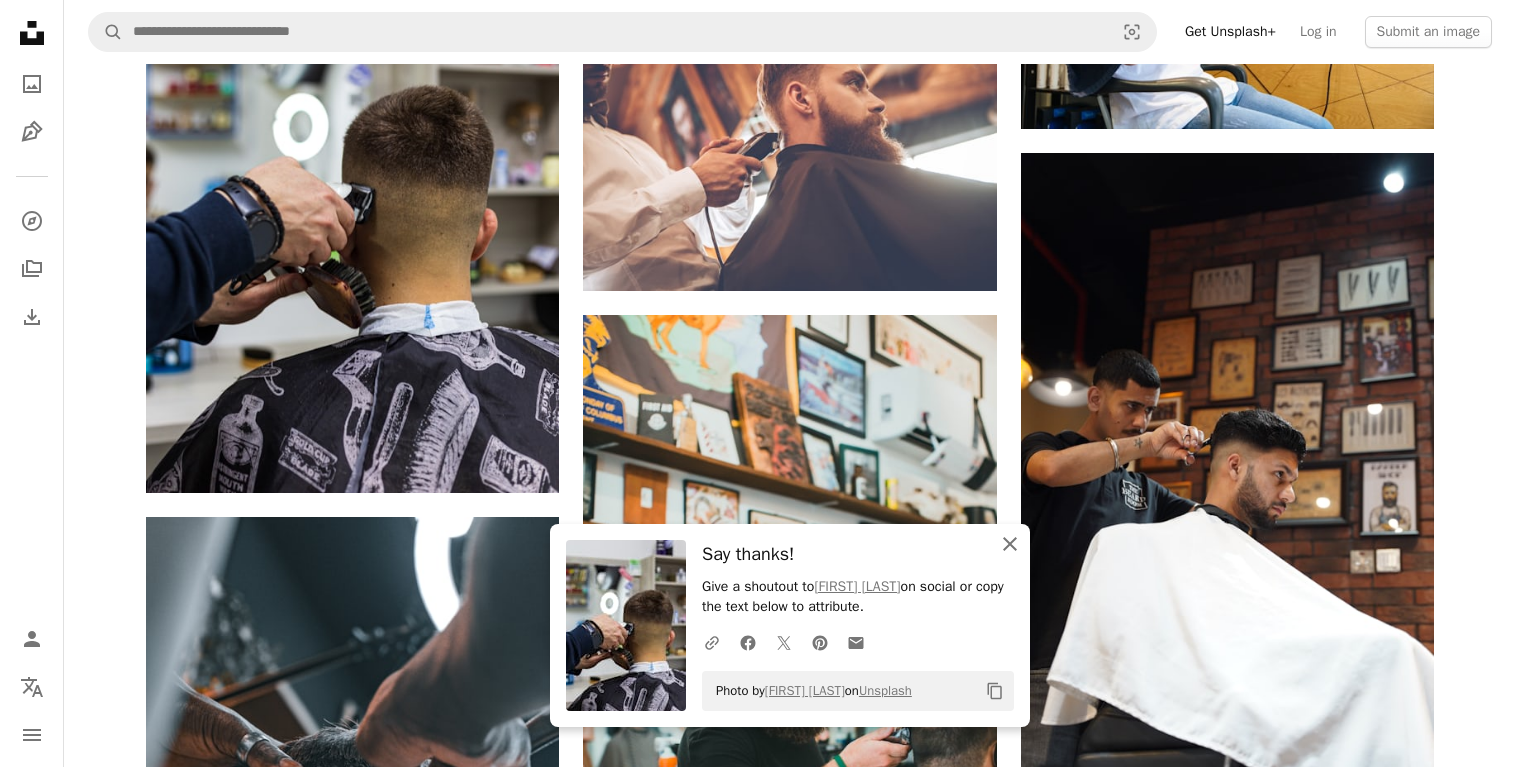 click on "An X shape" 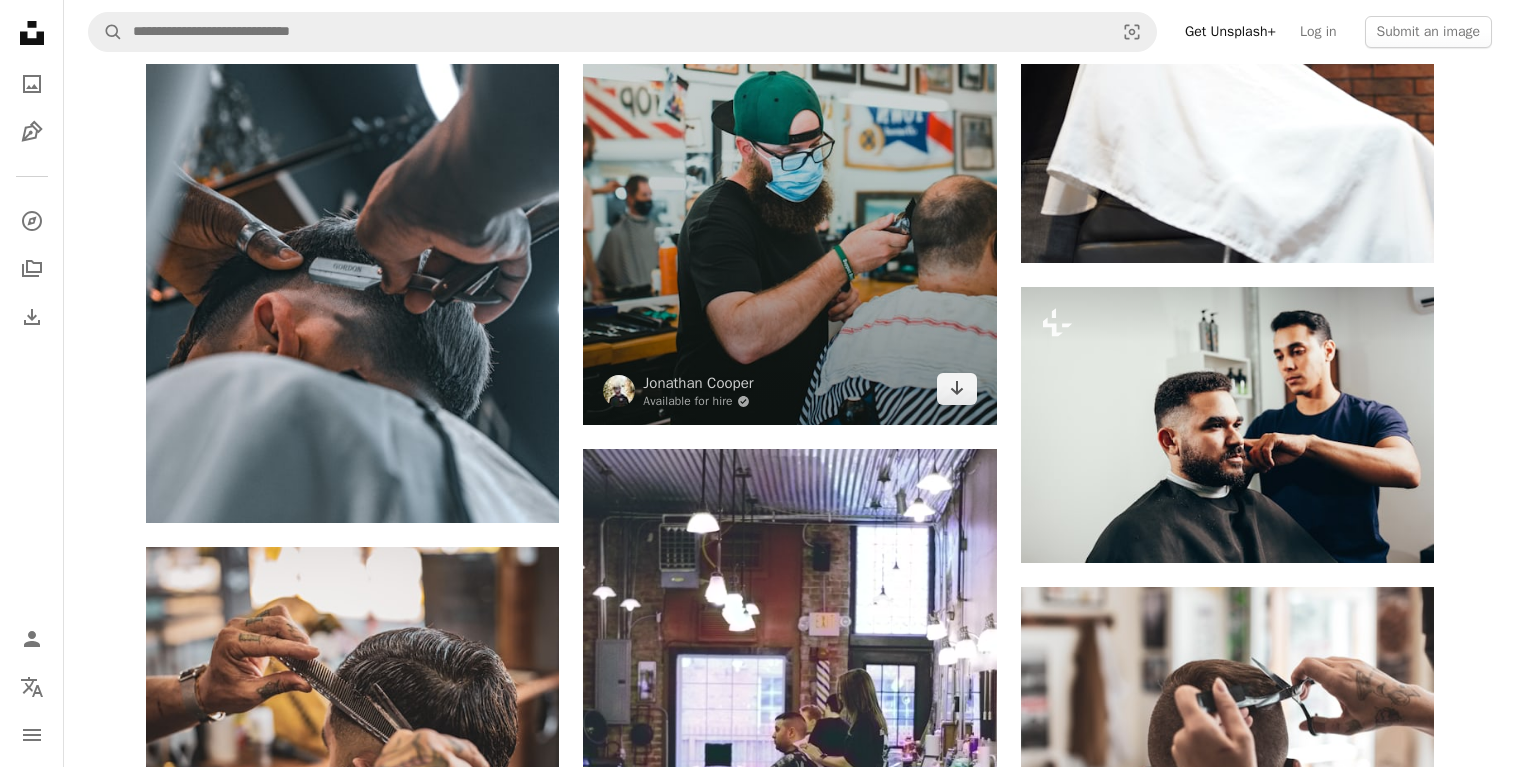 scroll, scrollTop: 9690, scrollLeft: 0, axis: vertical 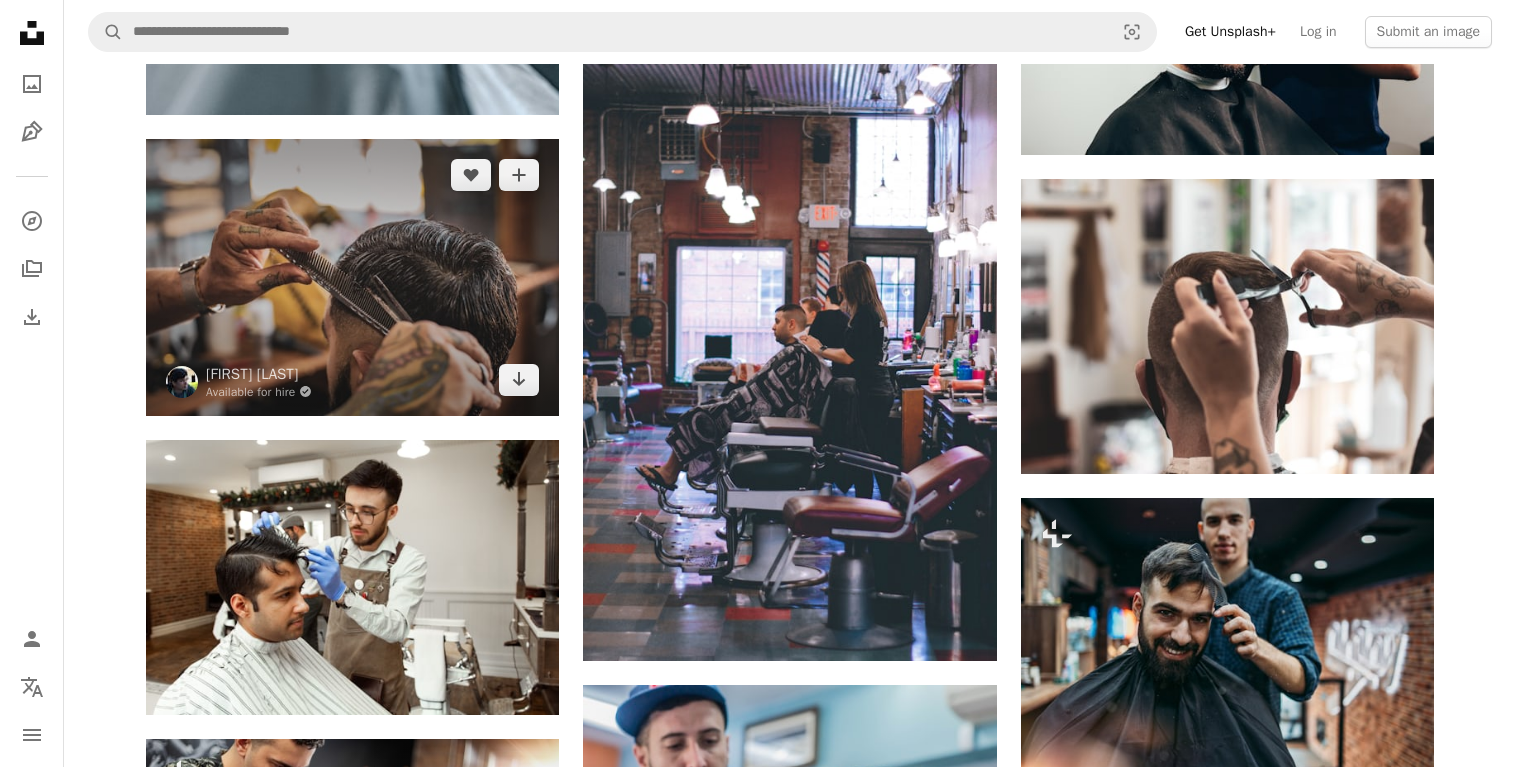 click at bounding box center (352, 277) 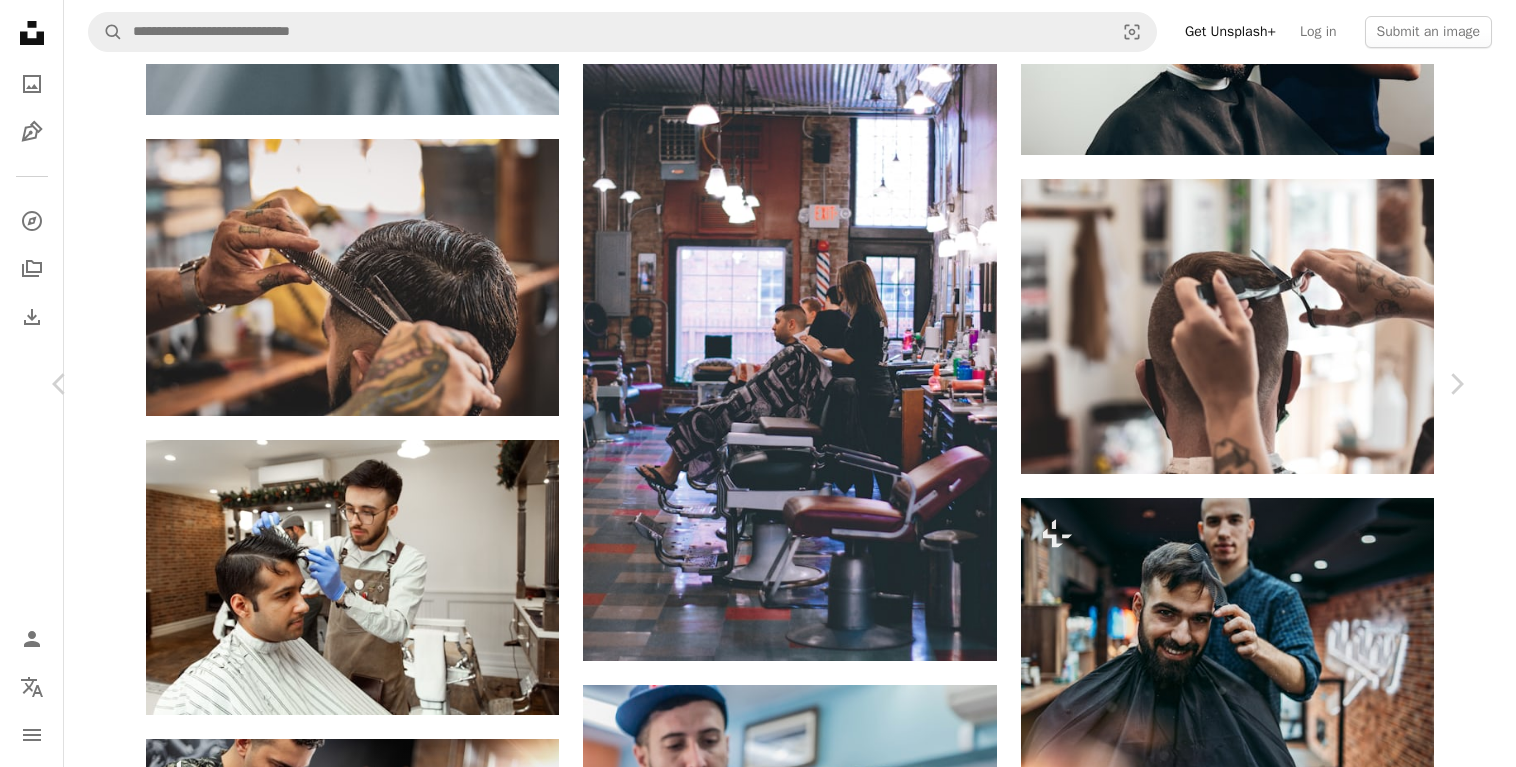 click 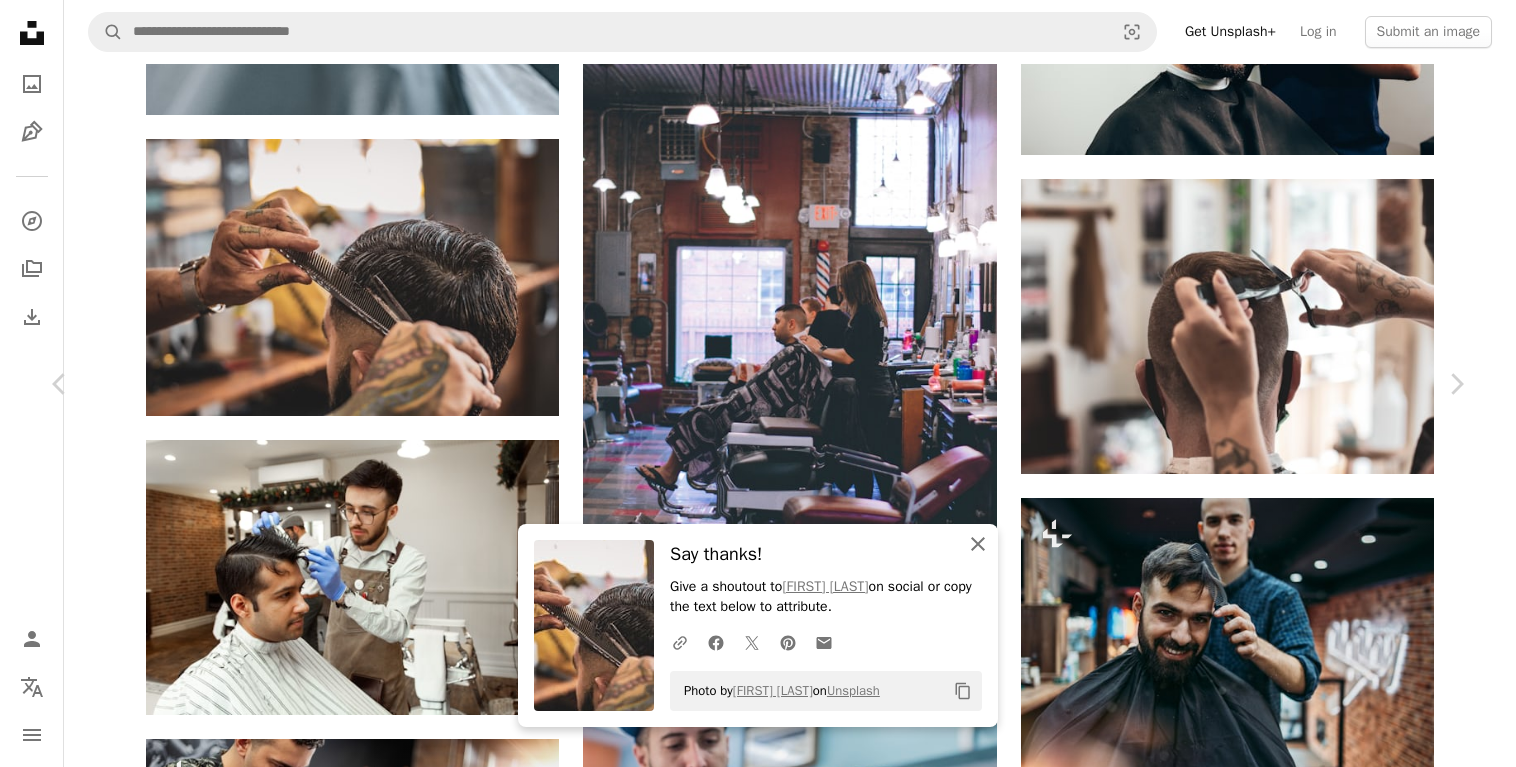click 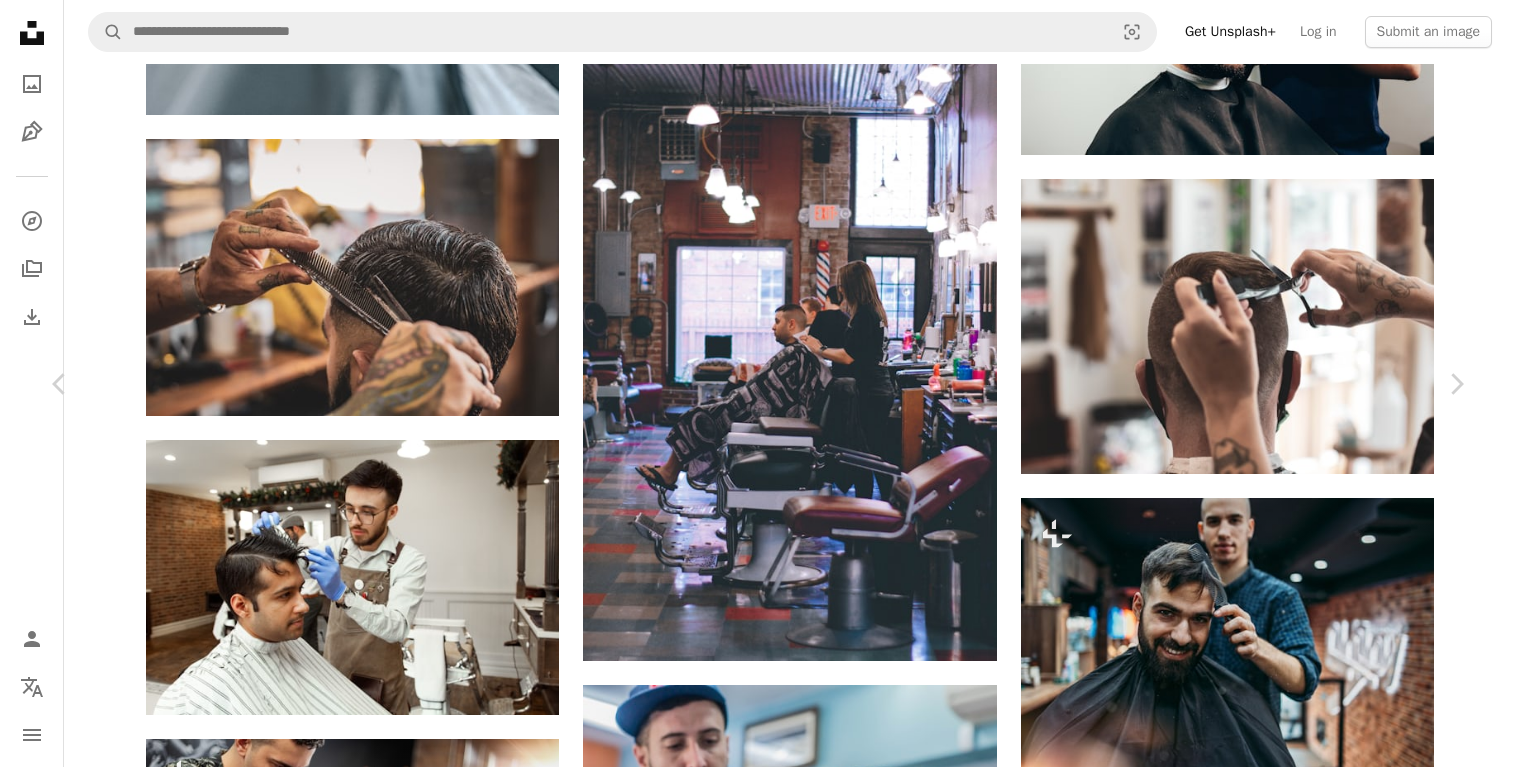 click on "An X shape" at bounding box center [20, 20] 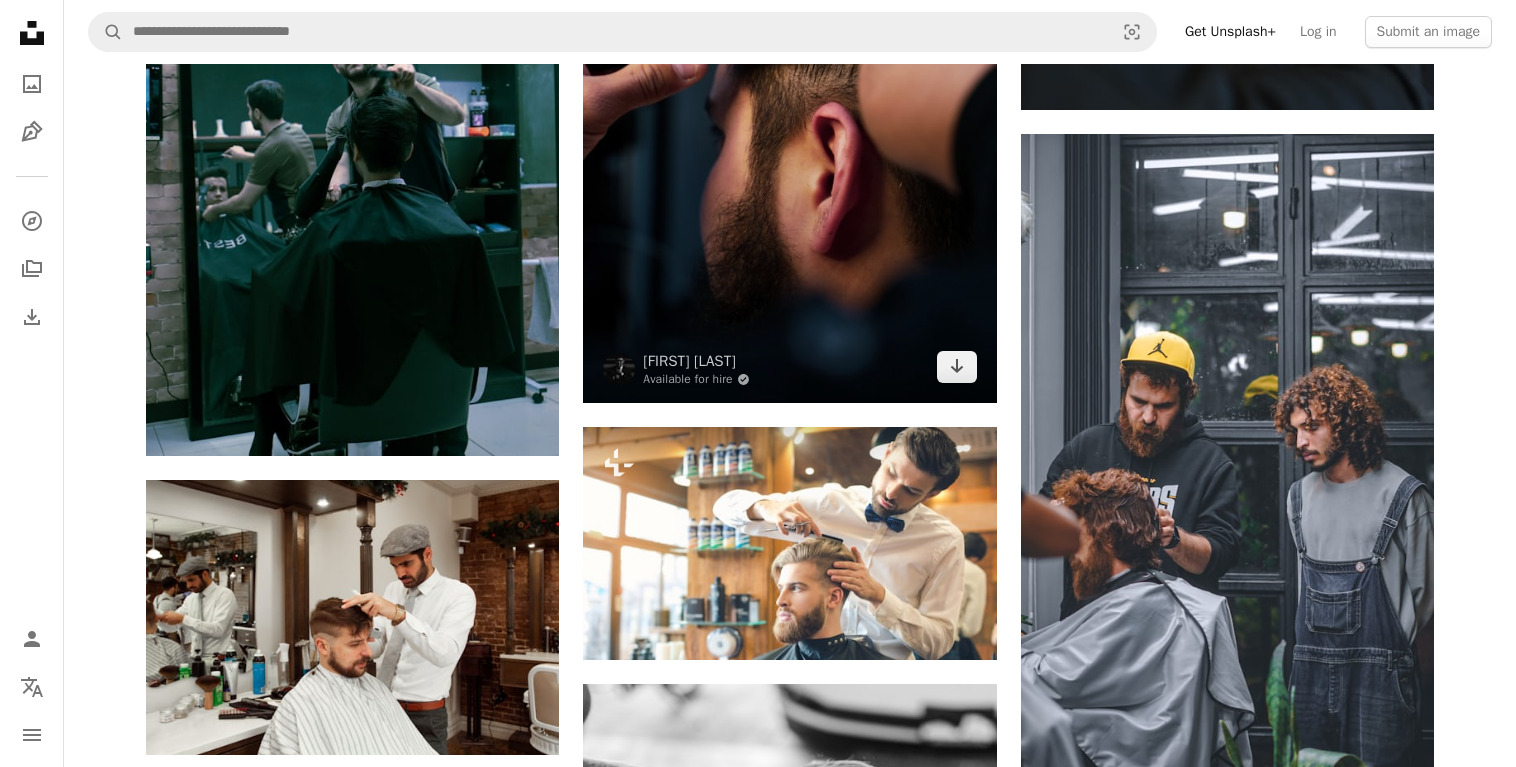 scroll, scrollTop: 10710, scrollLeft: 0, axis: vertical 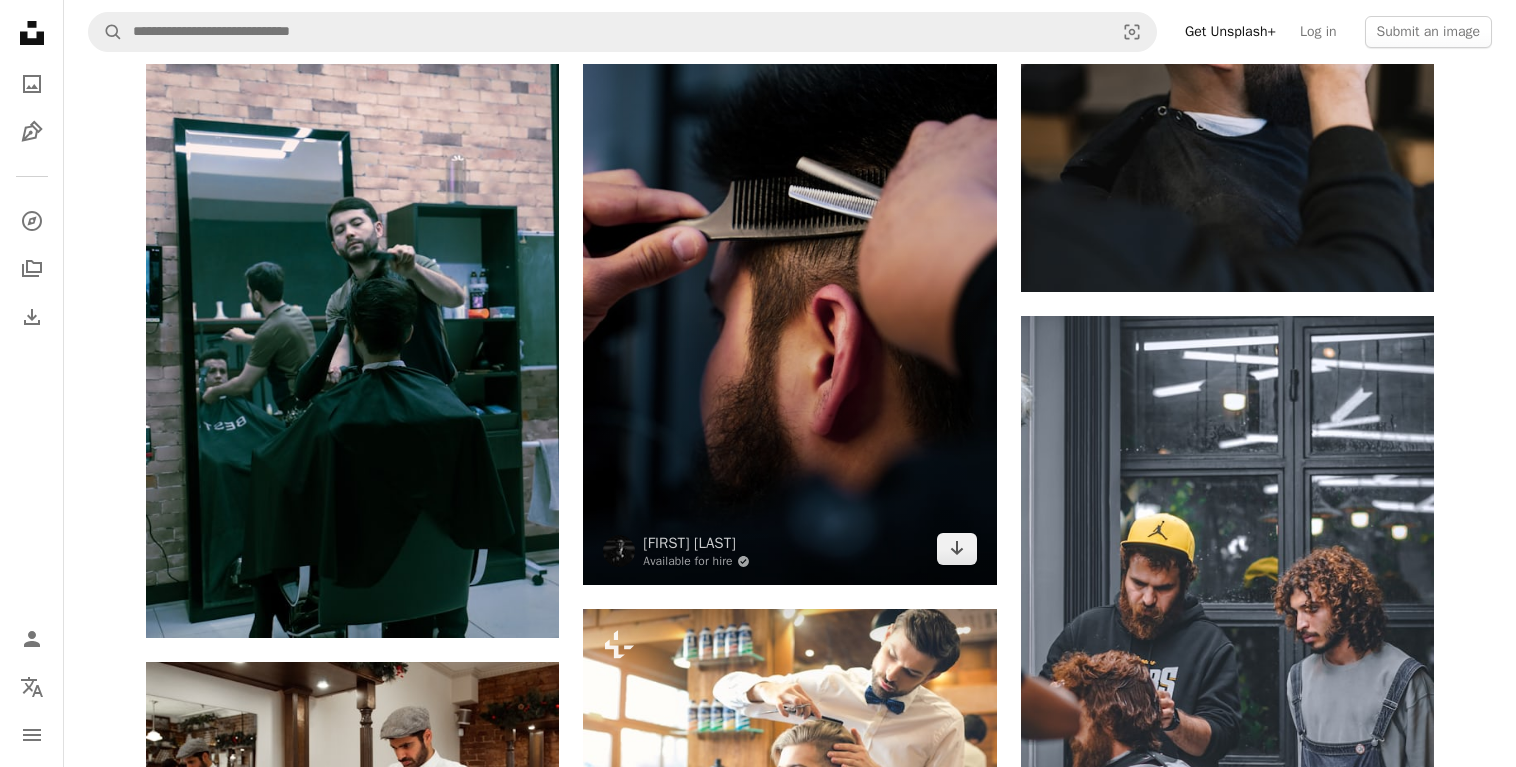 click at bounding box center [789, 275] 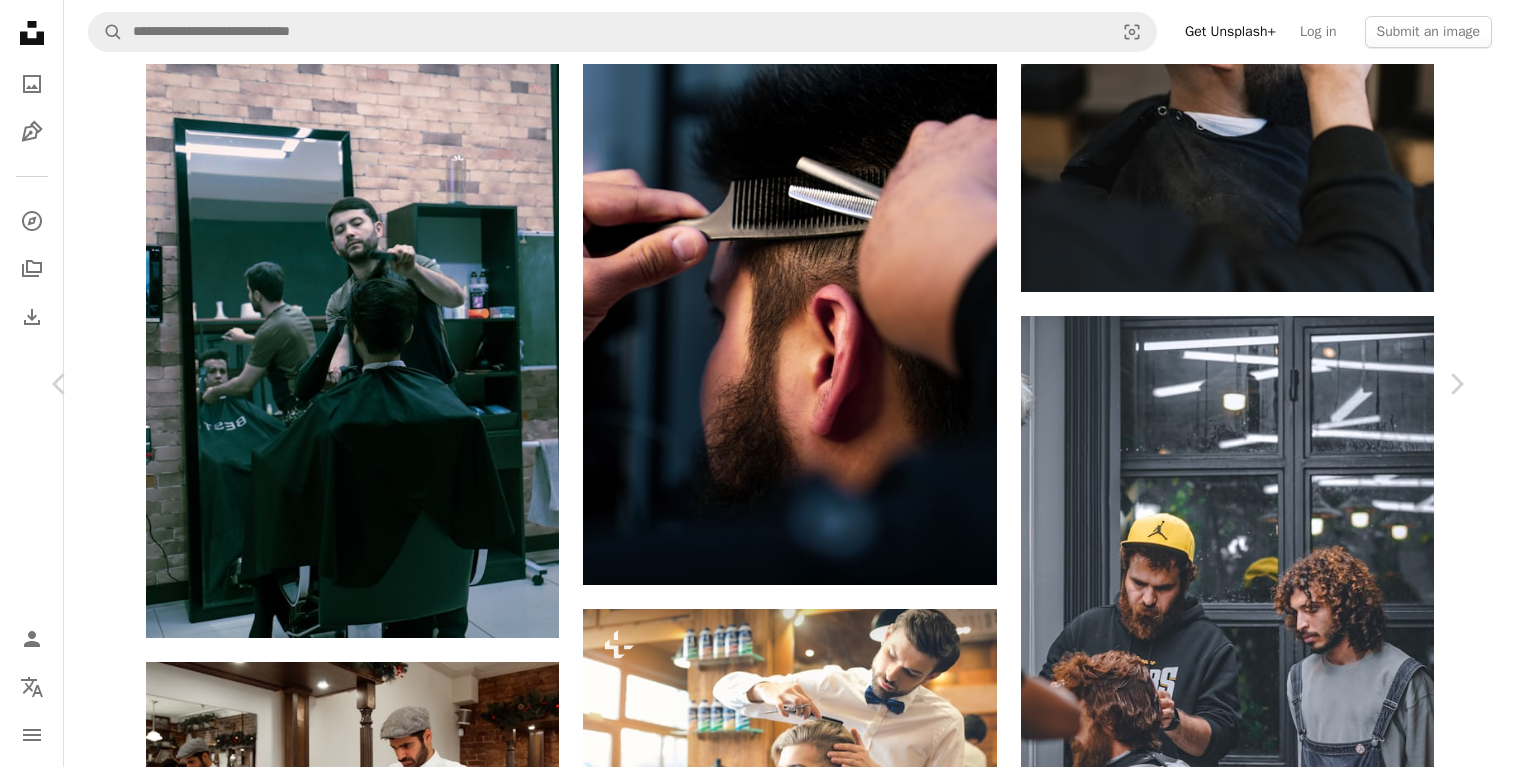 click 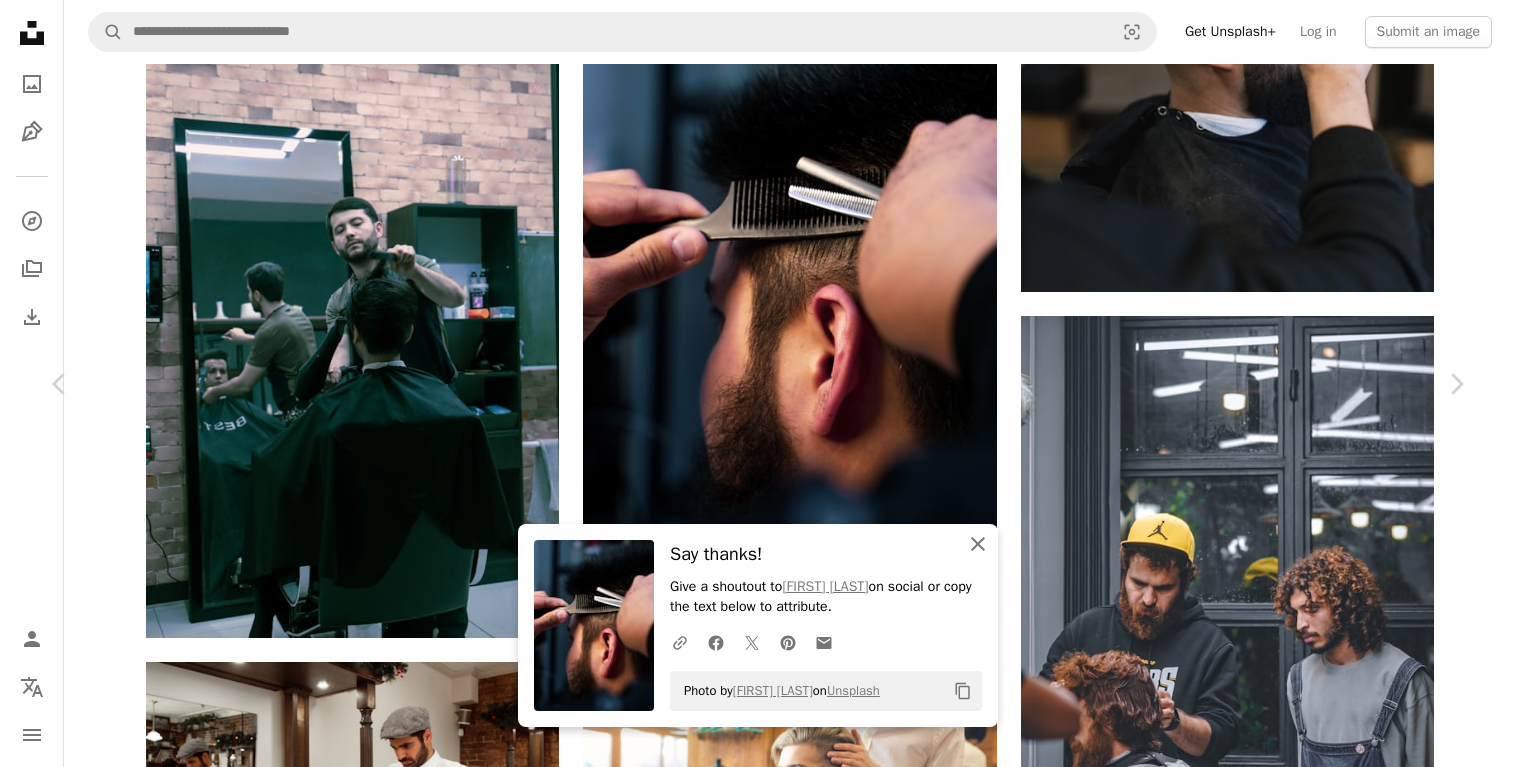 click 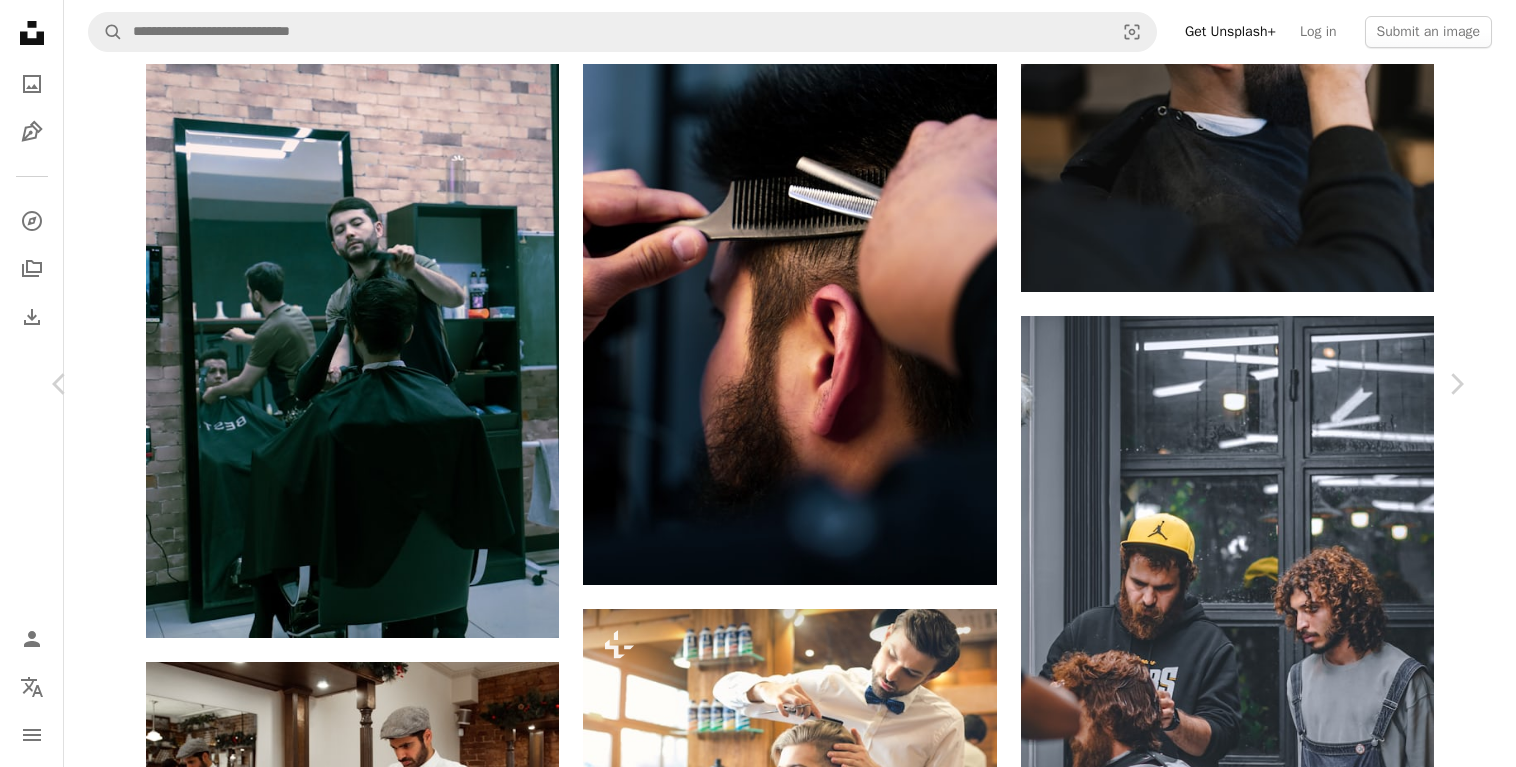 scroll, scrollTop: 960, scrollLeft: 0, axis: vertical 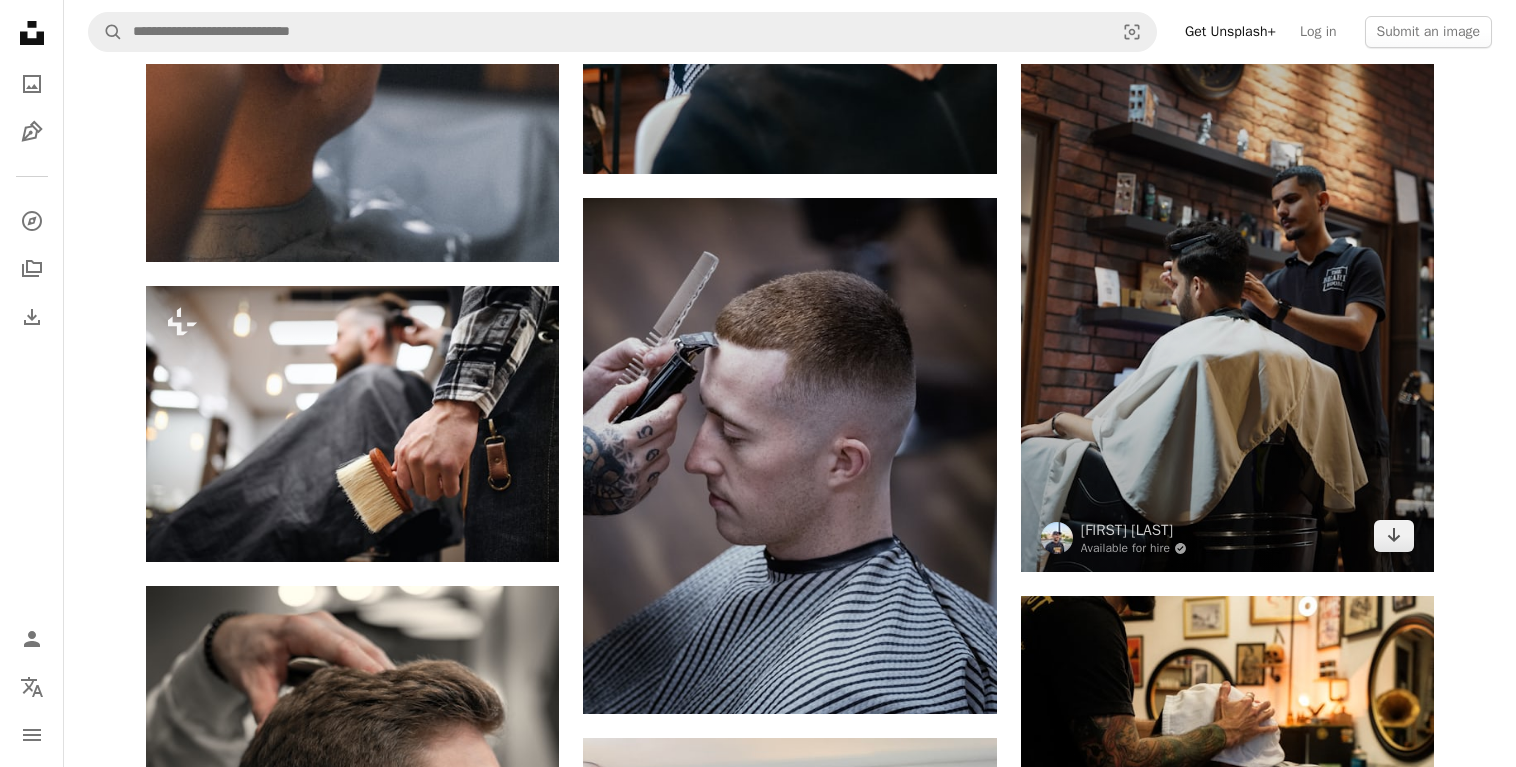 click at bounding box center [1227, 262] 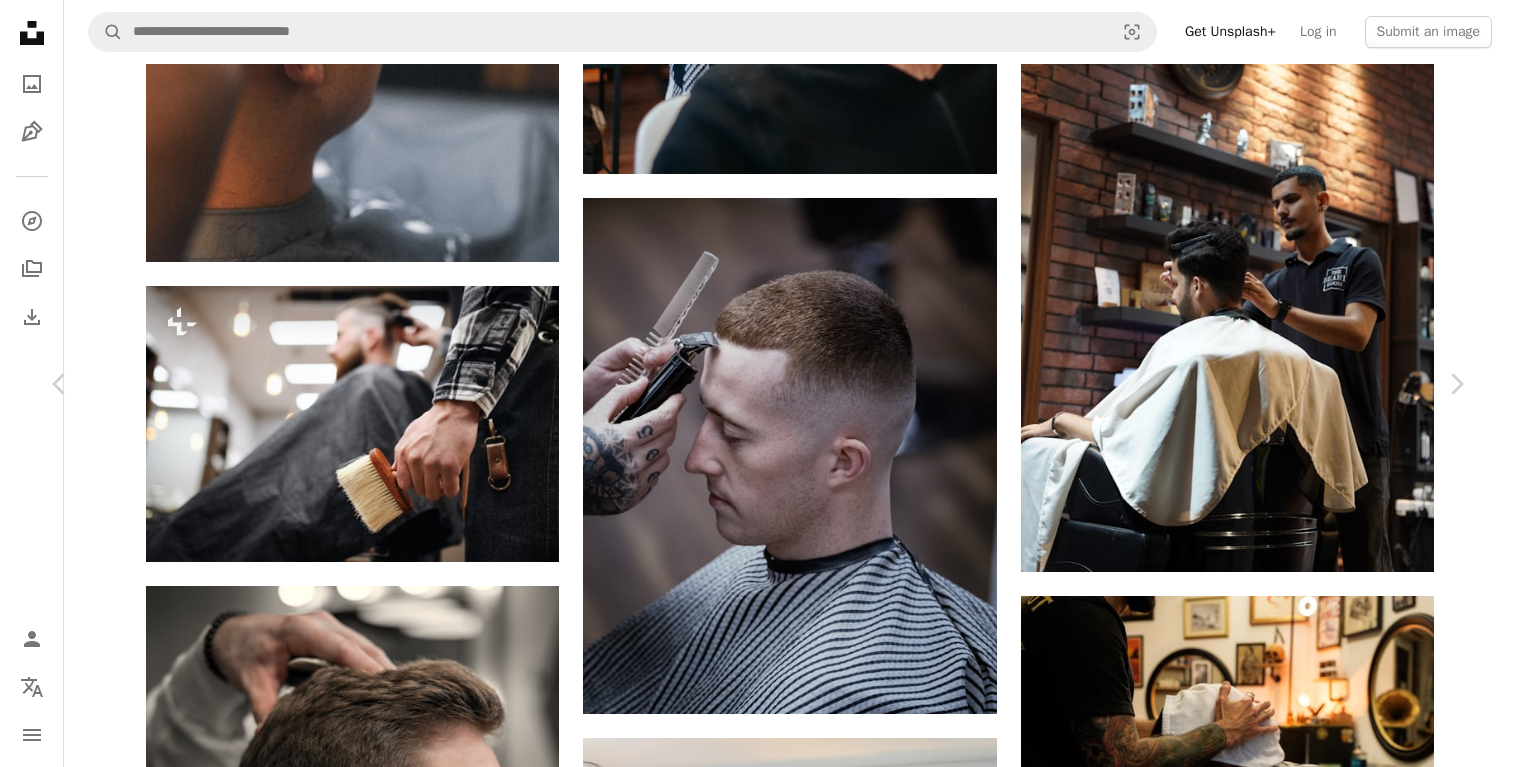 click on "Chevron down" 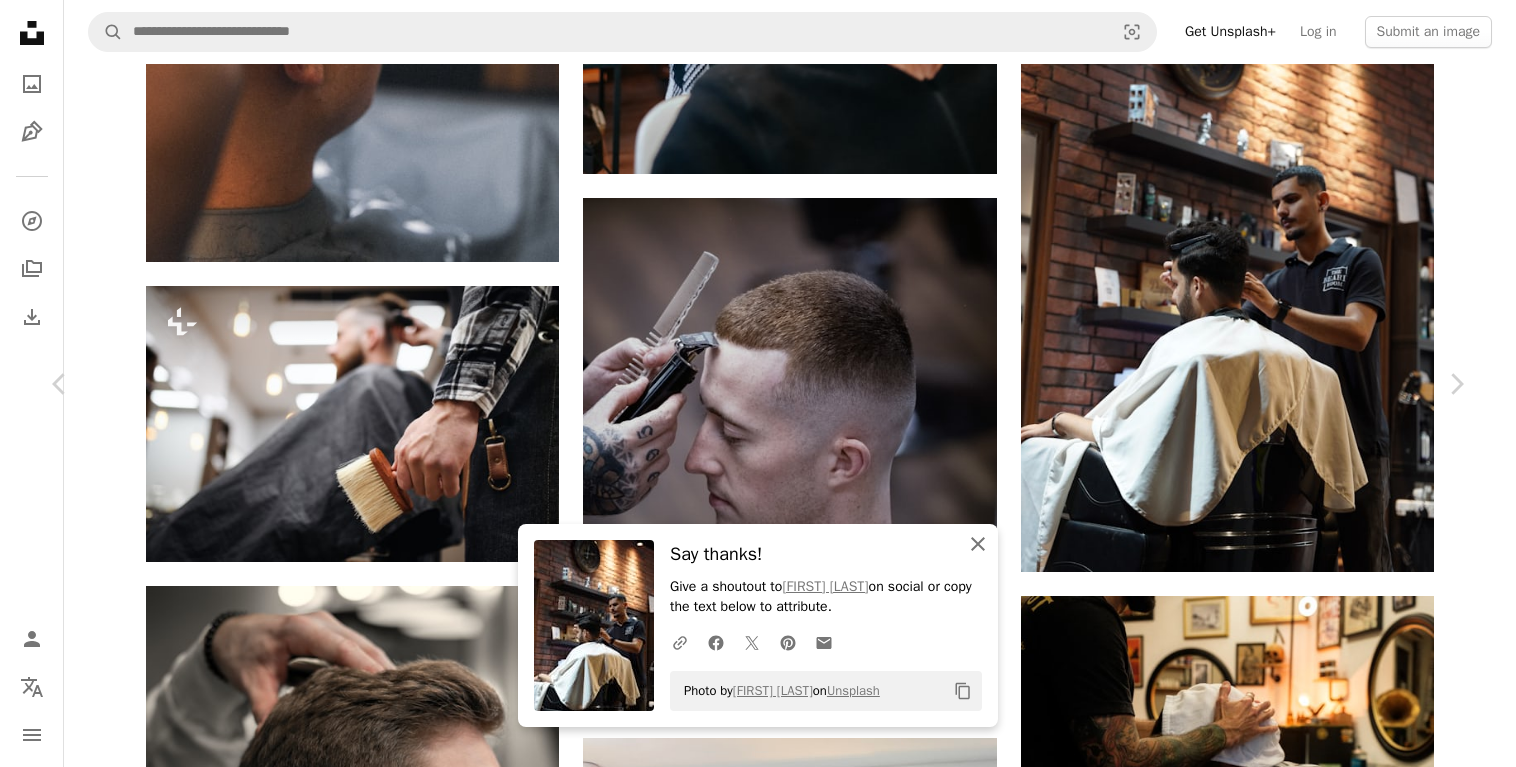 click on "An X shape" 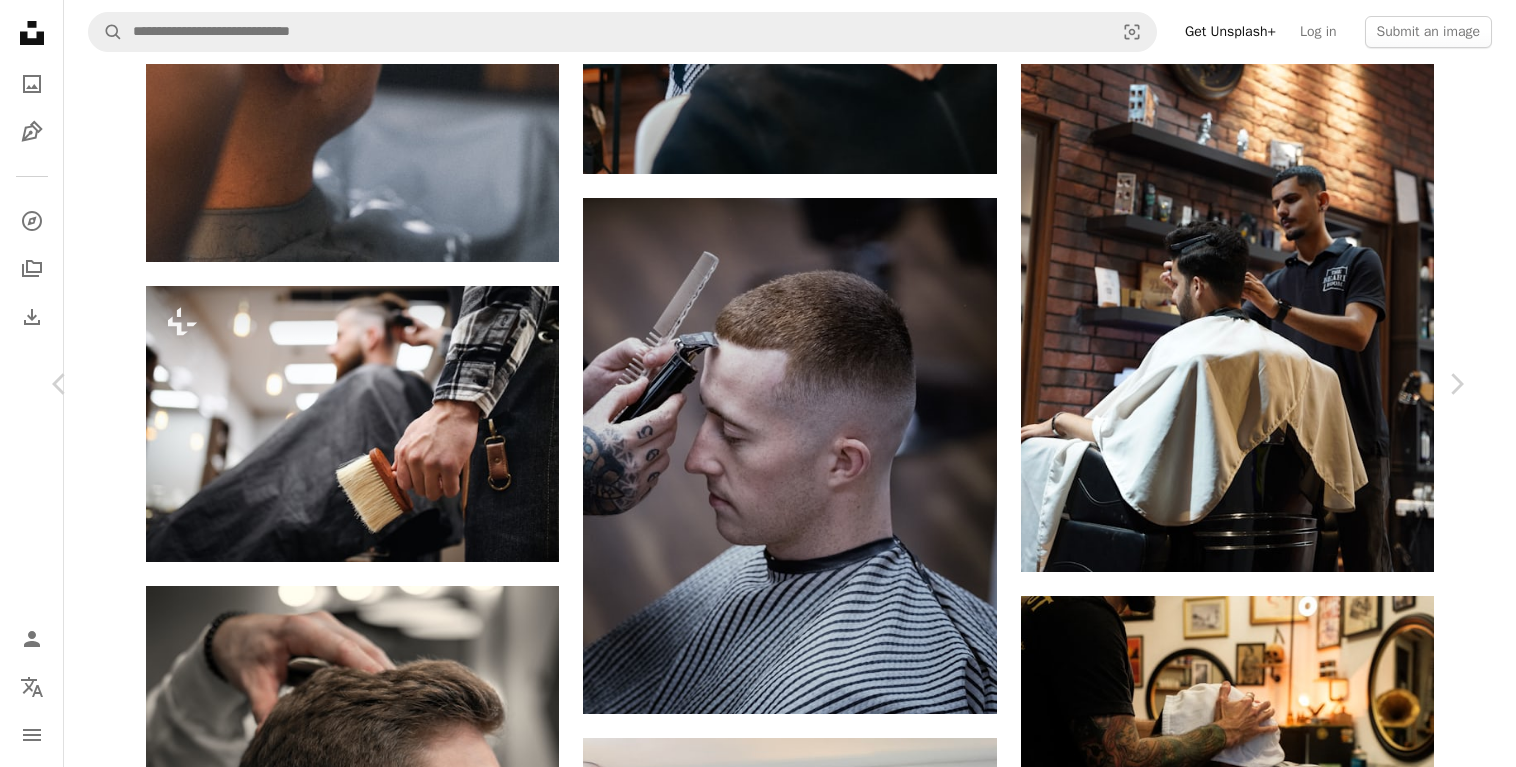 click on "An X shape" at bounding box center [20, 20] 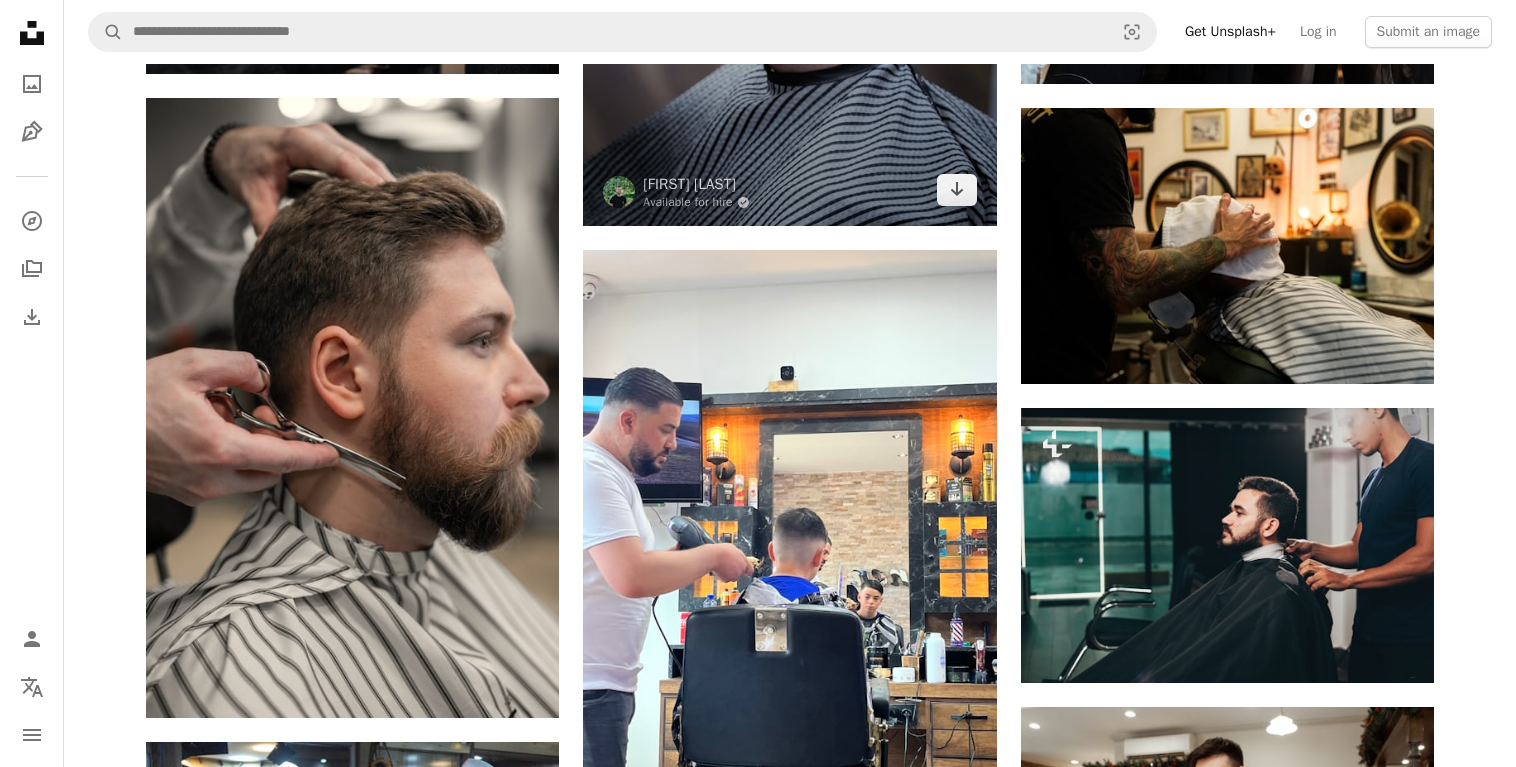 scroll, scrollTop: 16014, scrollLeft: 0, axis: vertical 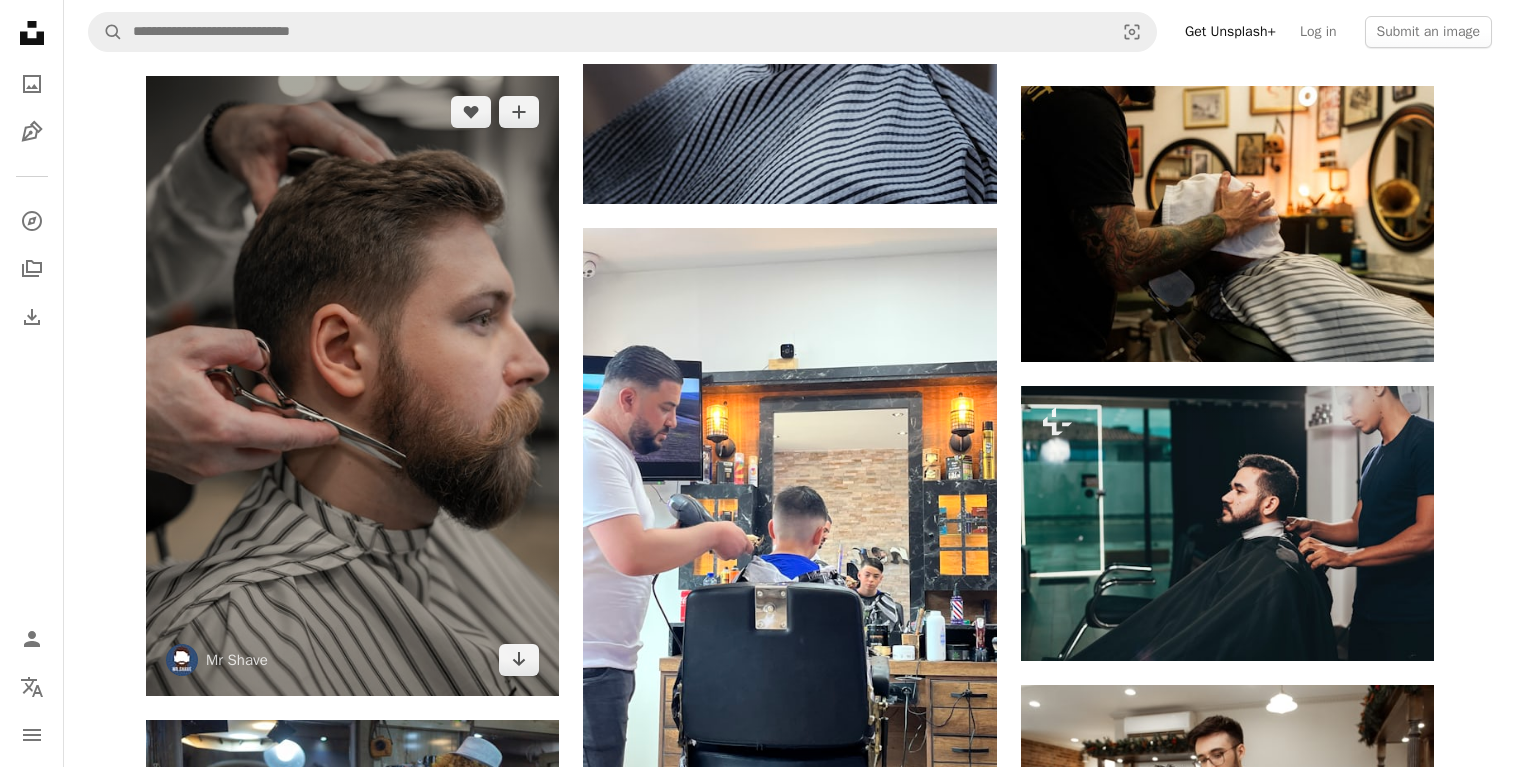 click at bounding box center (352, 386) 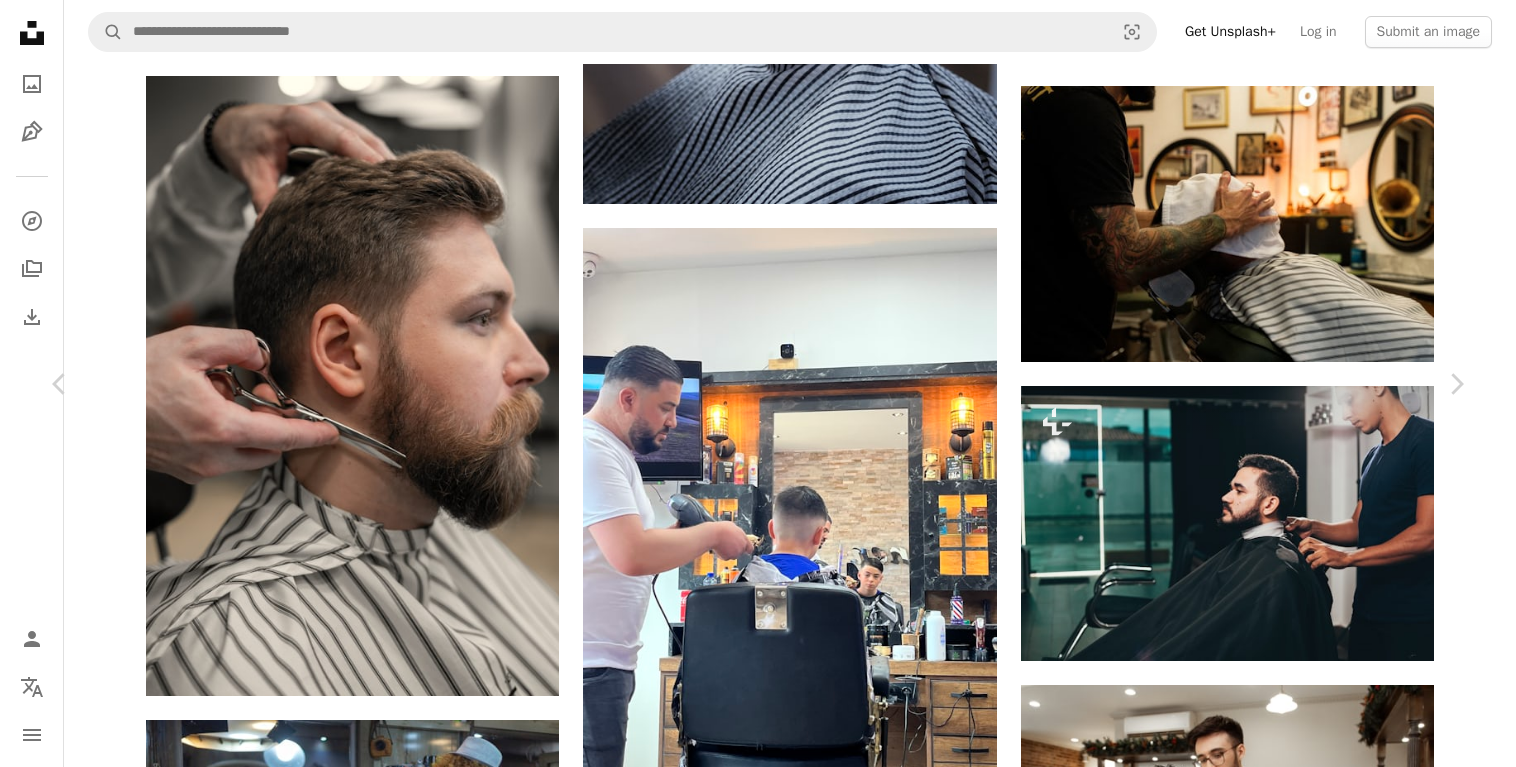 click on "Chevron down" 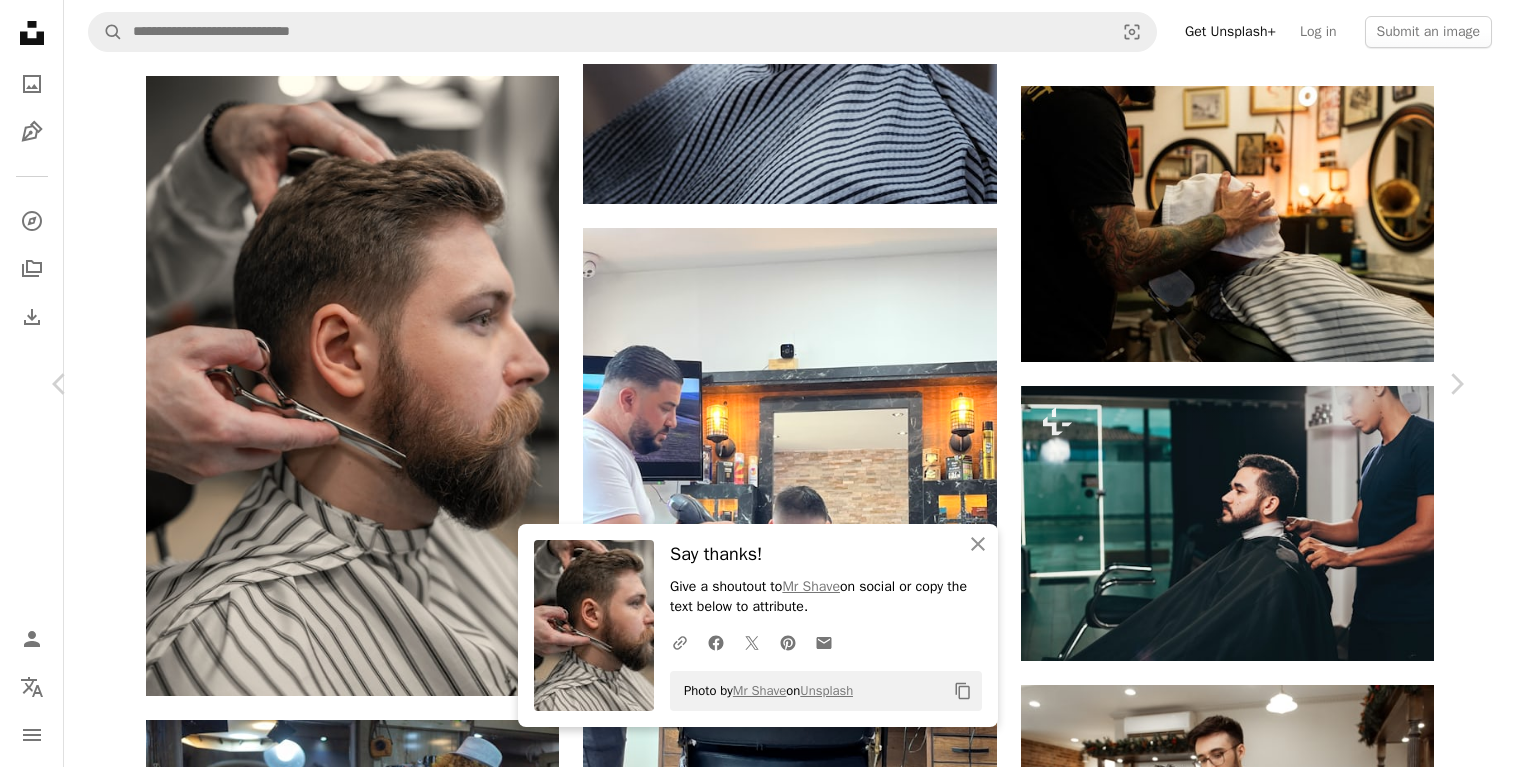 click on "An X shape" at bounding box center (20, 20) 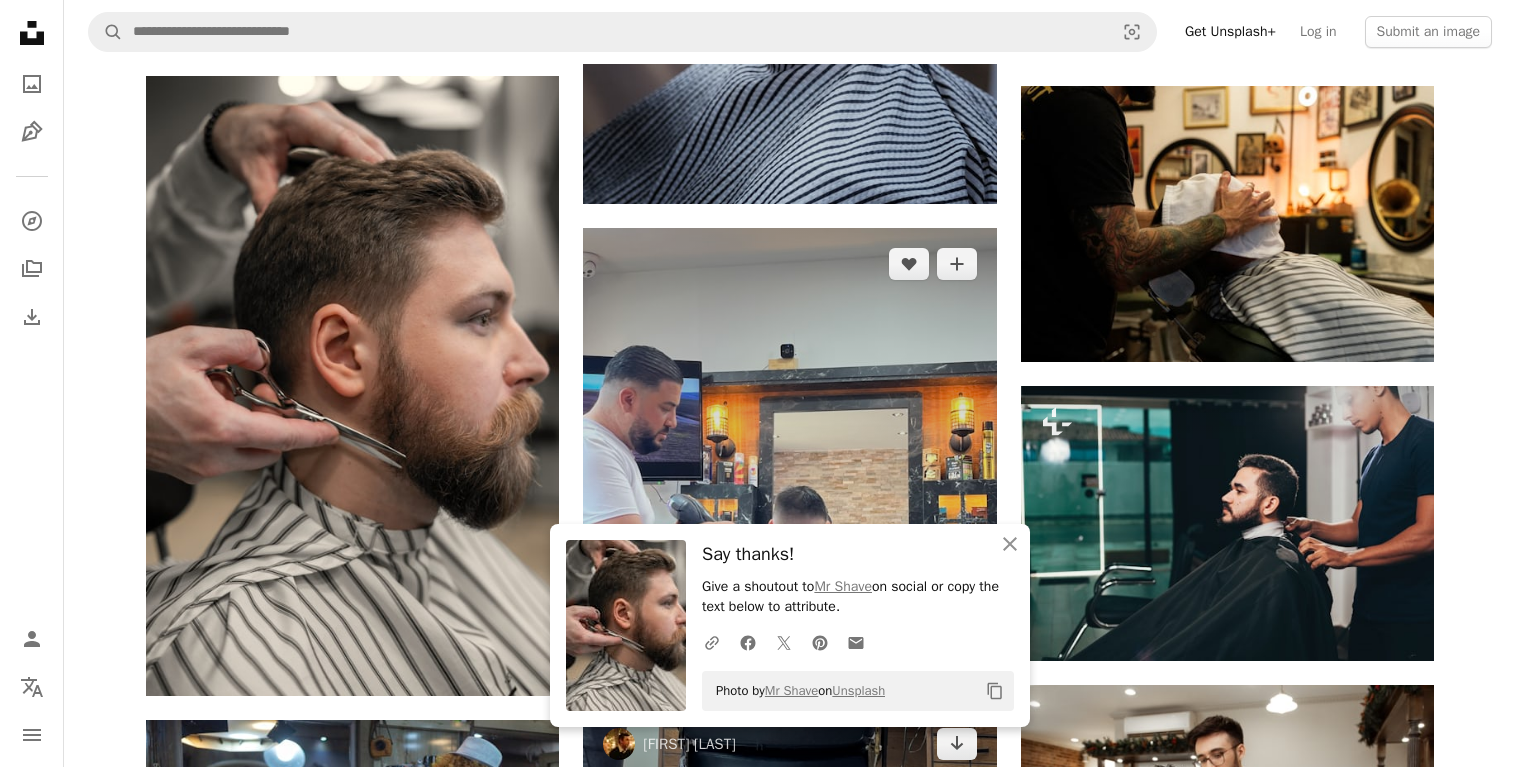 scroll, scrollTop: 16162, scrollLeft: 0, axis: vertical 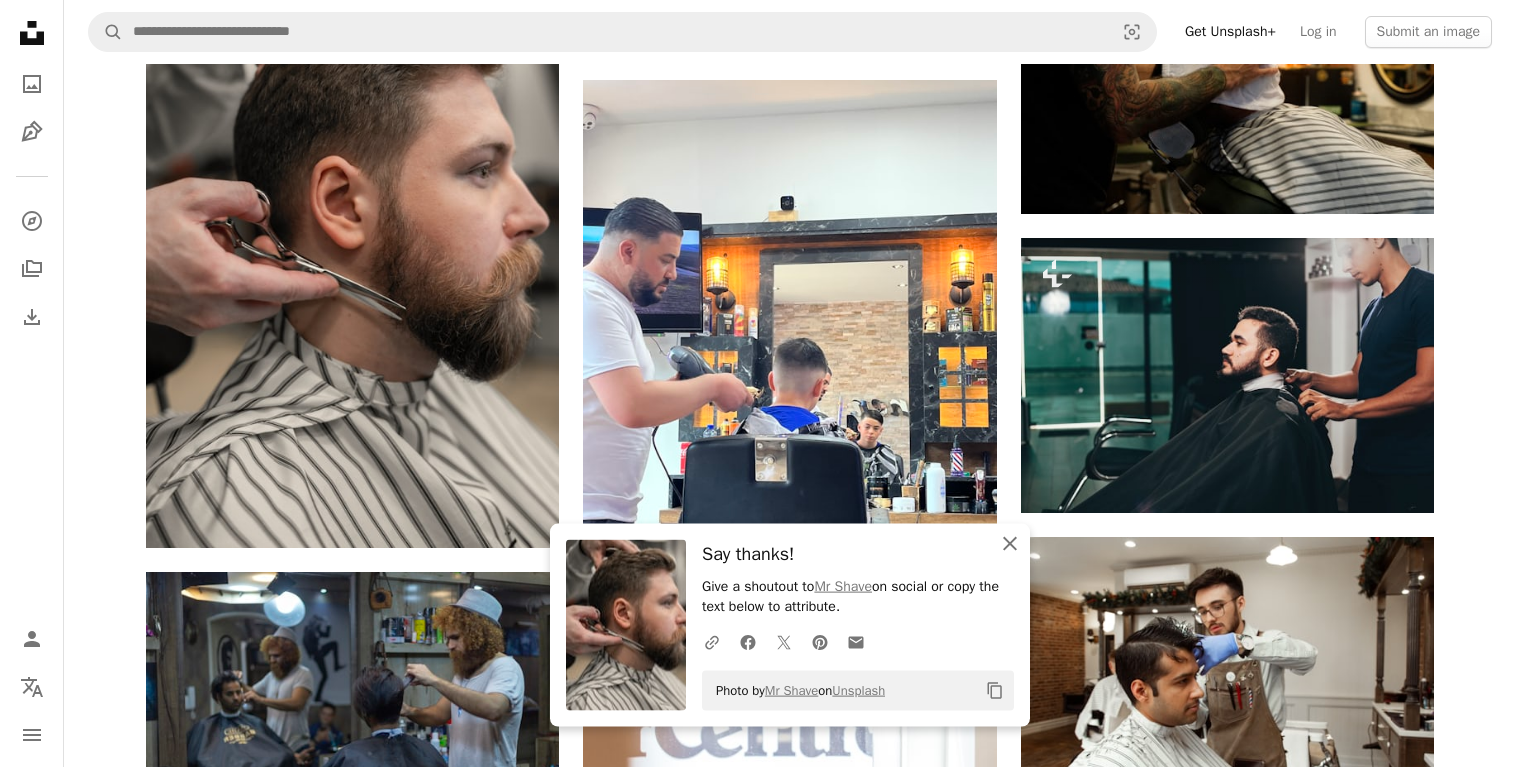 click on "An X shape" 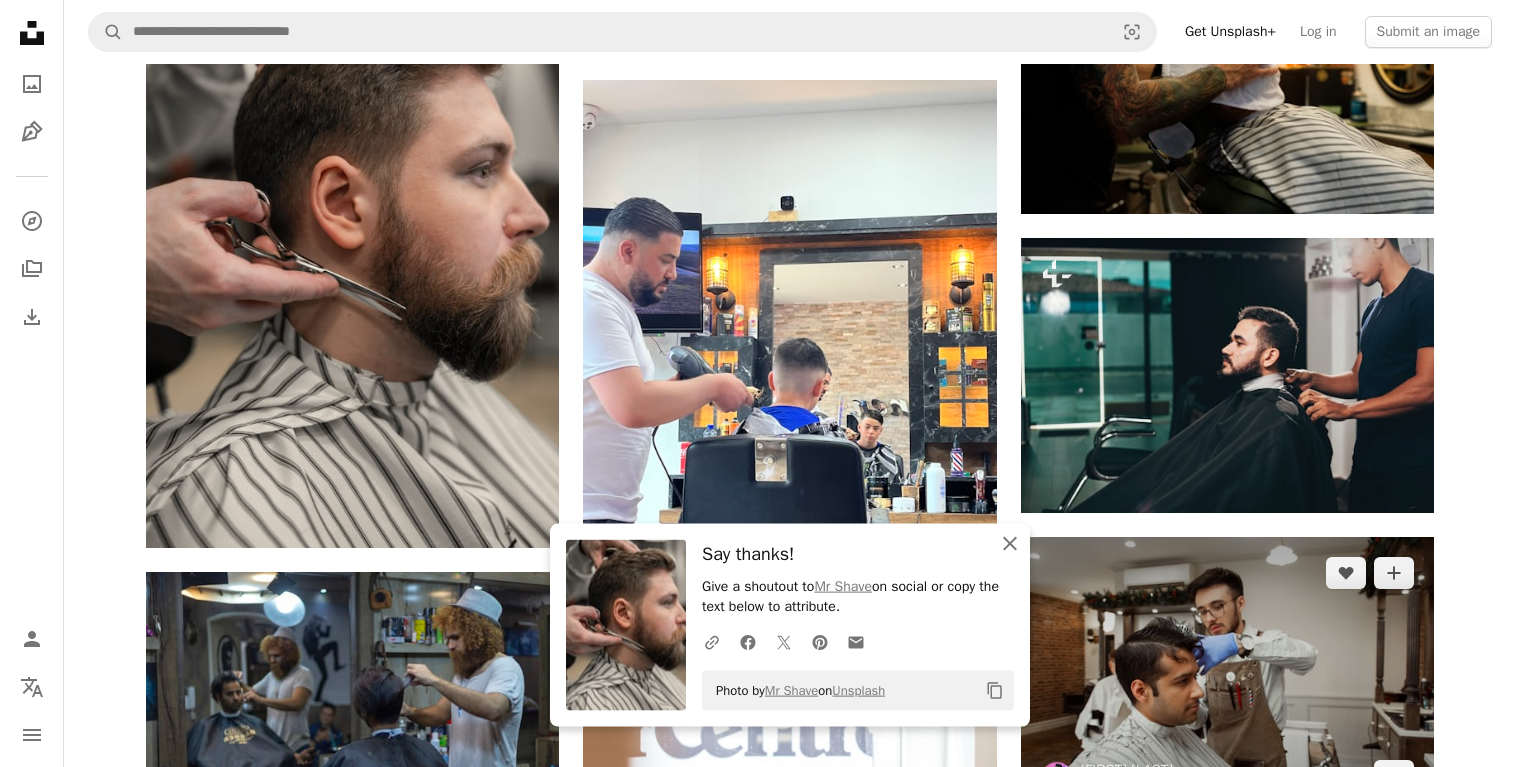 scroll, scrollTop: 16422, scrollLeft: 0, axis: vertical 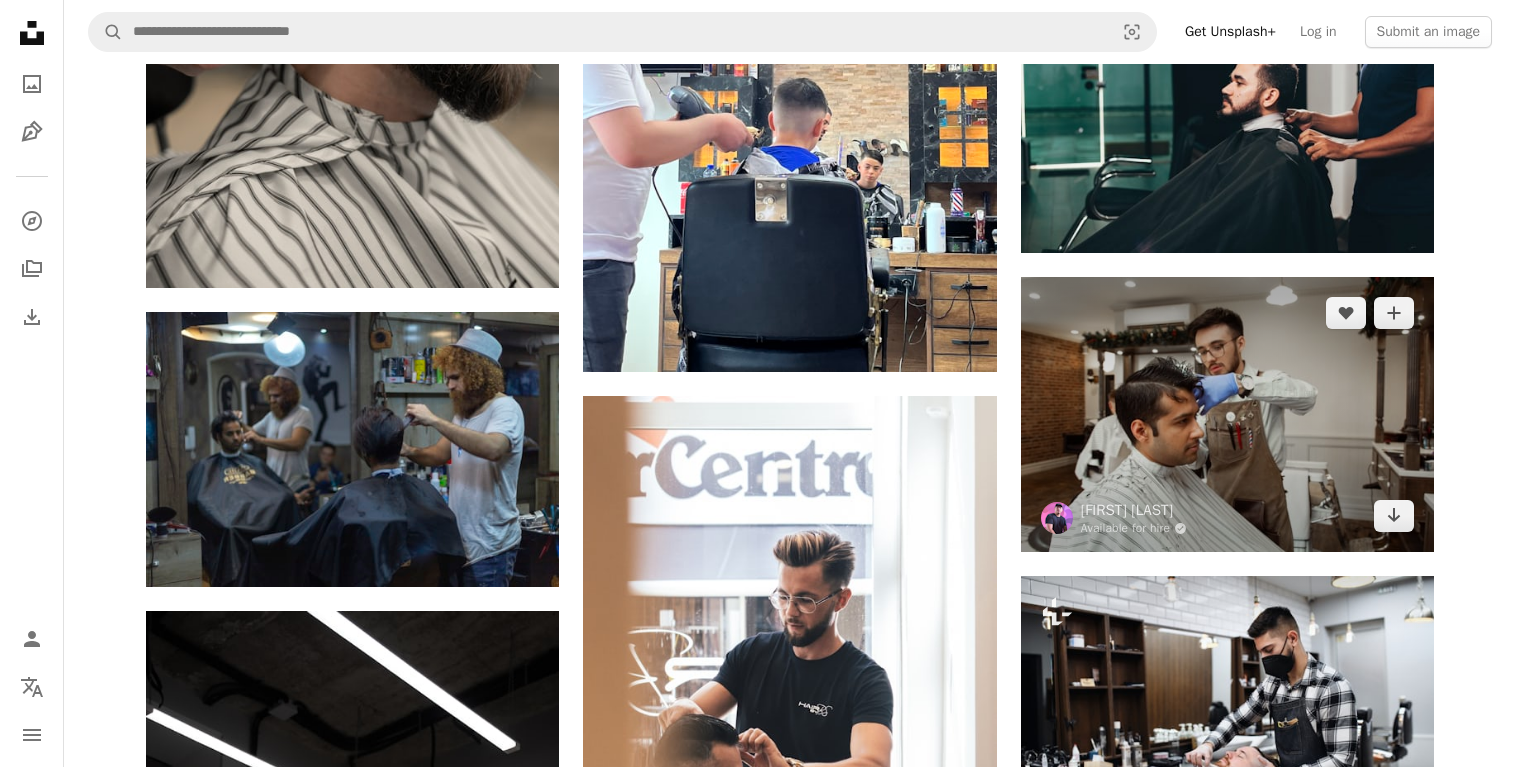 click at bounding box center [1227, 414] 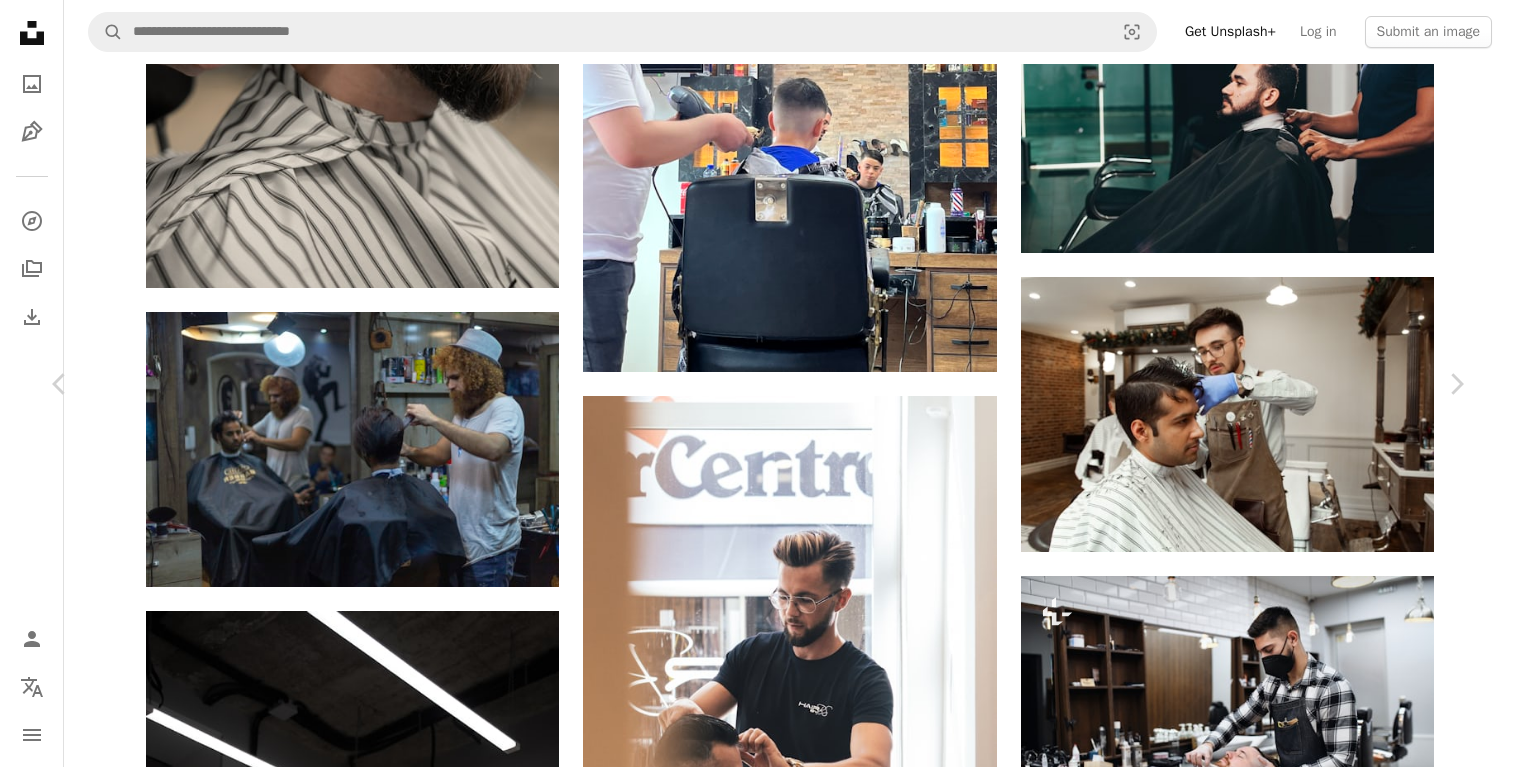 click on "Chevron down" 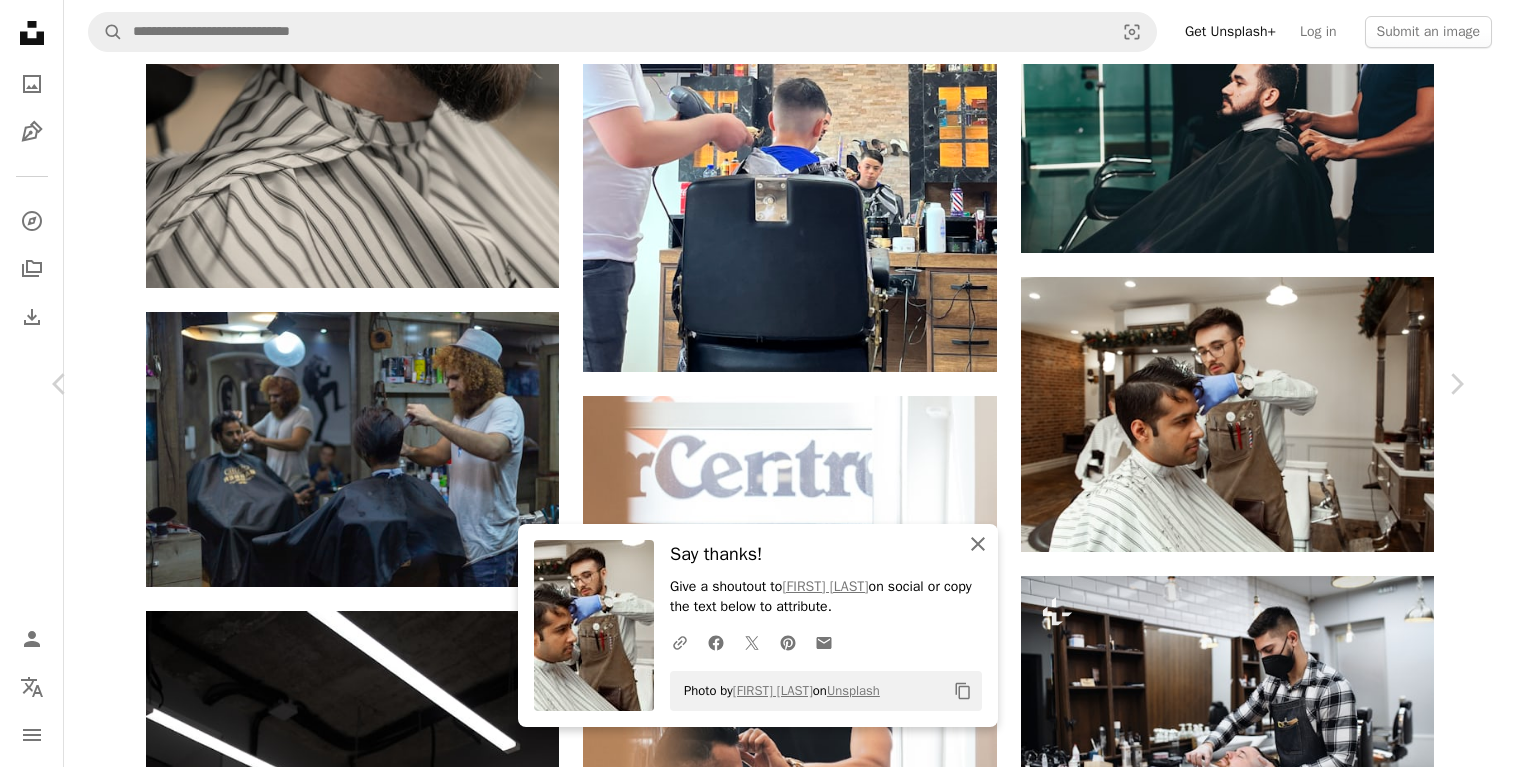 click on "An X shape" 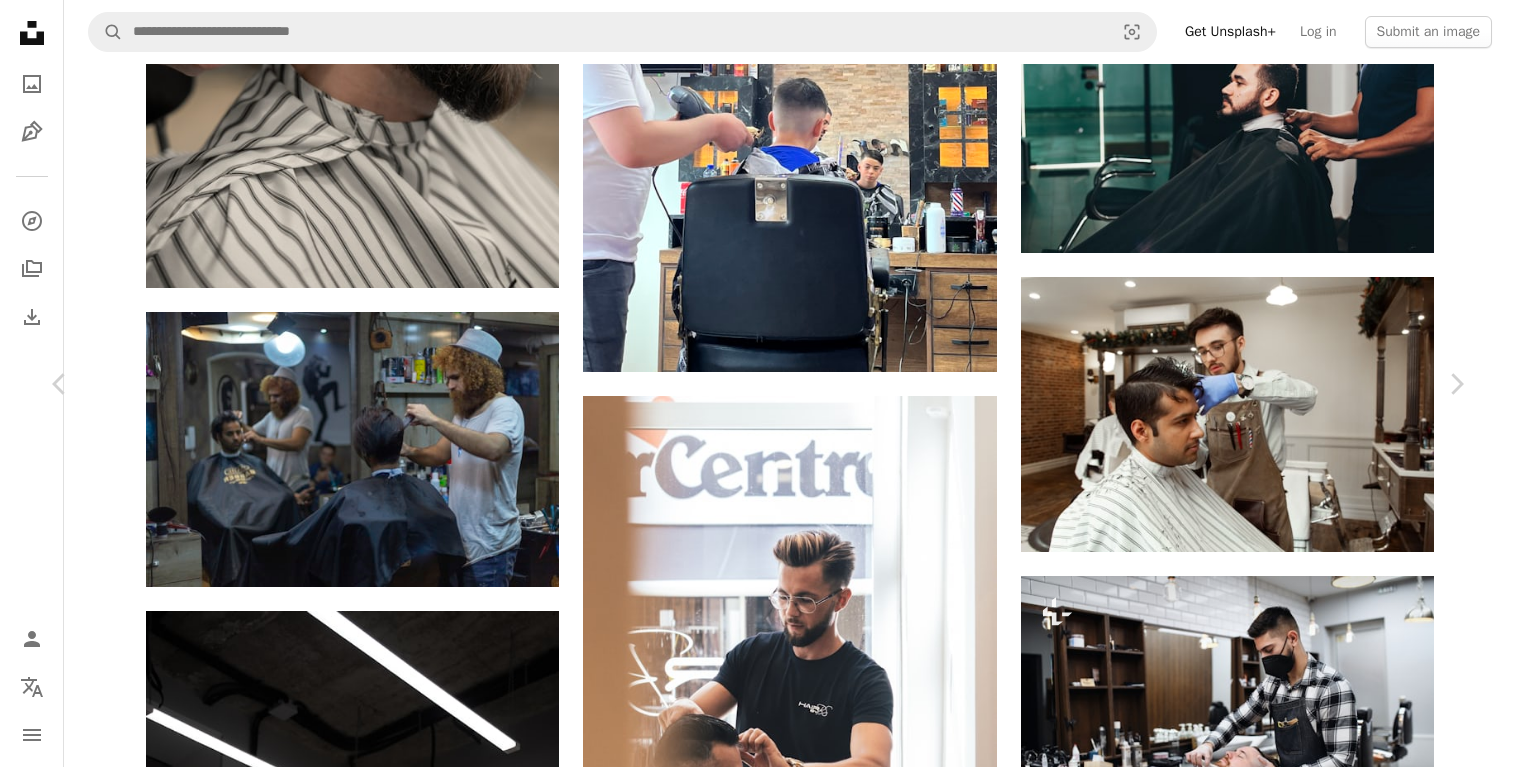 click on "An X shape" at bounding box center (20, 20) 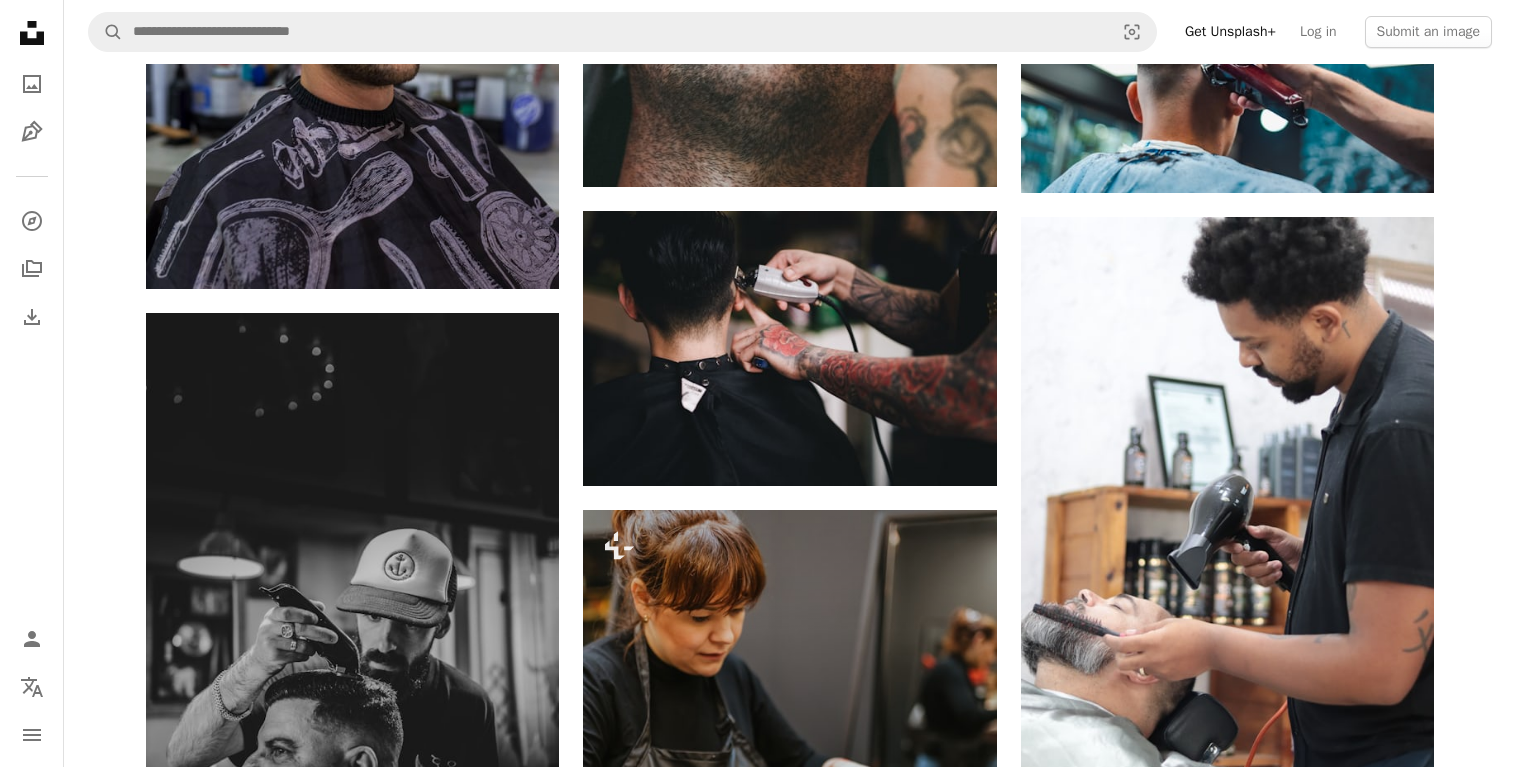 scroll, scrollTop: 20400, scrollLeft: 0, axis: vertical 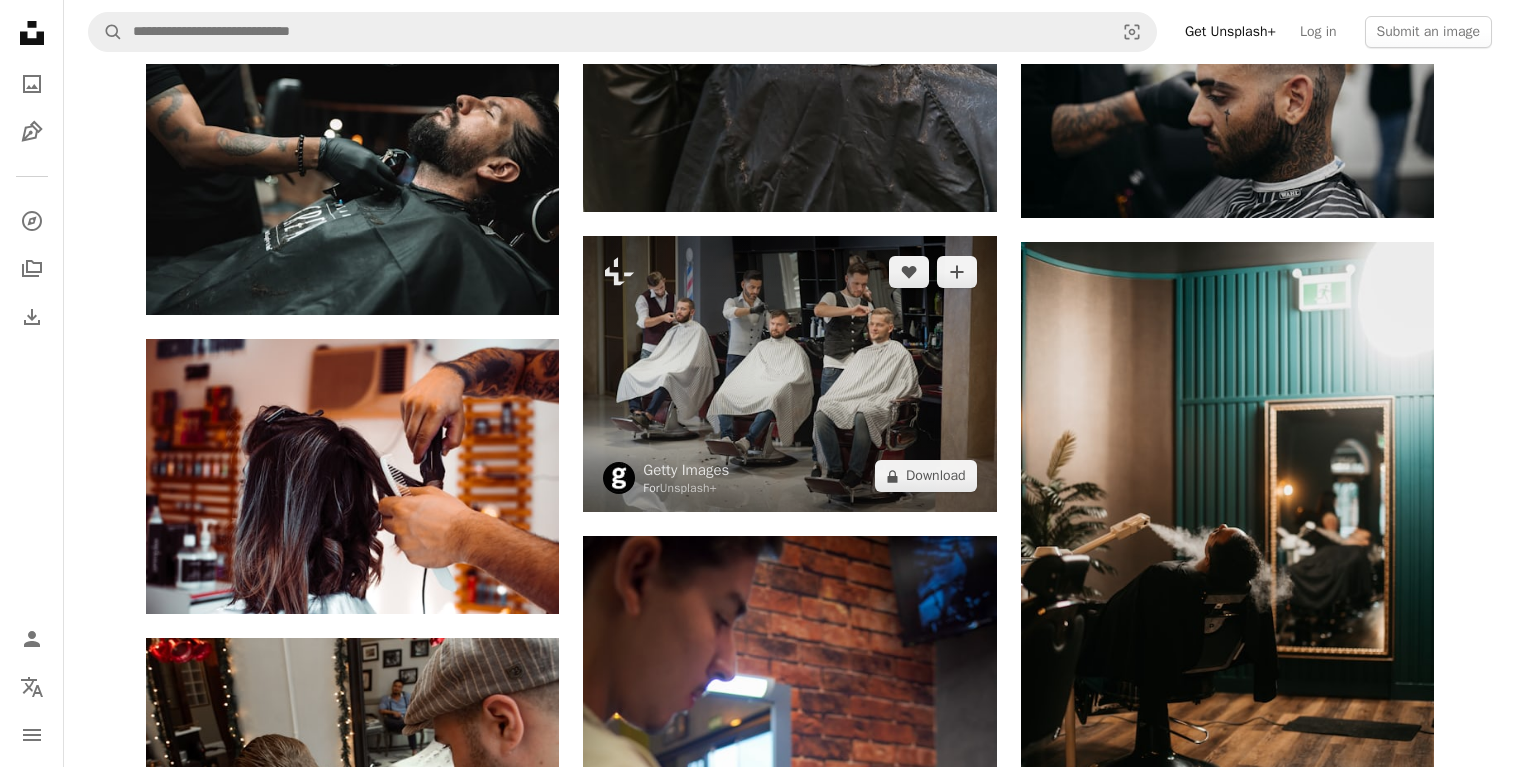 click at bounding box center [789, 374] 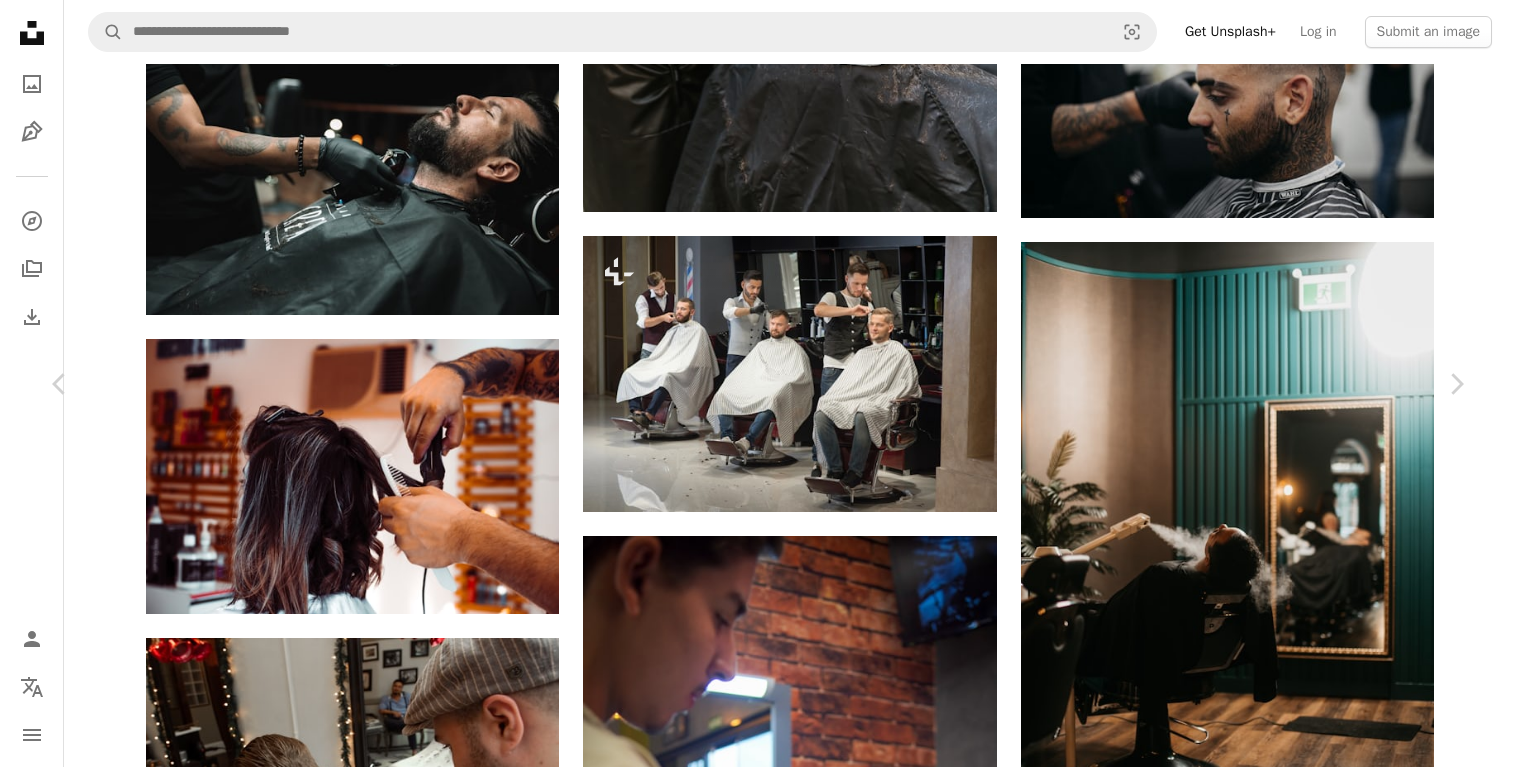 click on "An X shape" at bounding box center [20, 20] 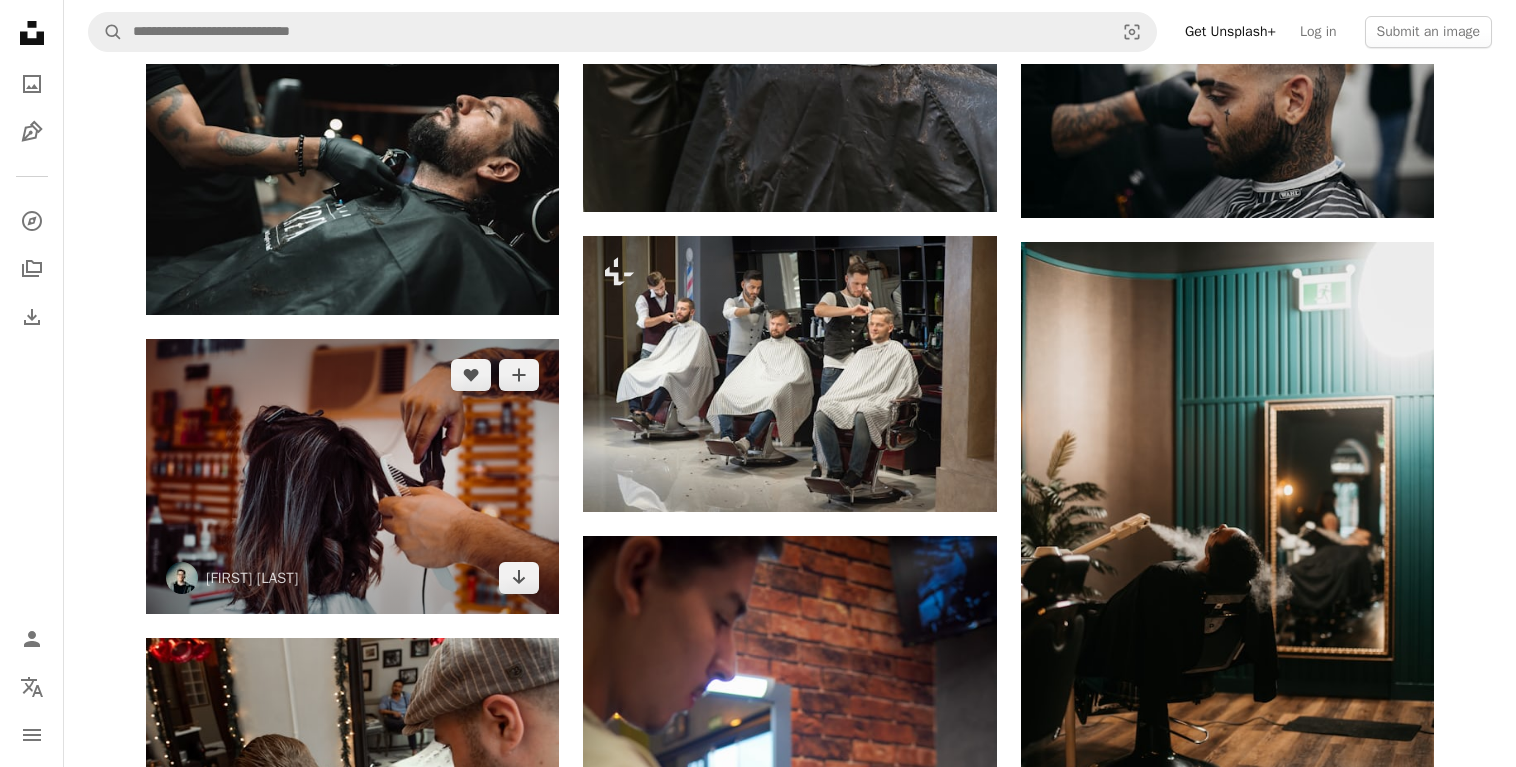 click at bounding box center (352, 476) 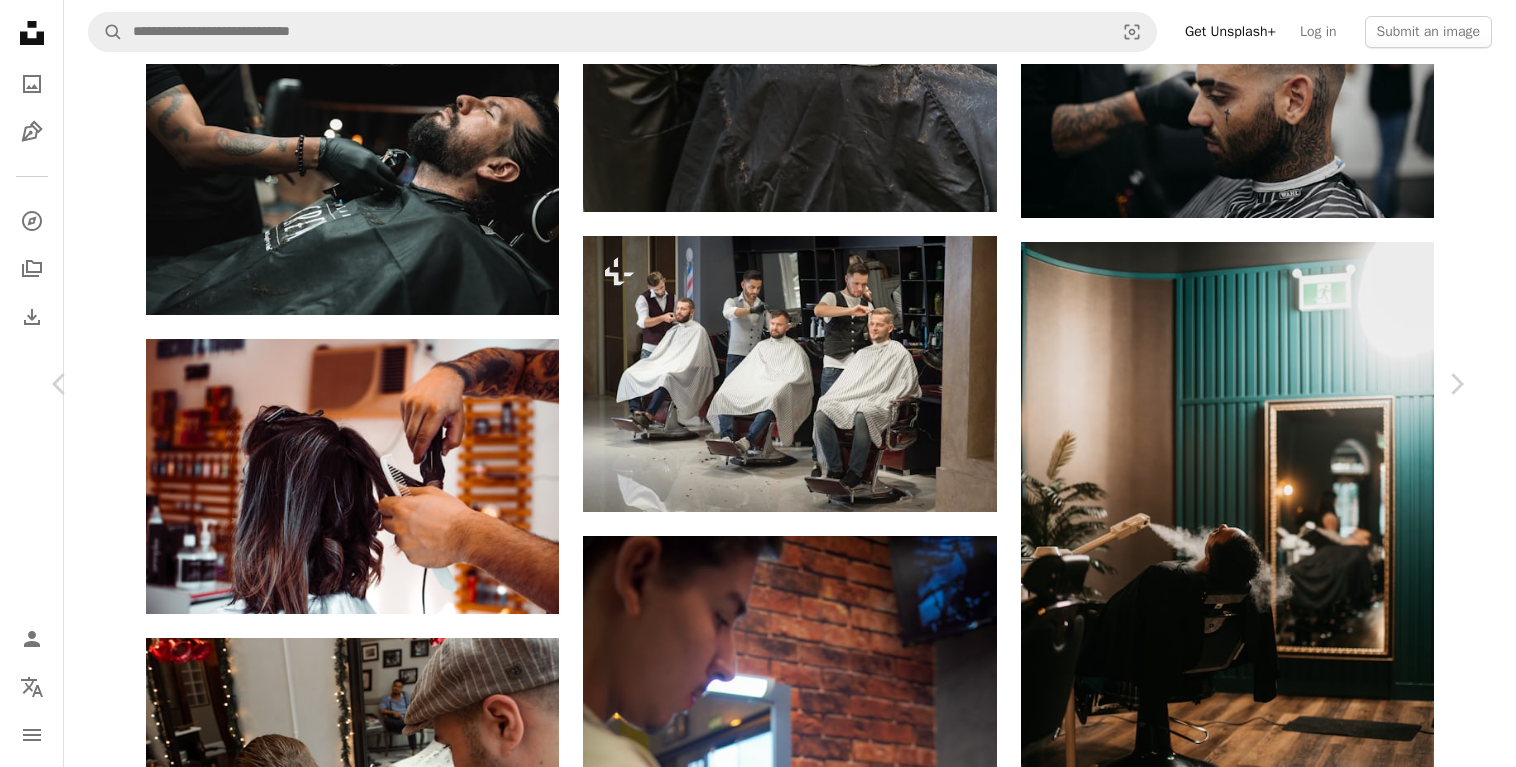 click on "An X shape" at bounding box center [20, 20] 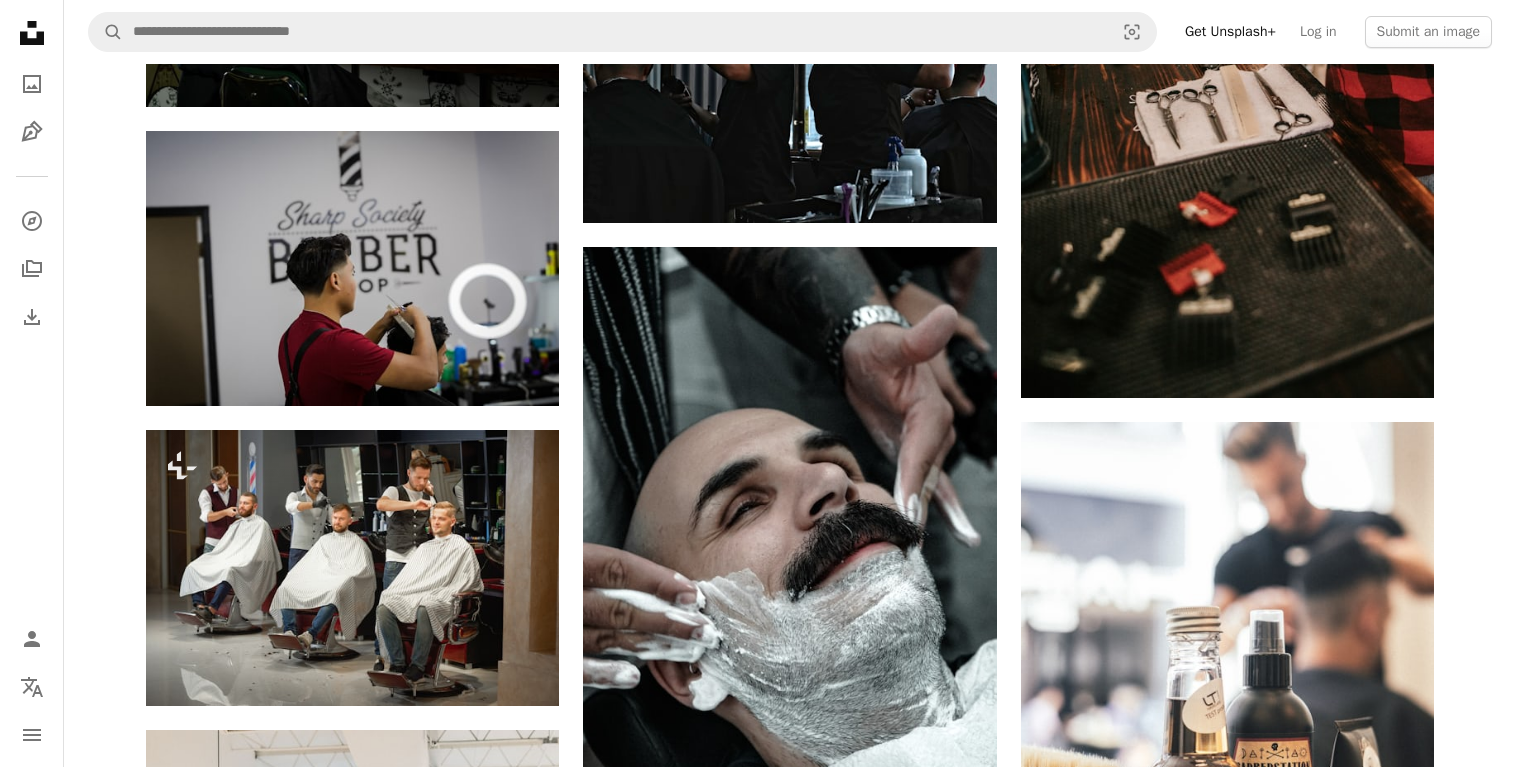scroll, scrollTop: 29478, scrollLeft: 0, axis: vertical 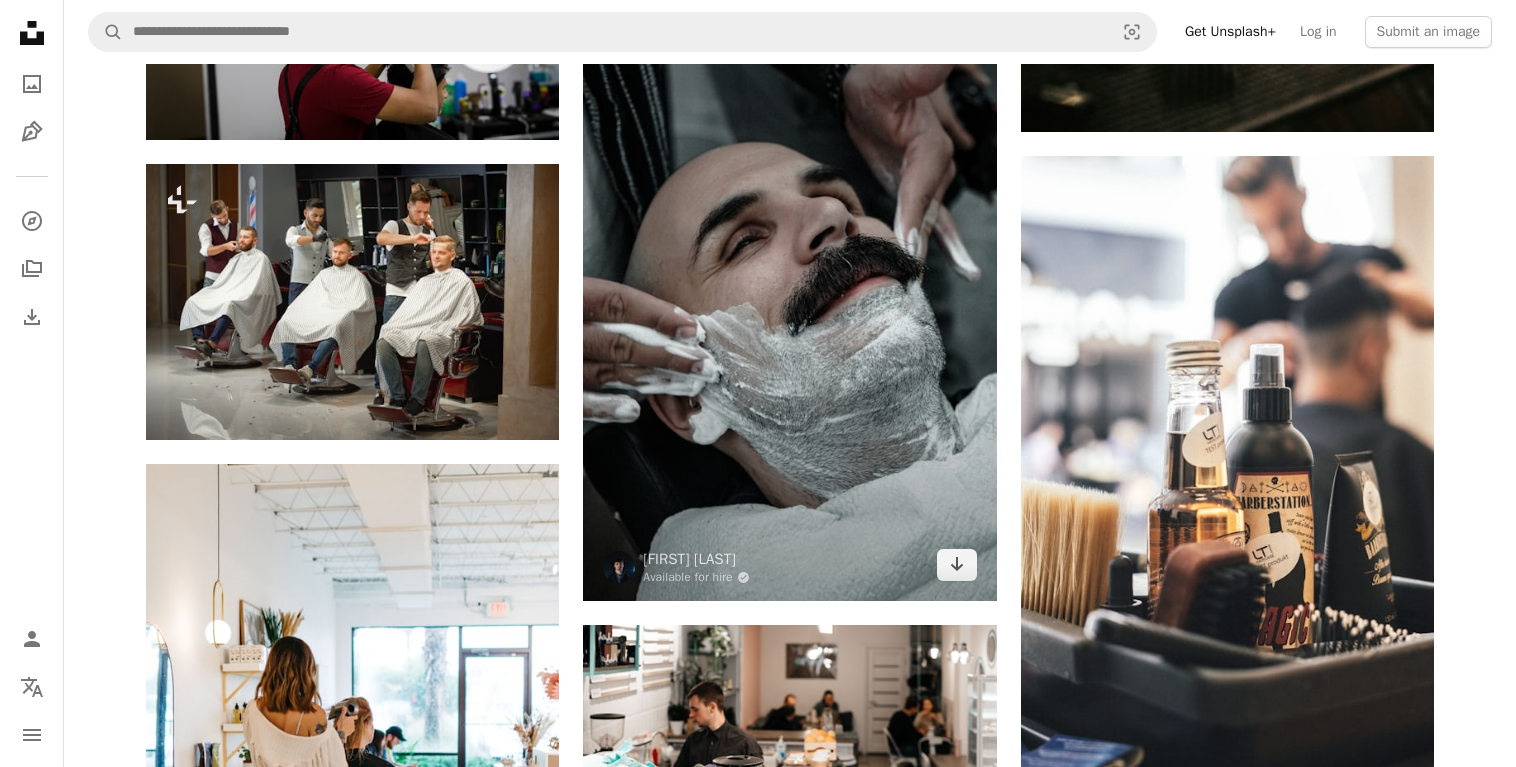 click at bounding box center (789, 291) 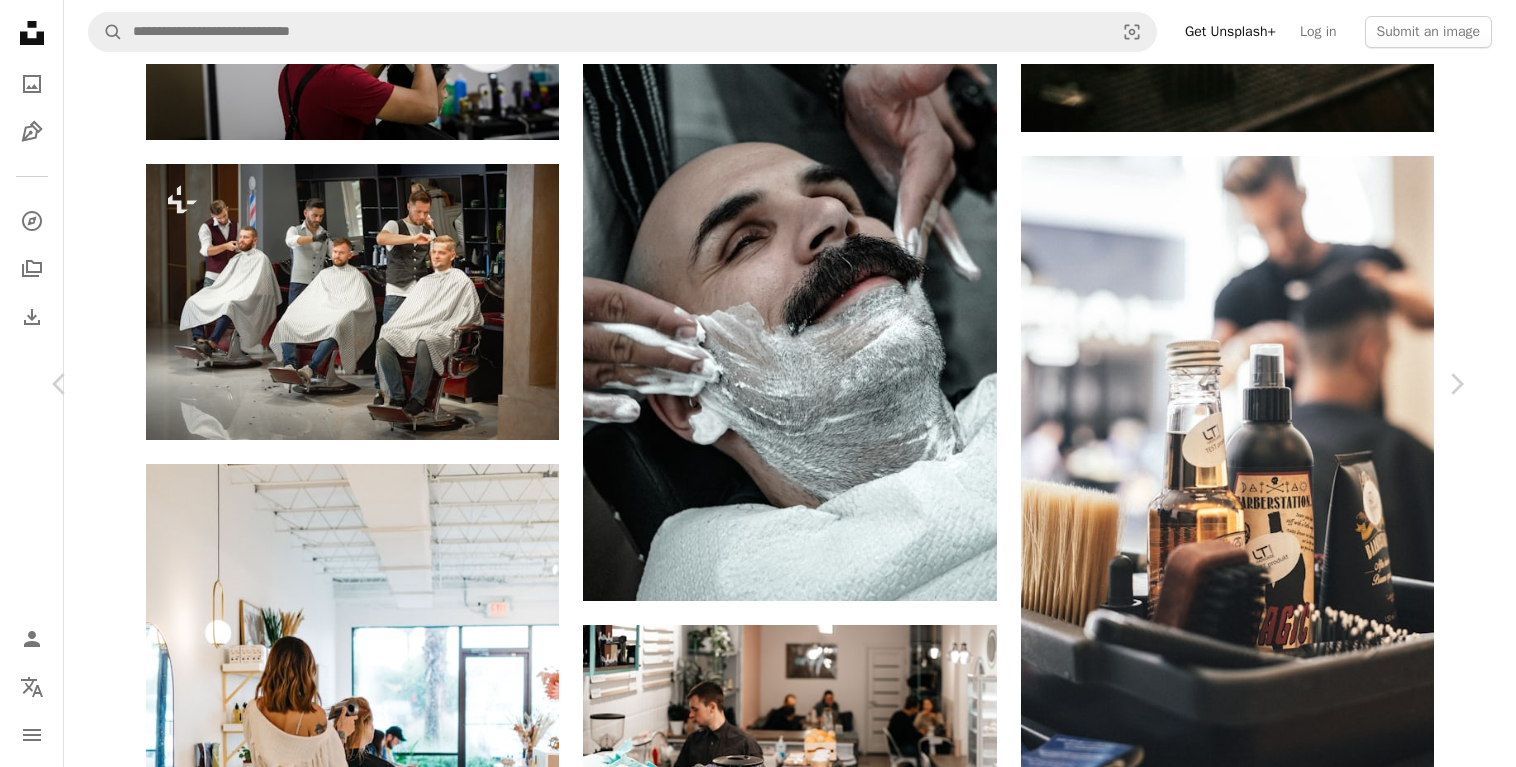 click 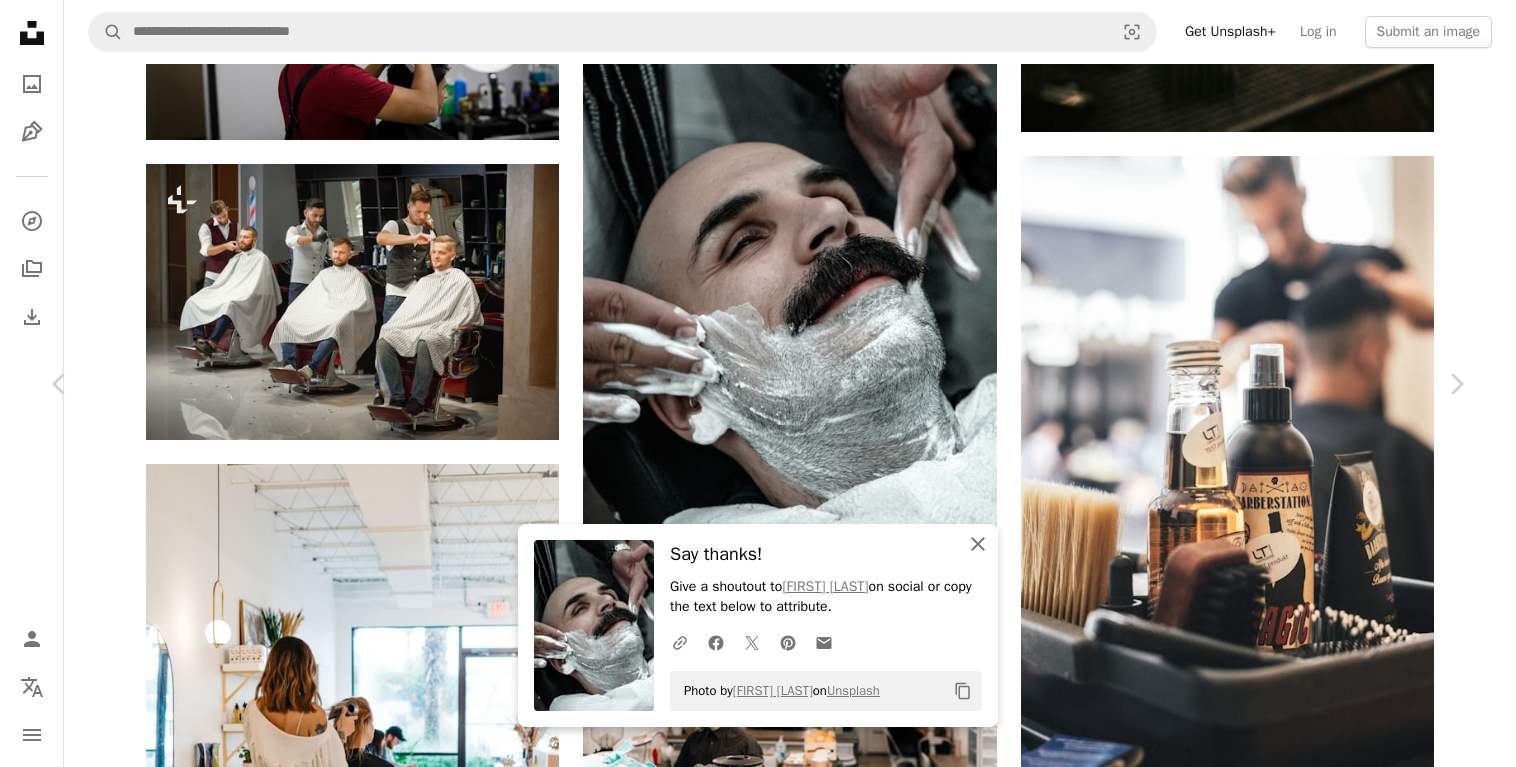 click on "An X shape" 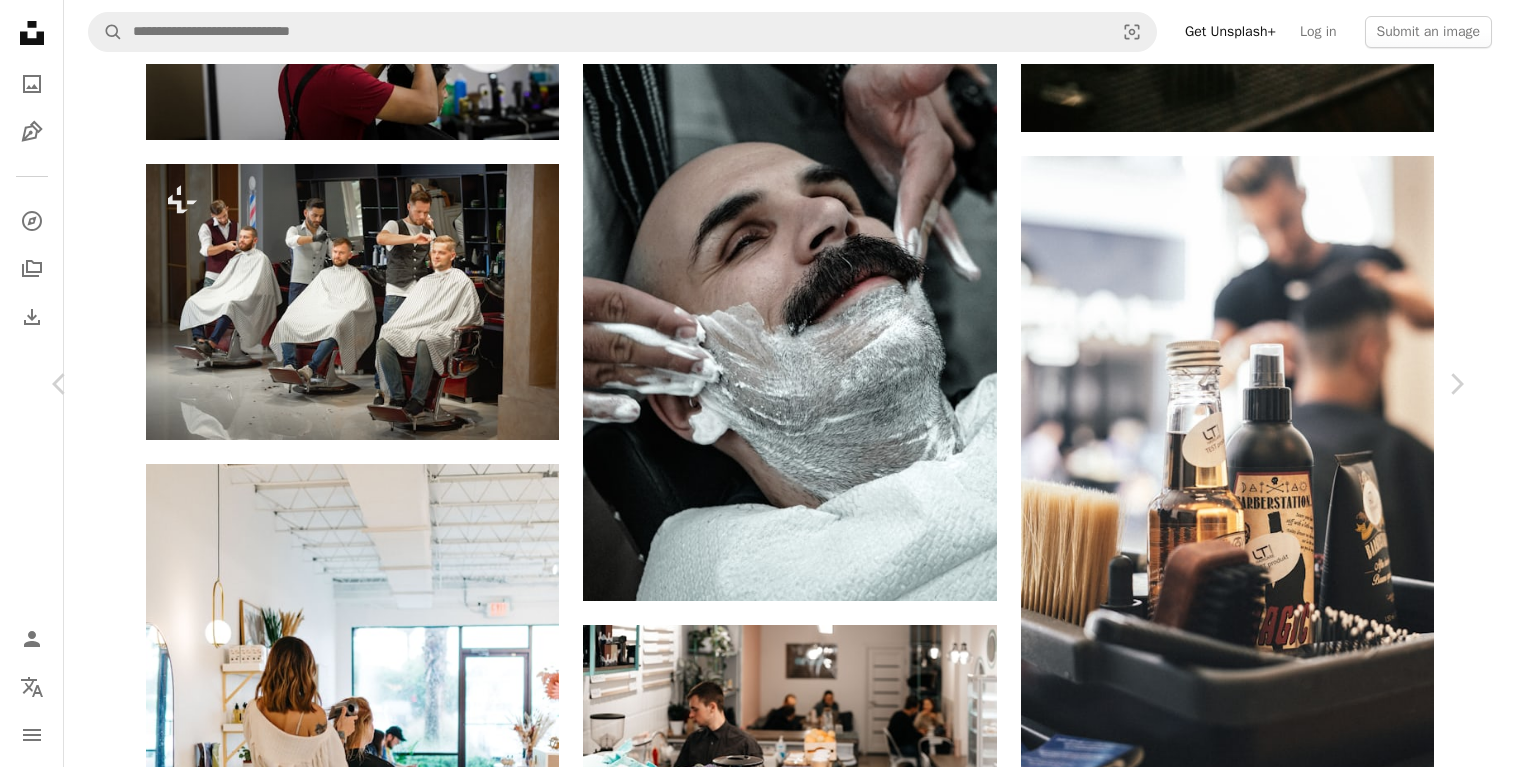 click on "An X shape" at bounding box center (20, 20) 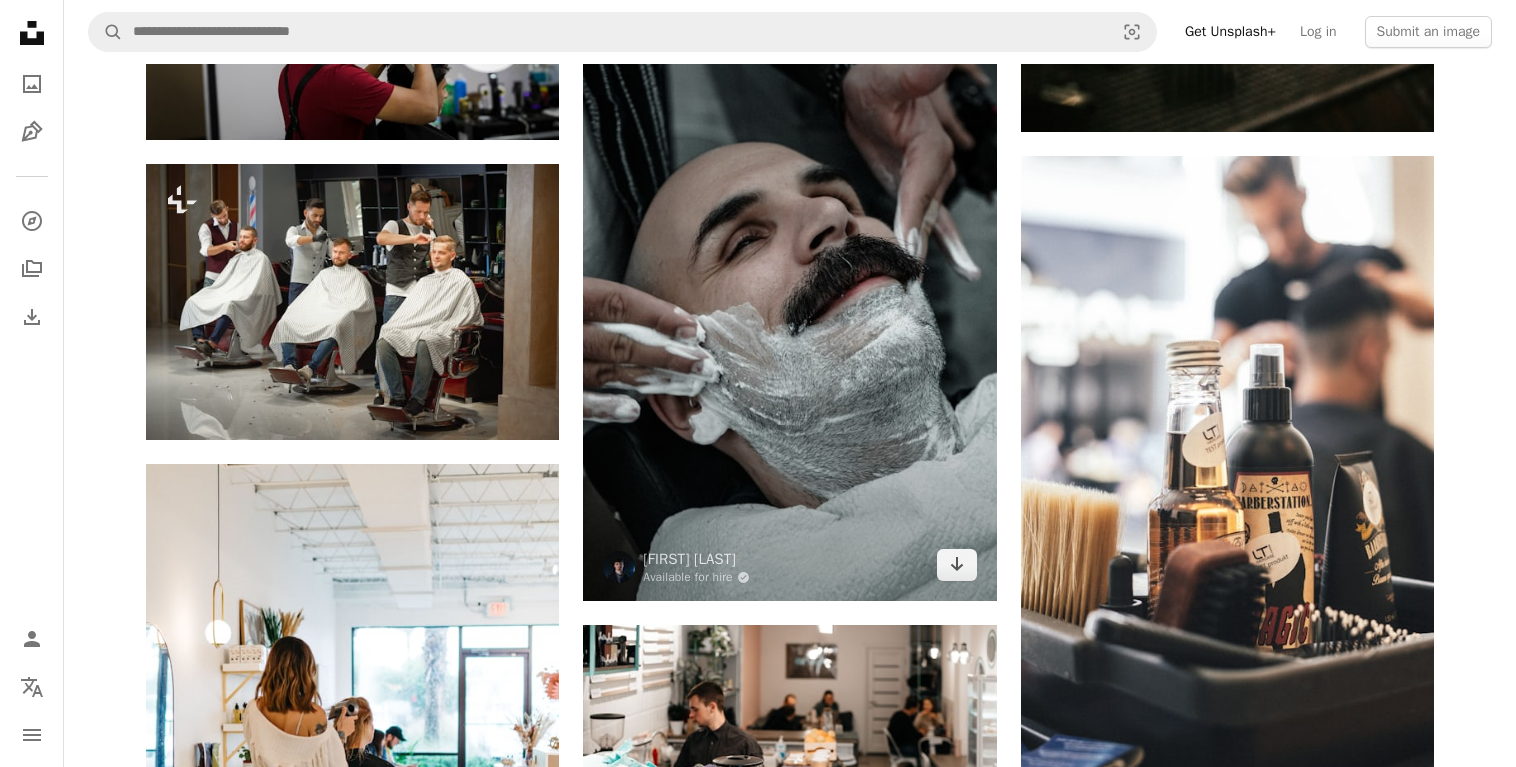 scroll, scrollTop: 29988, scrollLeft: 0, axis: vertical 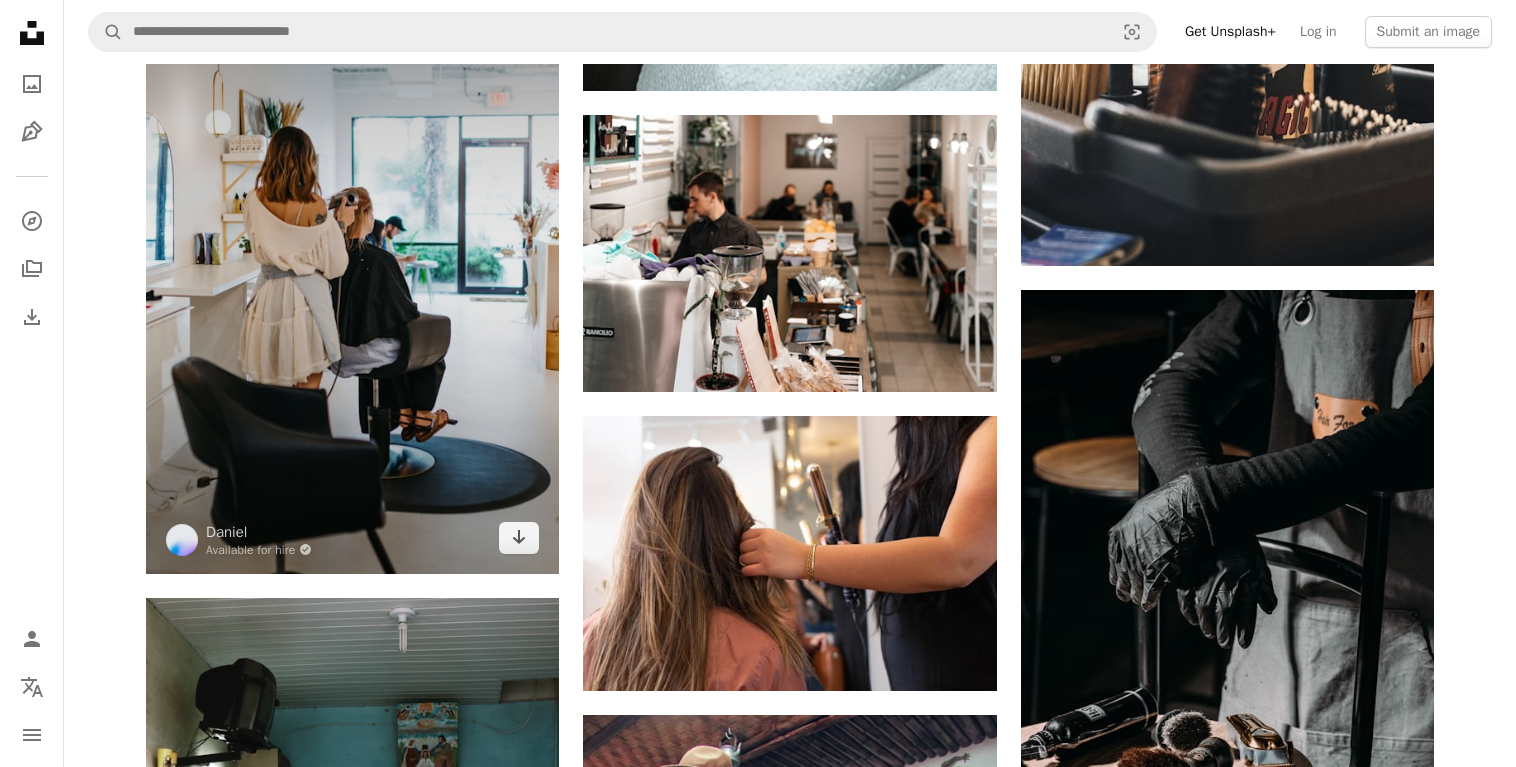 click at bounding box center [352, 264] 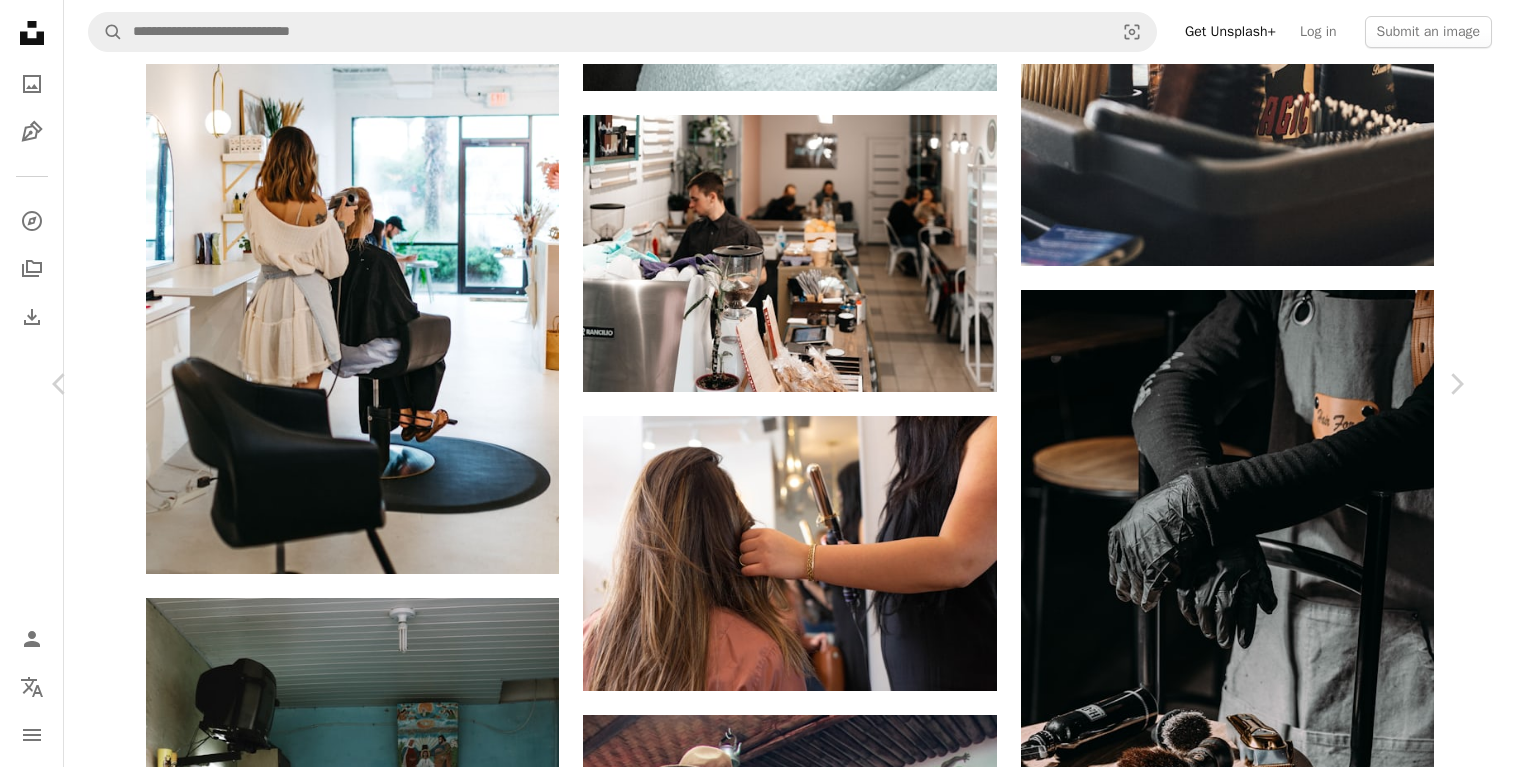 click on "Chevron down" 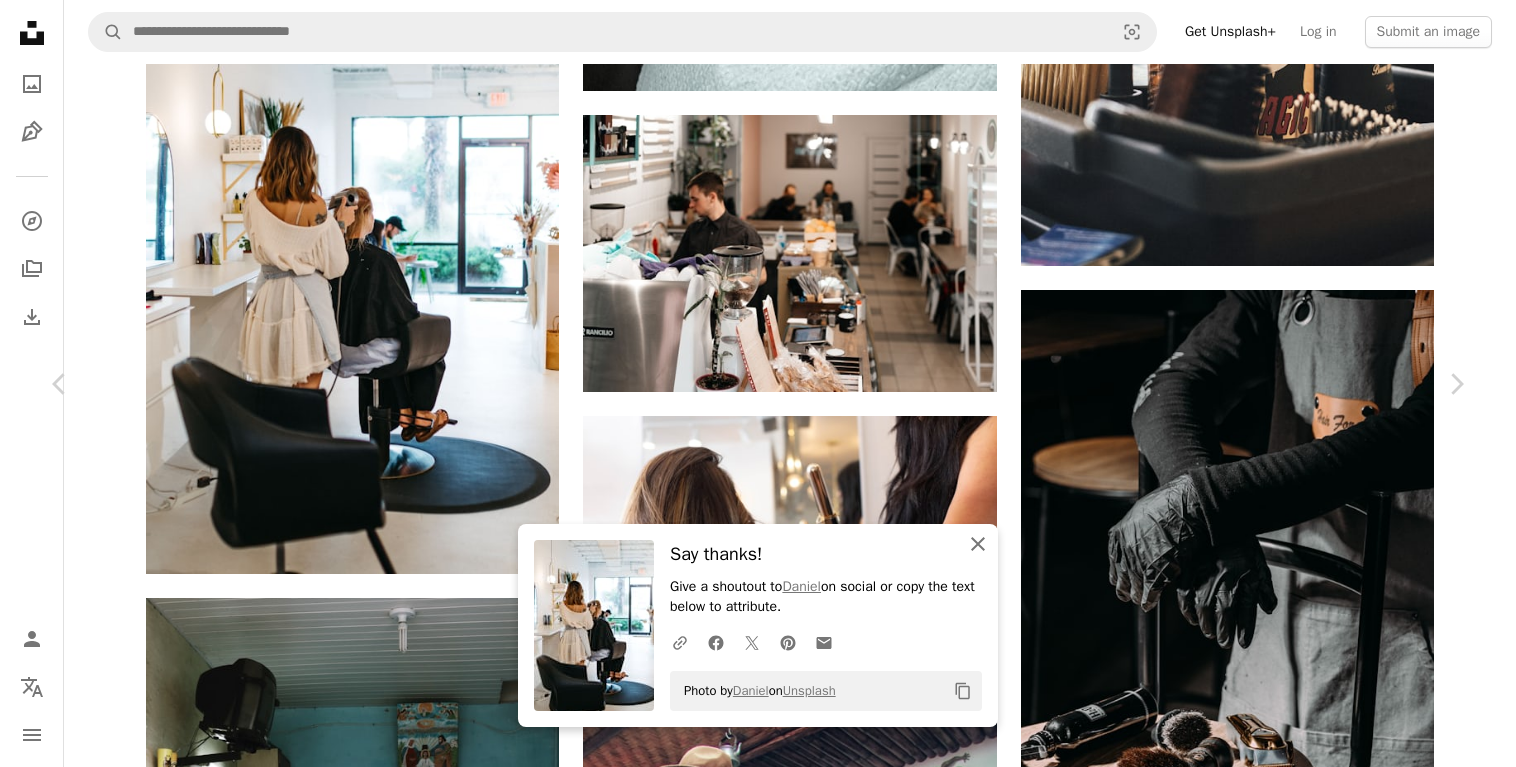 click on "An X shape" 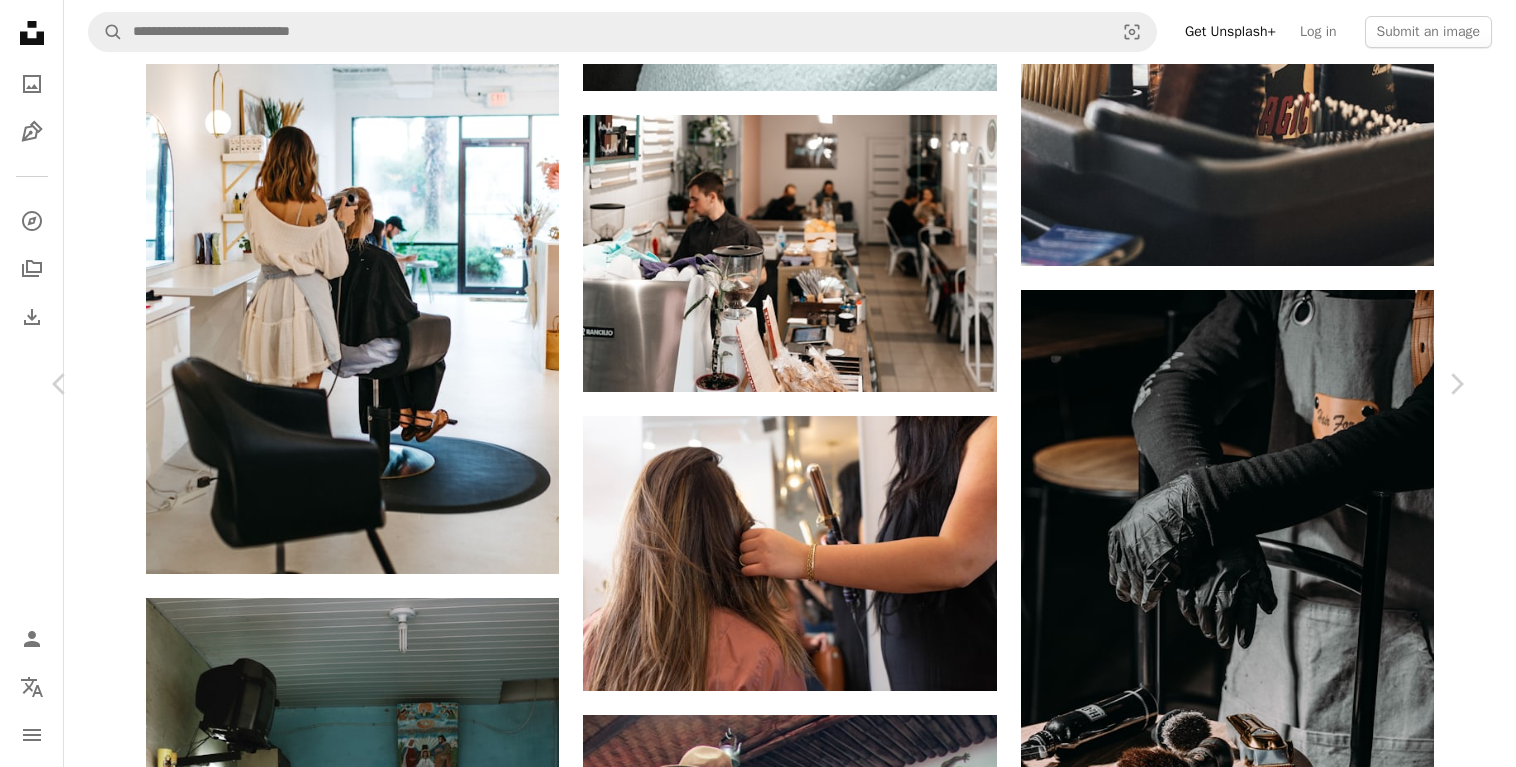 click on "An X shape" at bounding box center [20, 20] 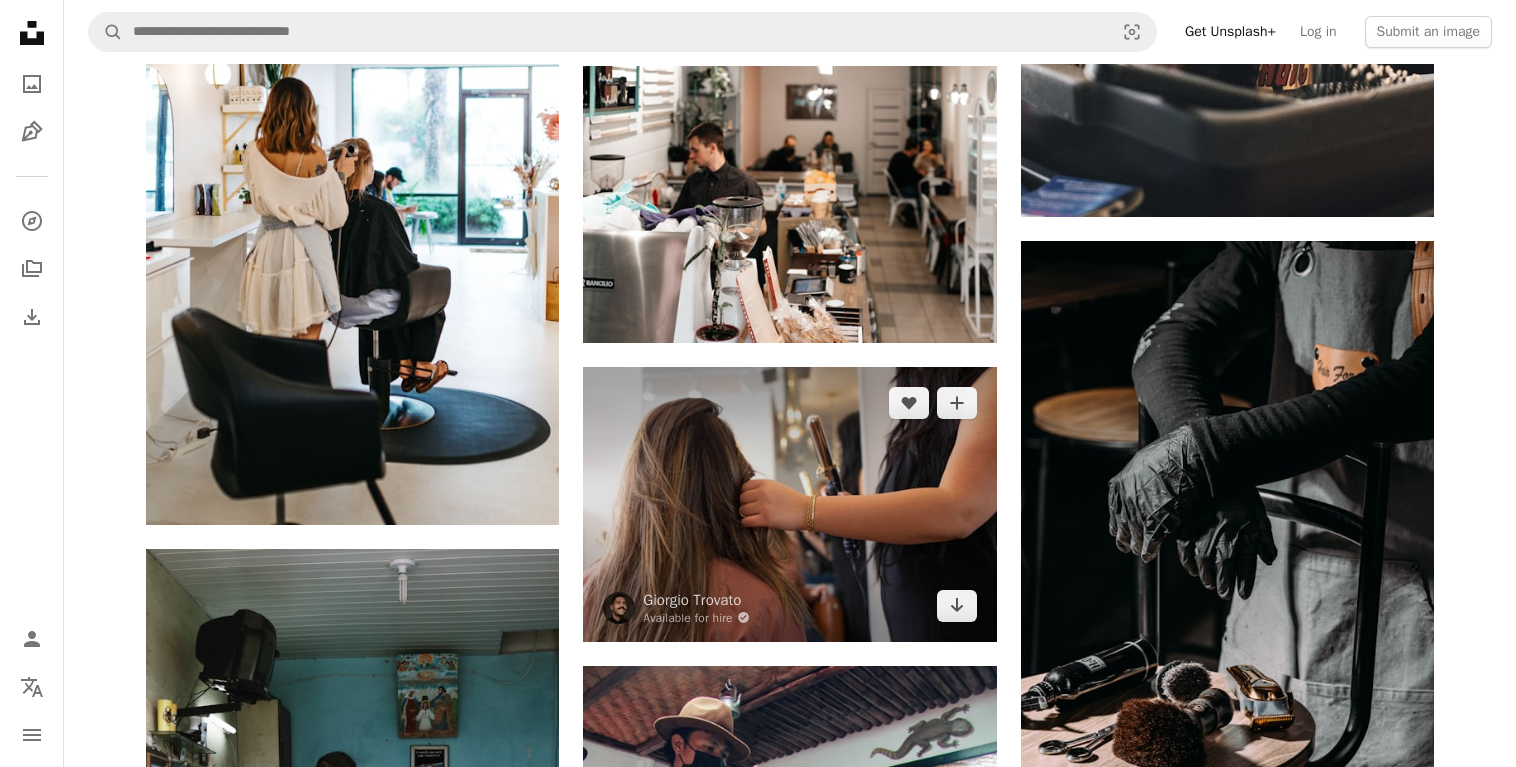 scroll, scrollTop: 30090, scrollLeft: 0, axis: vertical 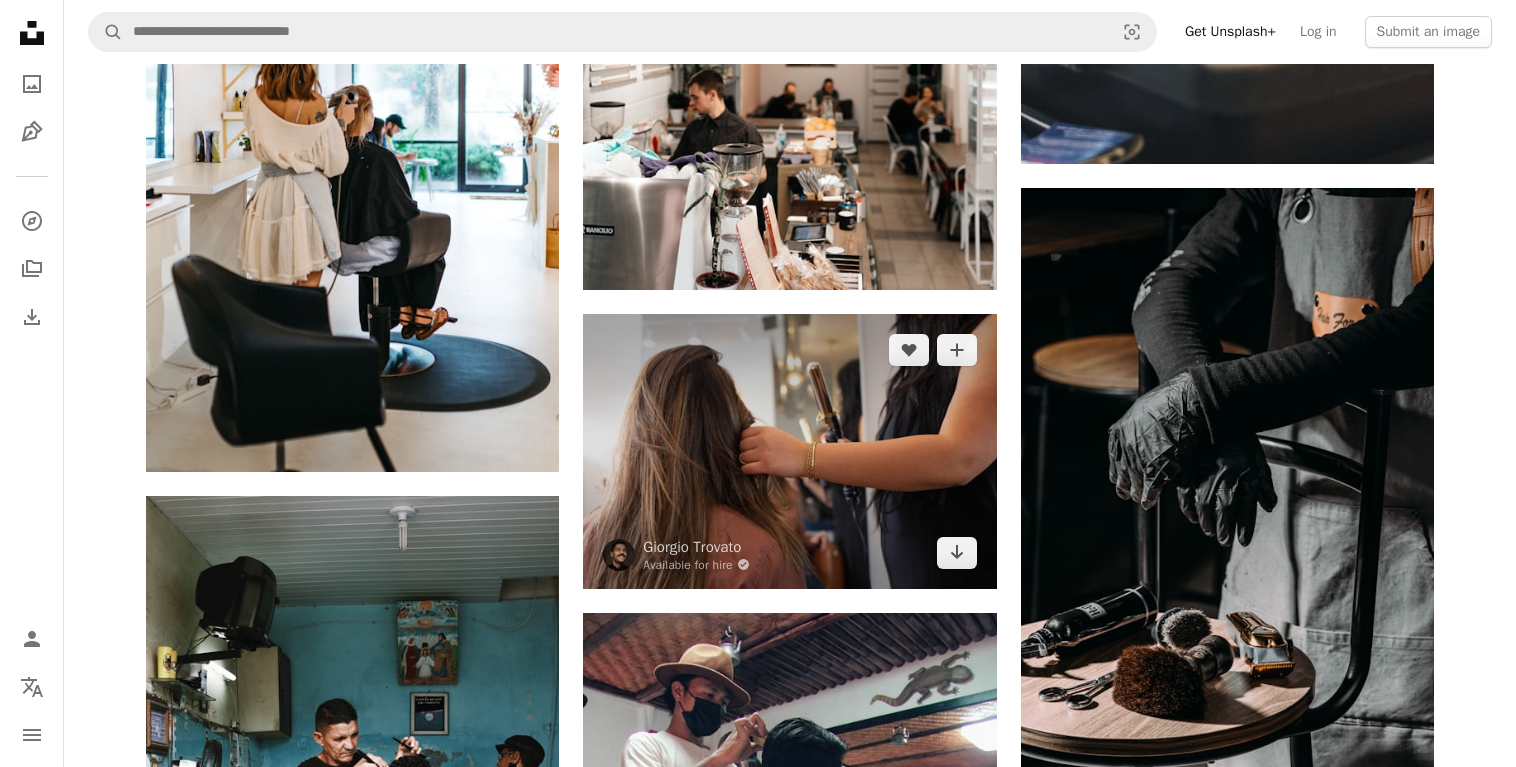 click at bounding box center (789, 451) 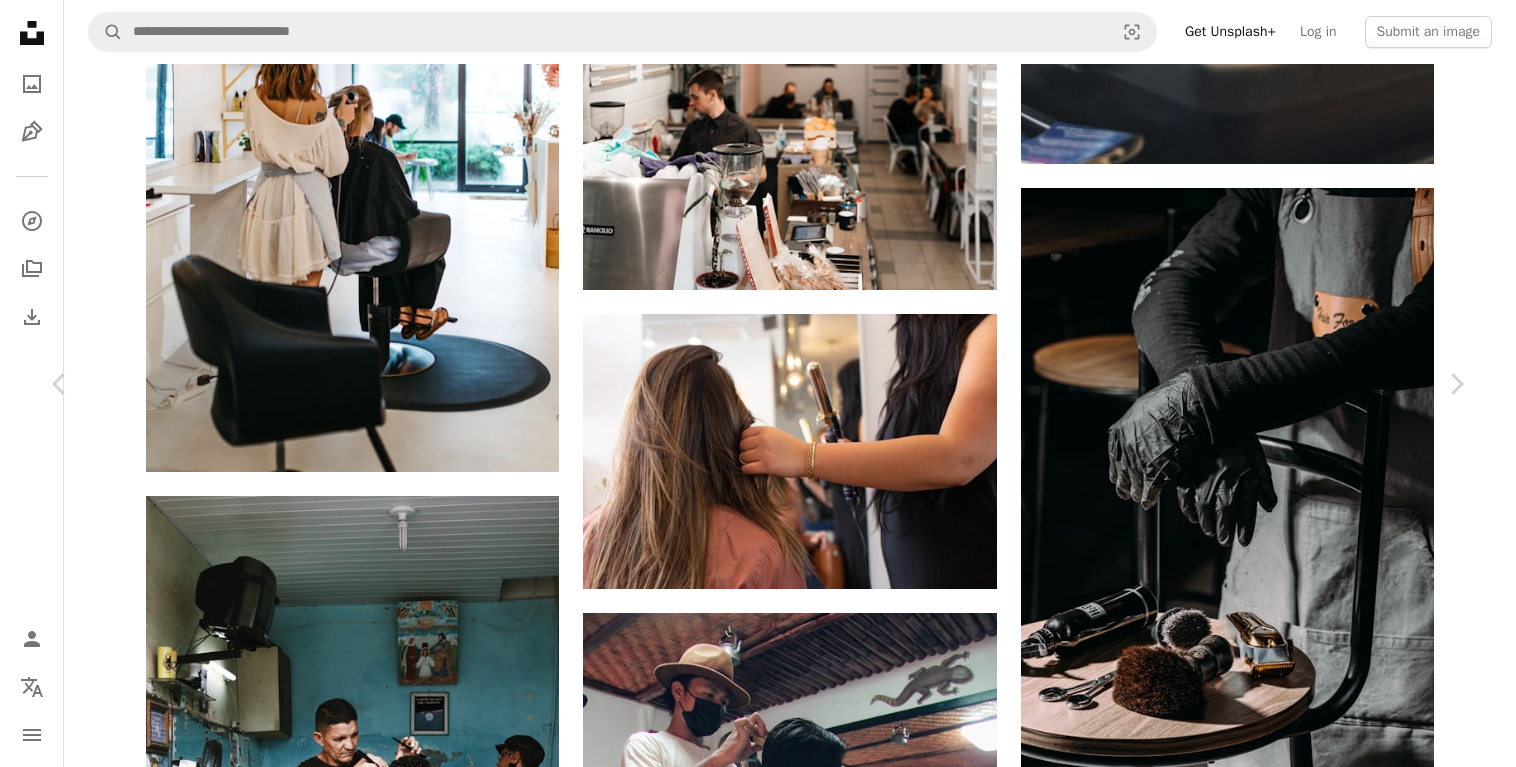 click 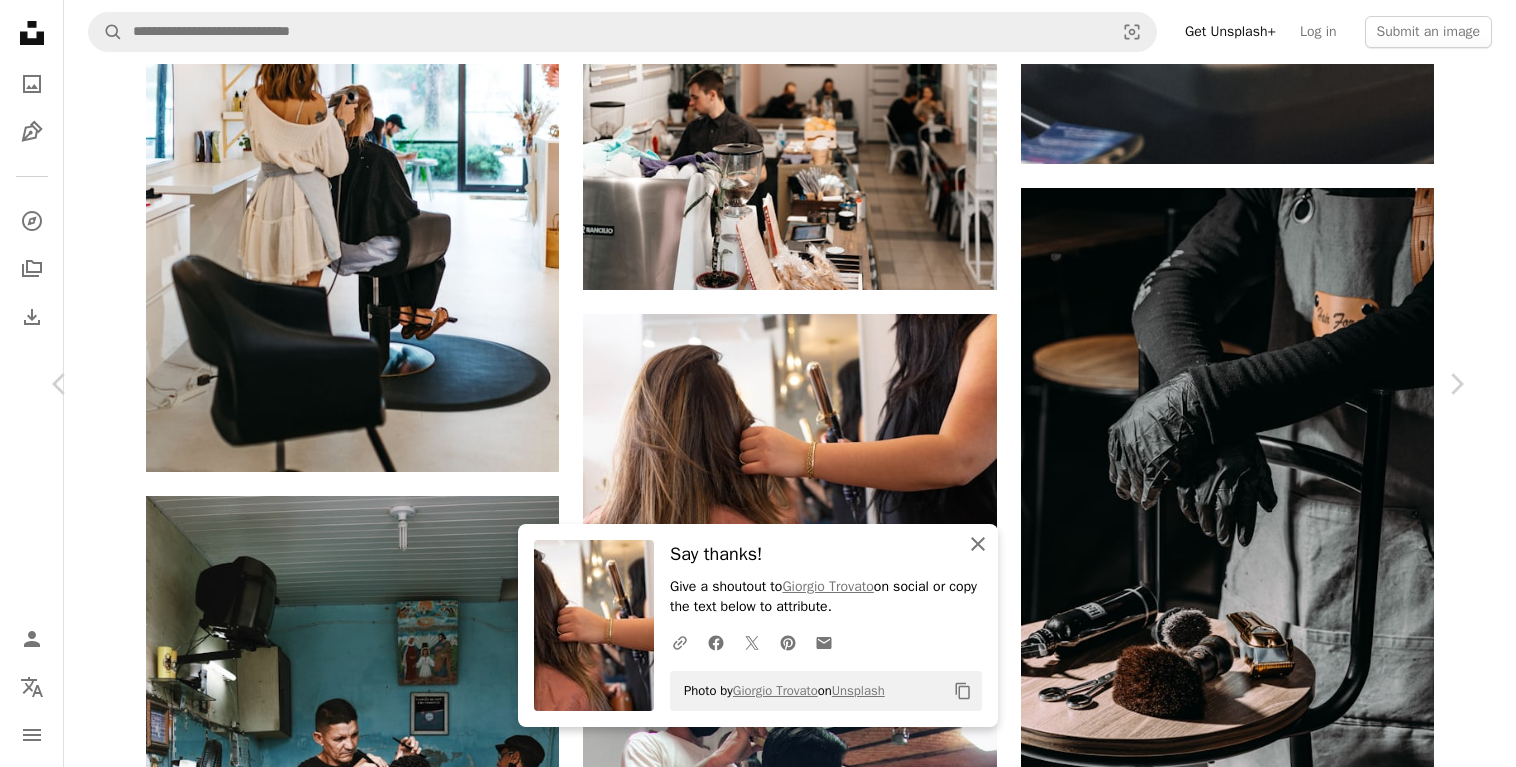 click on "An X shape" 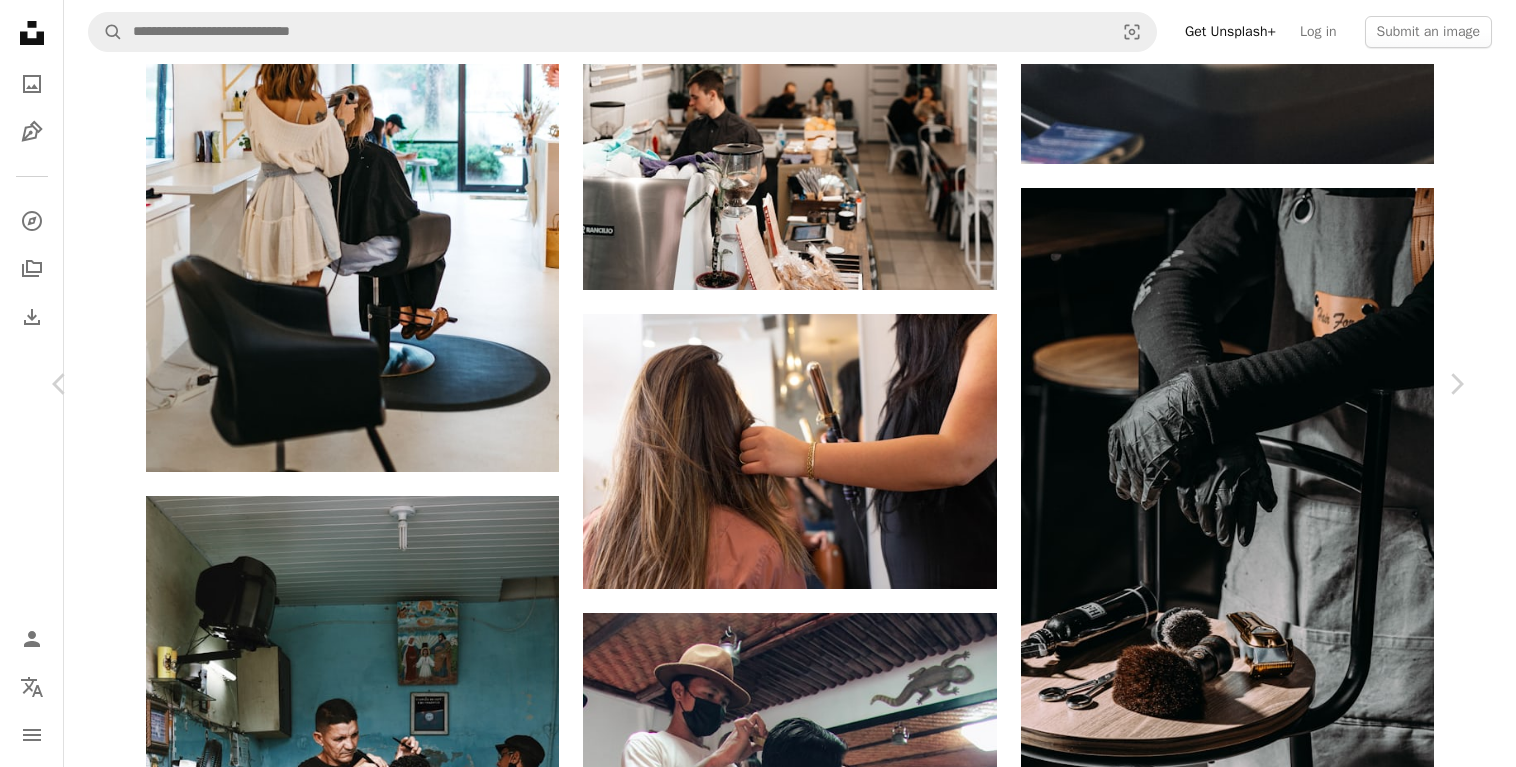 click on "An X shape" at bounding box center [20, 20] 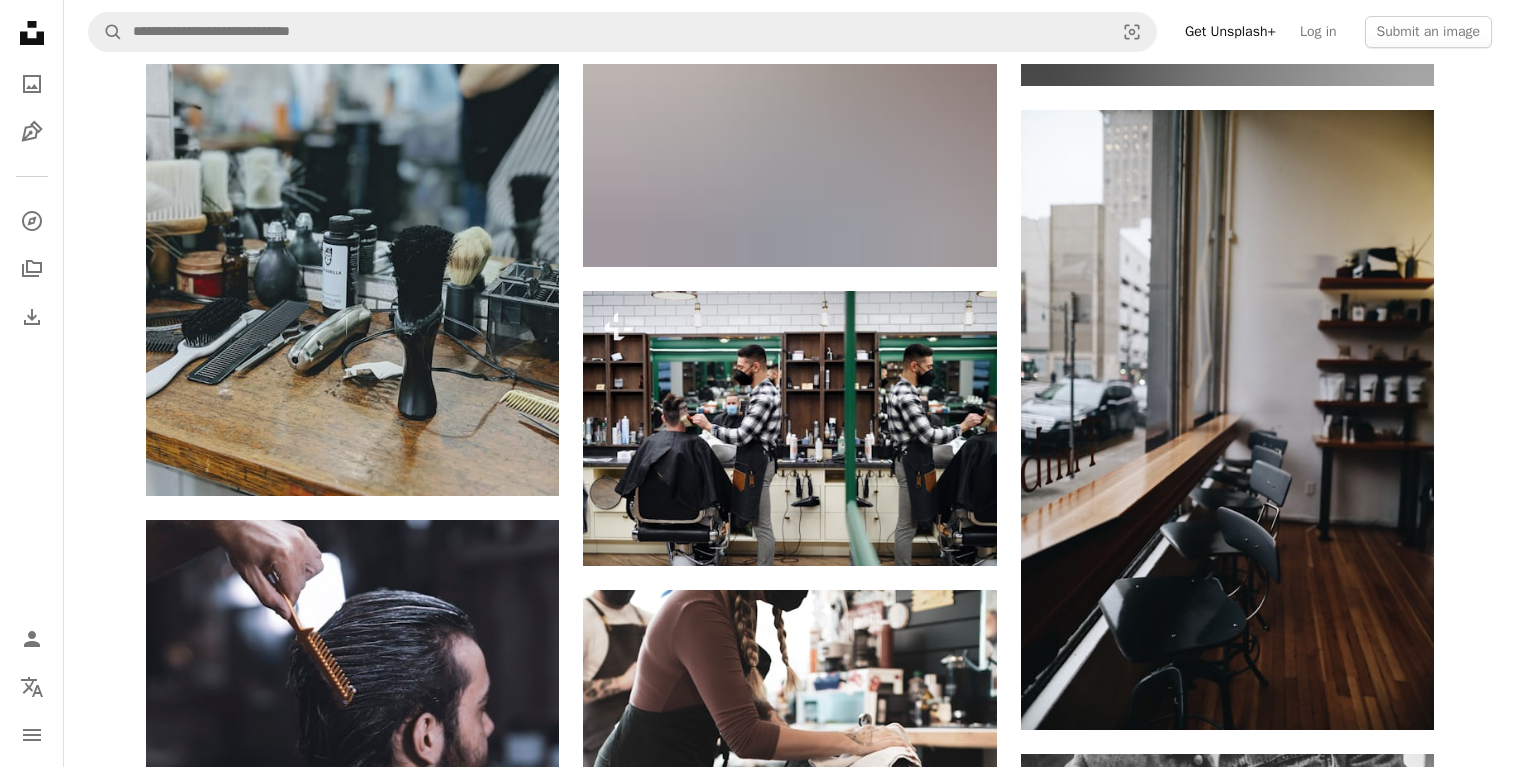 scroll, scrollTop: 31620, scrollLeft: 0, axis: vertical 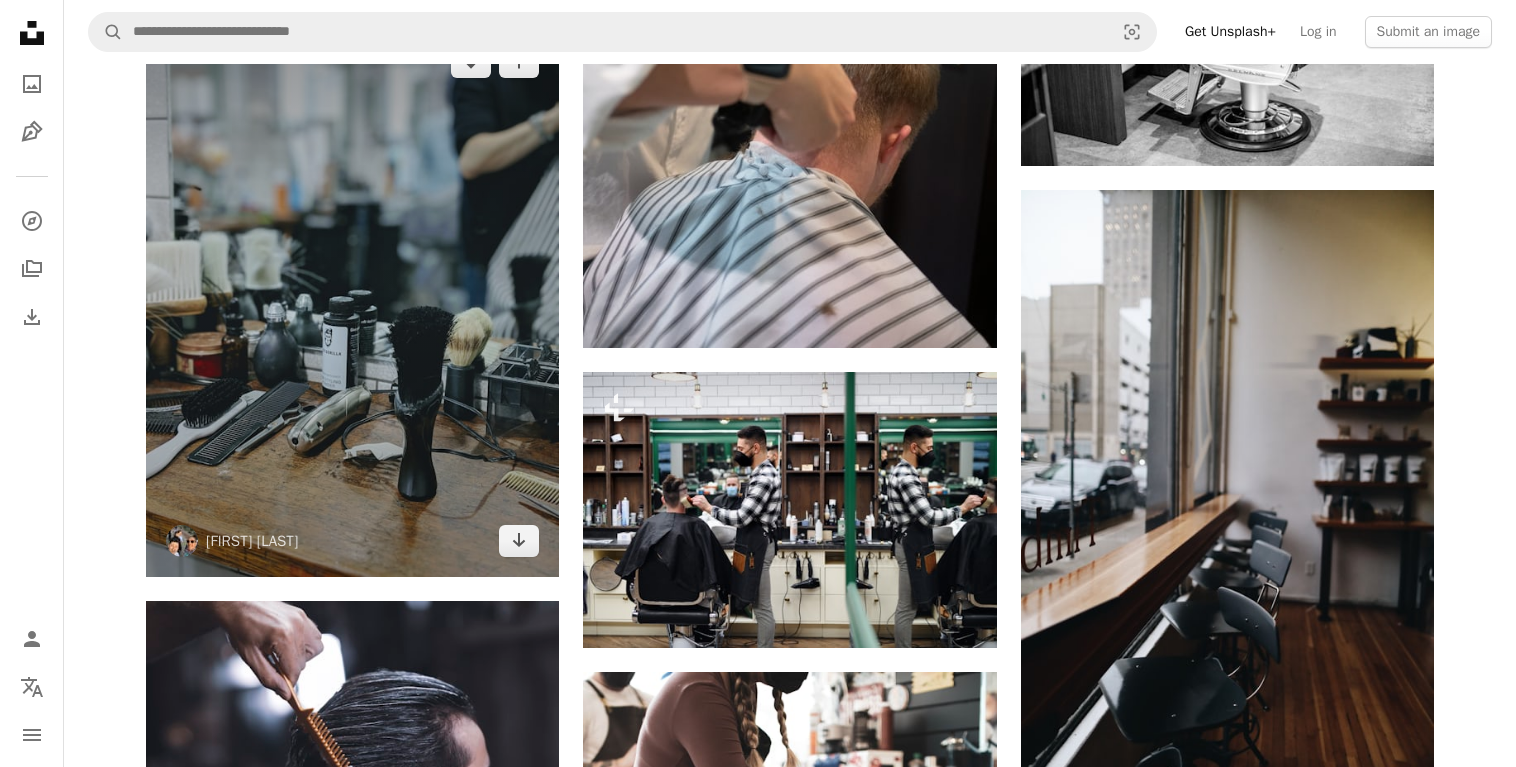click at bounding box center [352, 301] 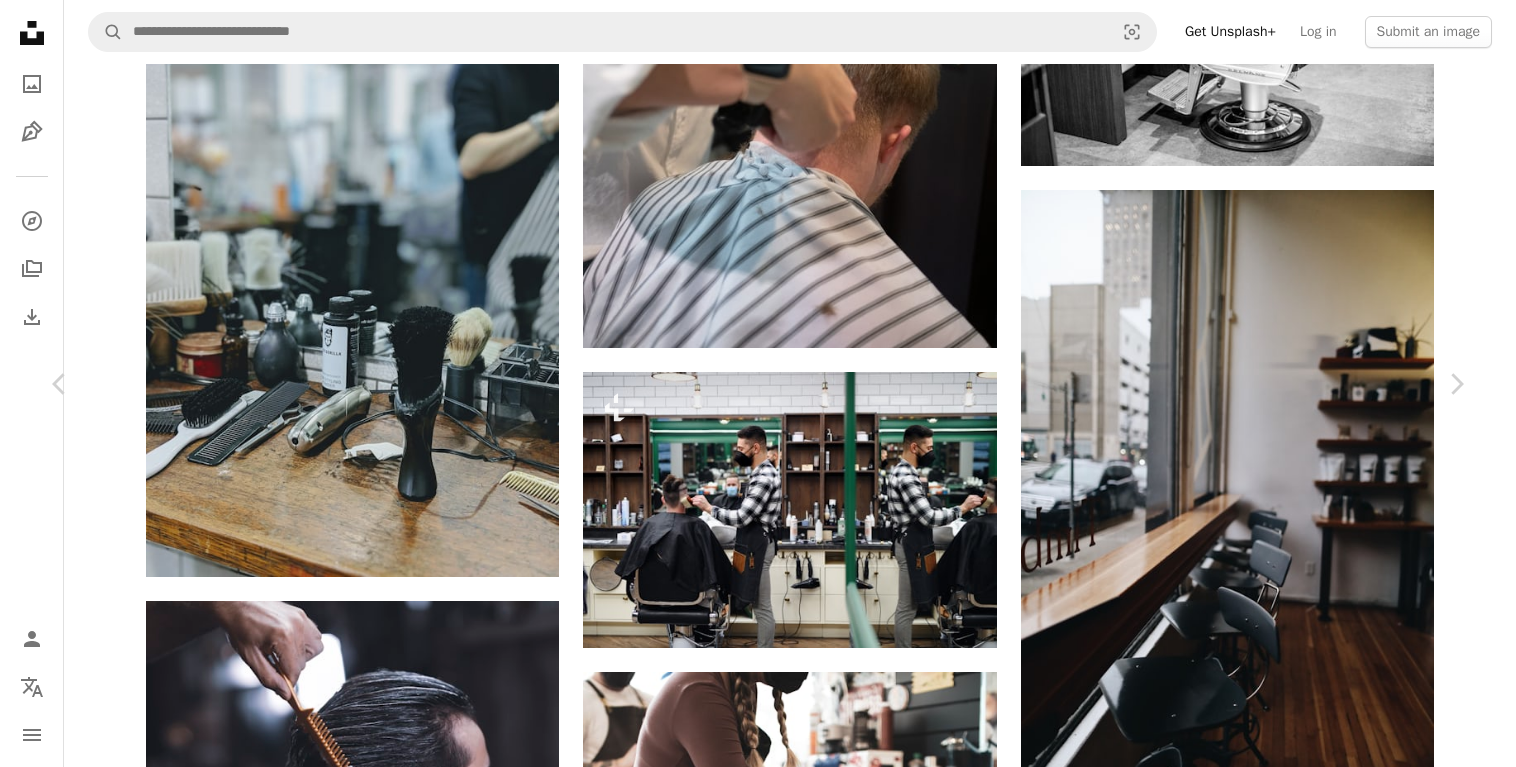 click on "Chevron down" 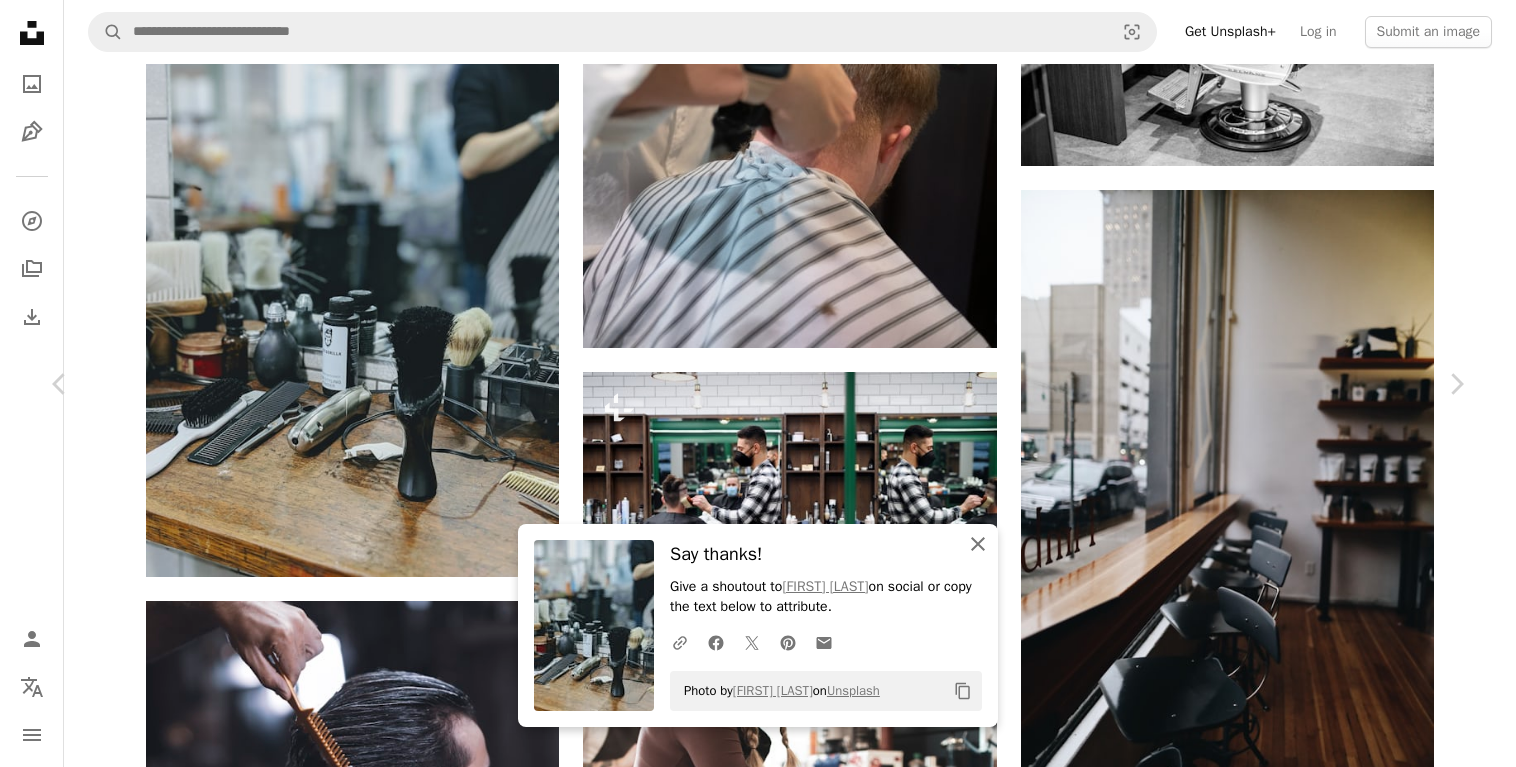 click 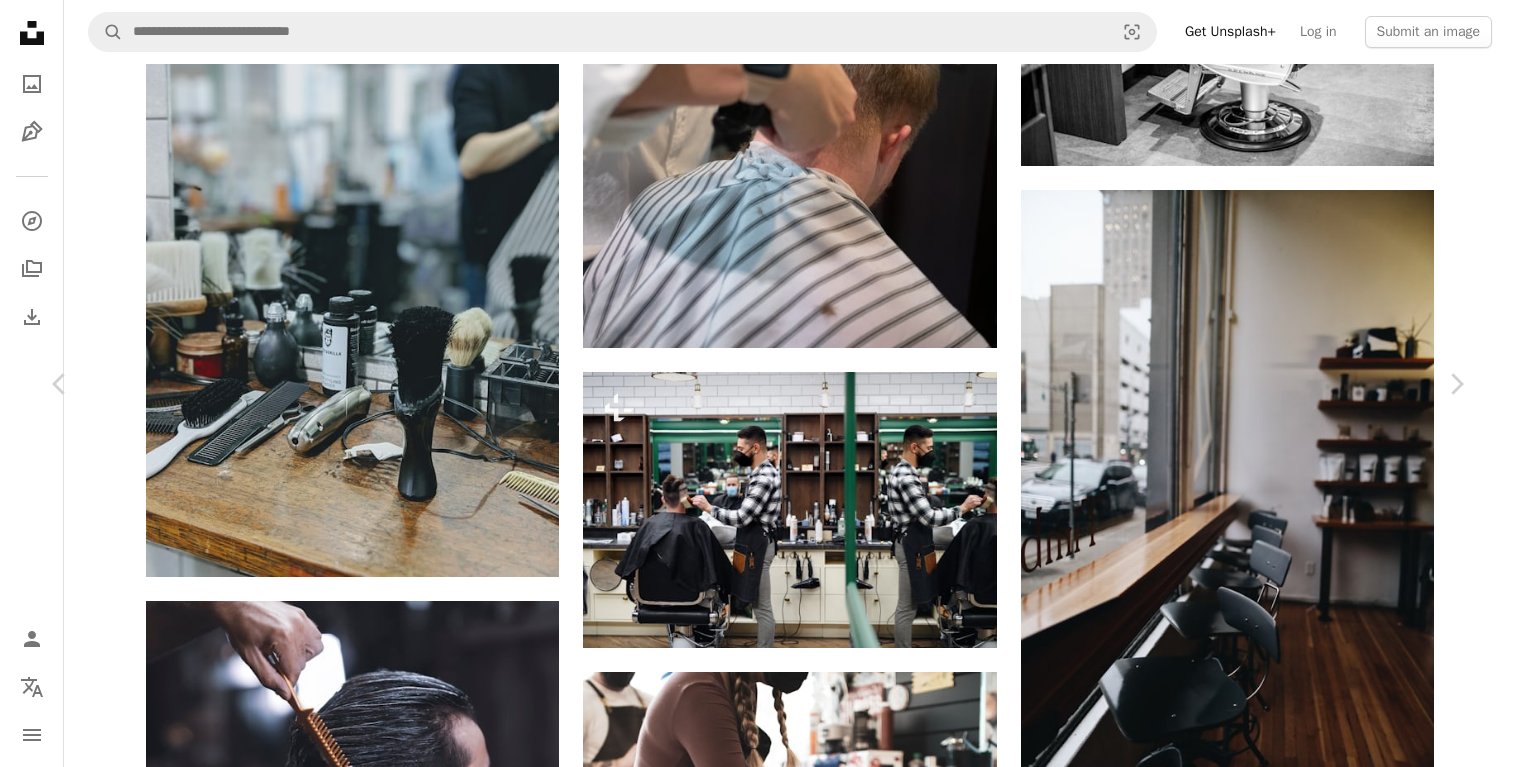 click on "An X shape" at bounding box center (20, 20) 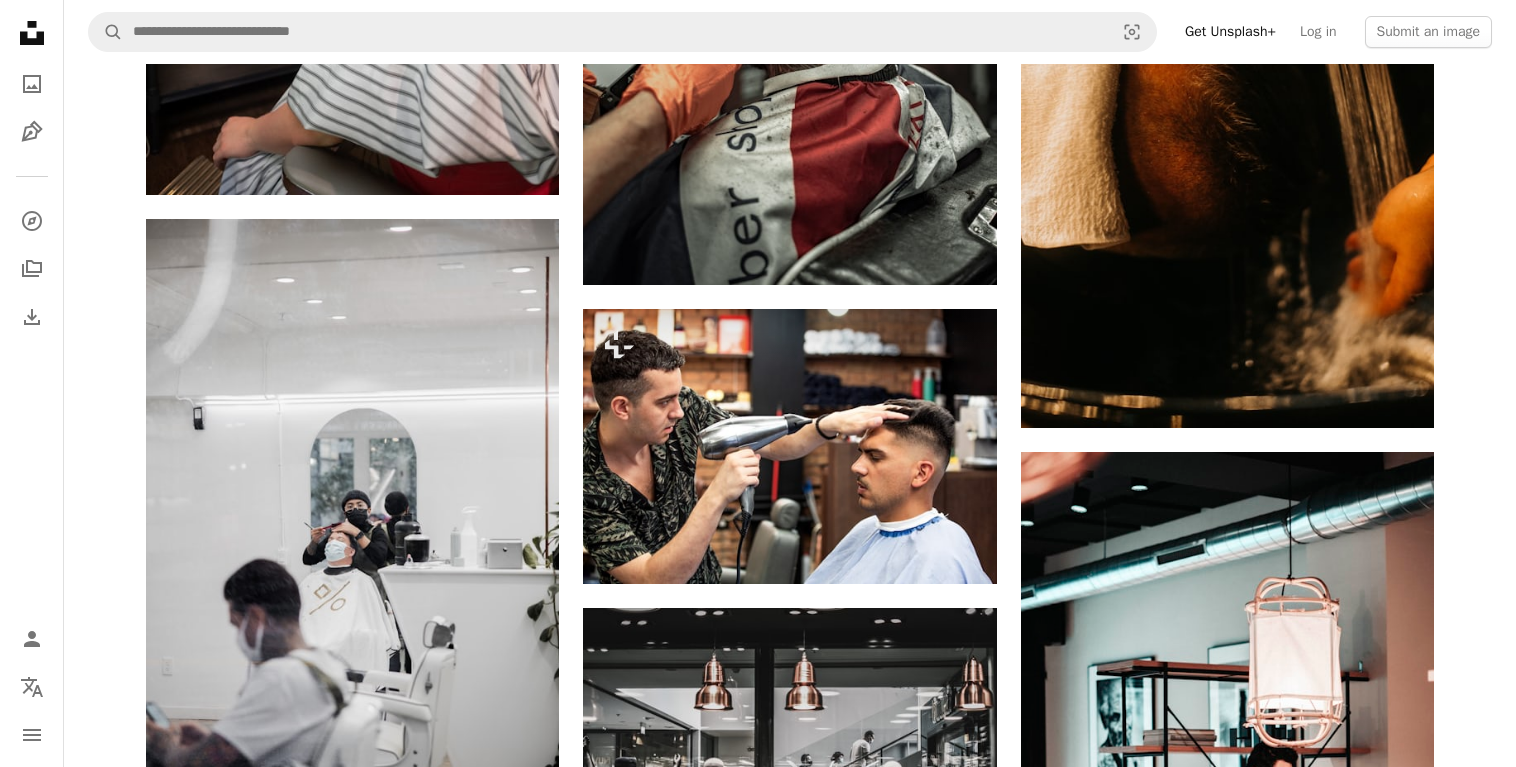 scroll, scrollTop: 33762, scrollLeft: 0, axis: vertical 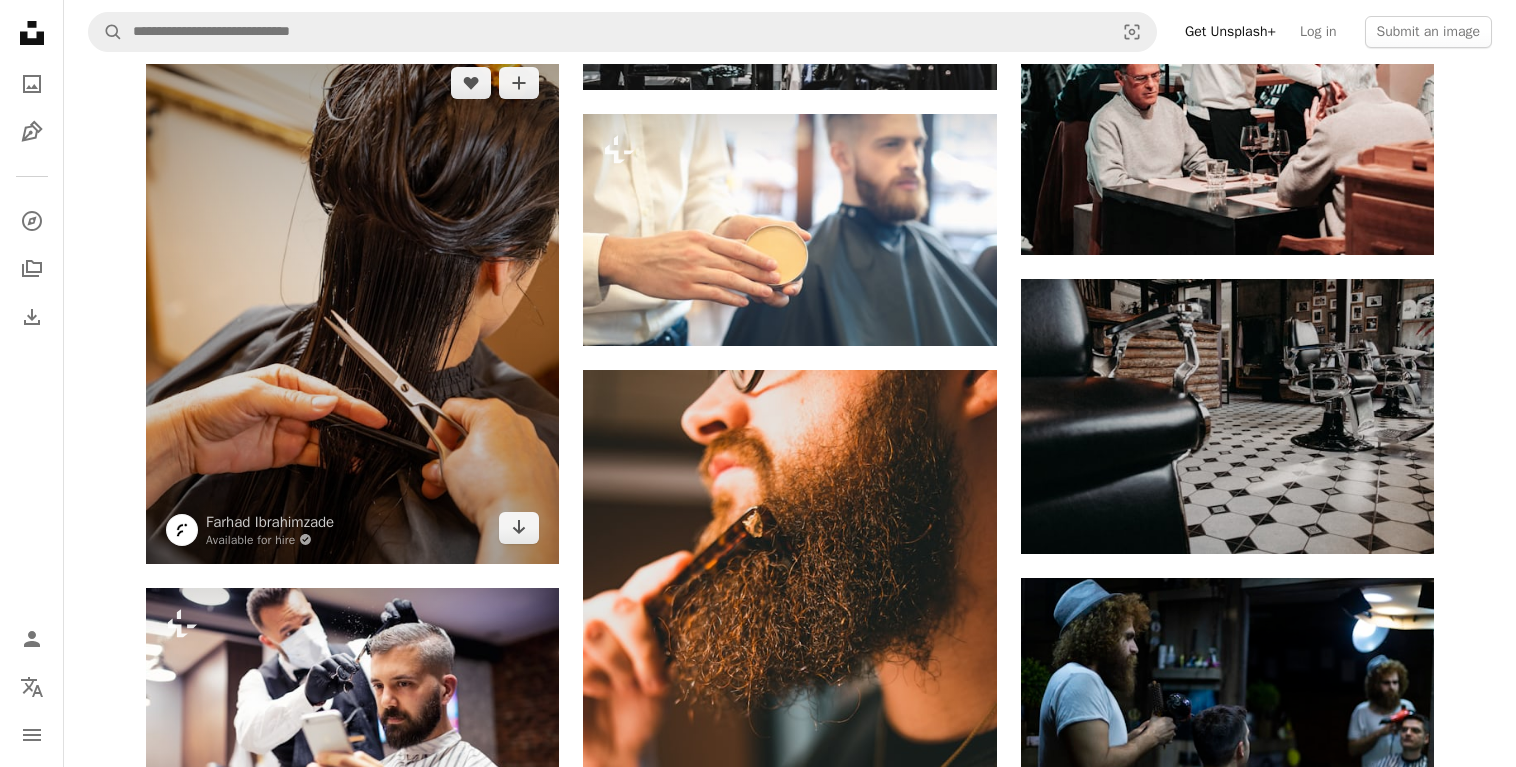 click at bounding box center [352, 305] 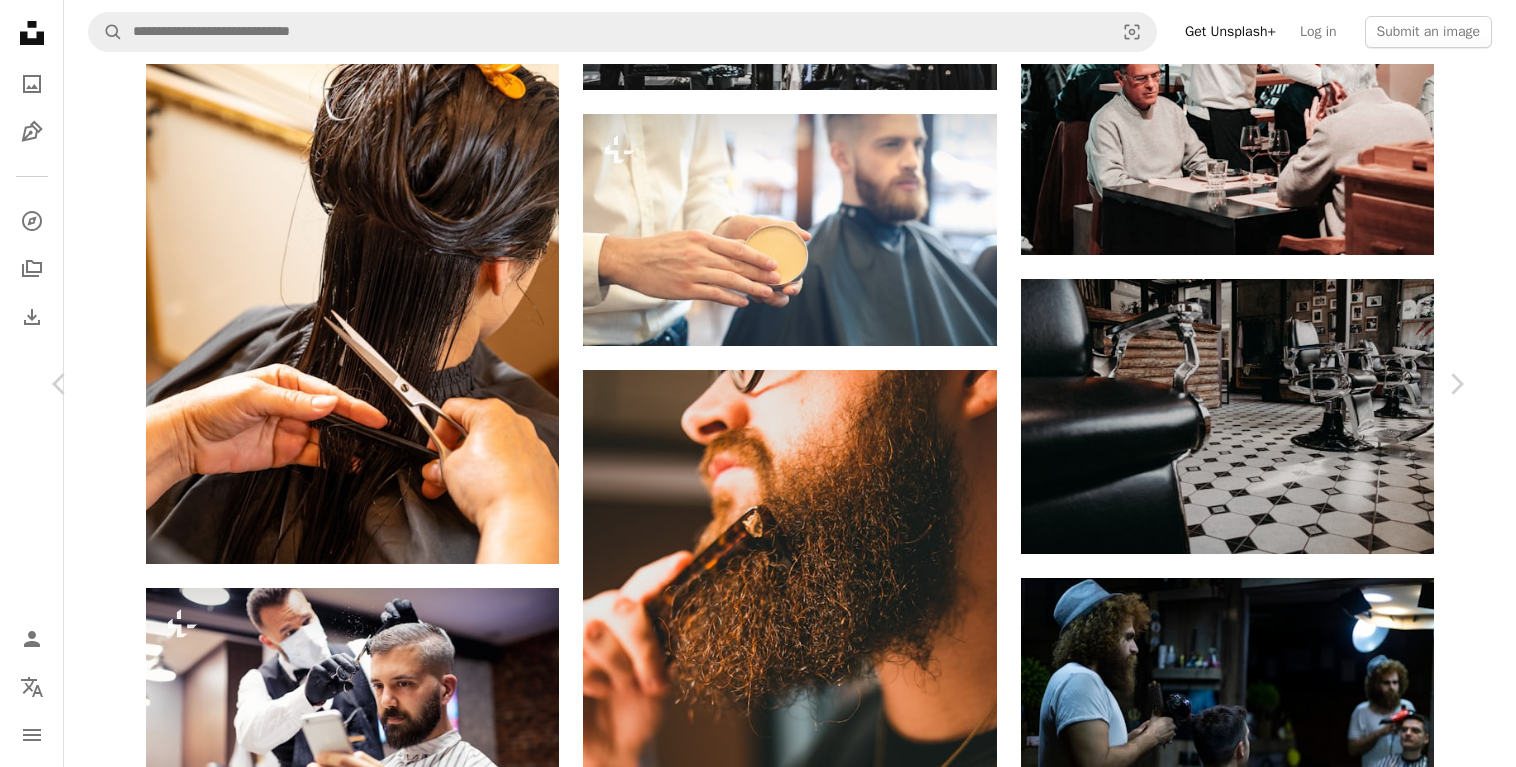 click on "Chevron down" 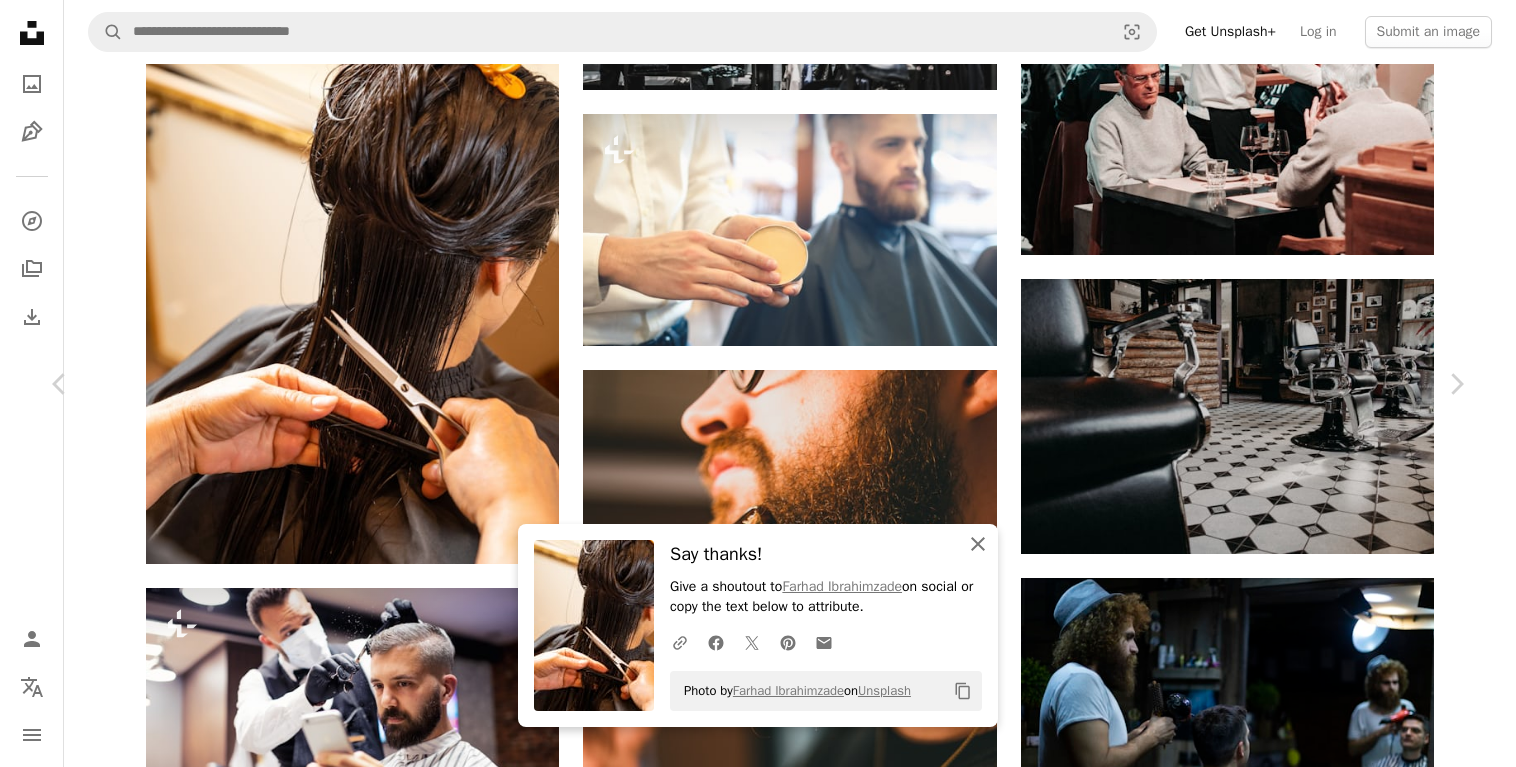 click 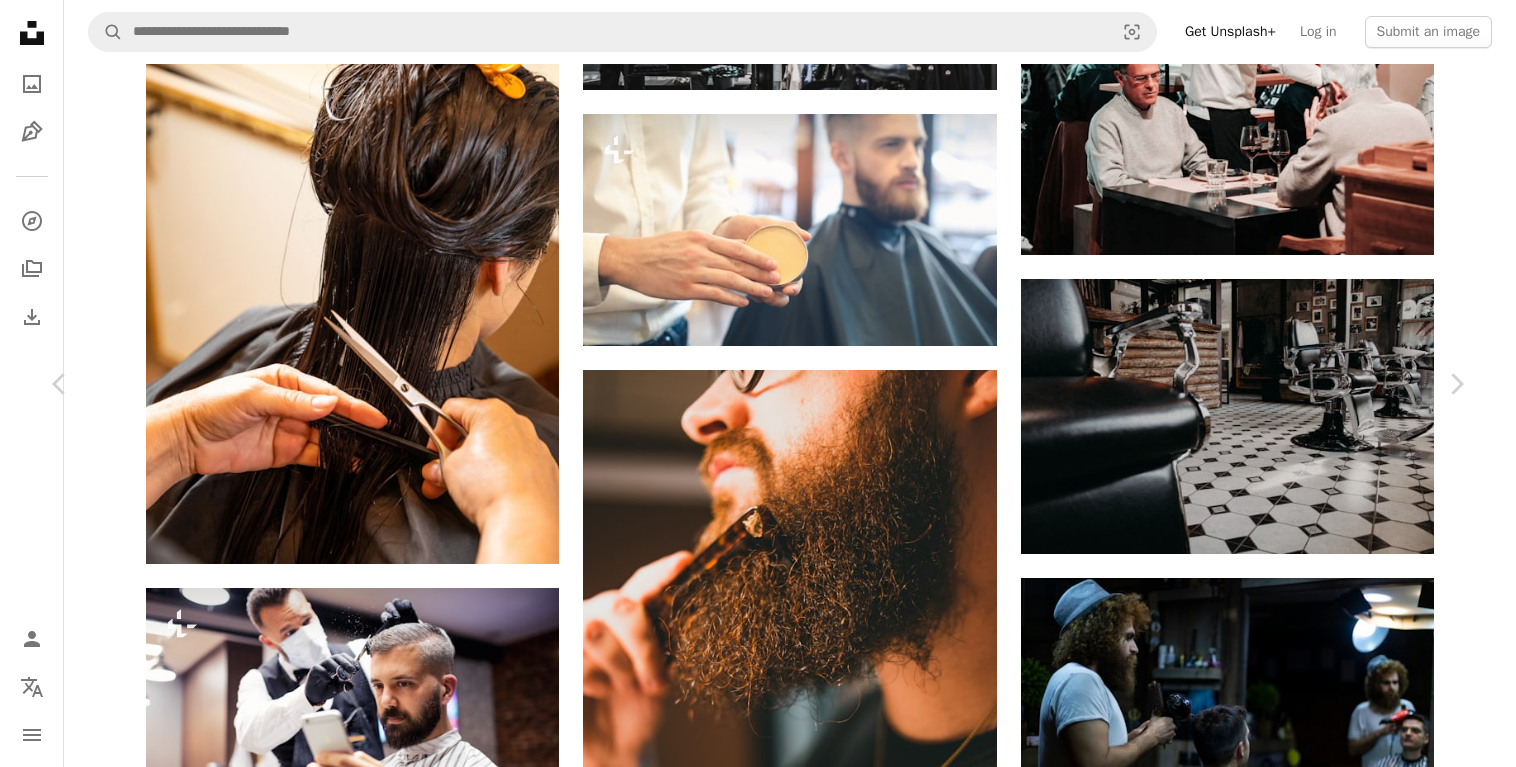 drag, startPoint x: 25, startPoint y: 20, endPoint x: 35, endPoint y: 31, distance: 14.866069 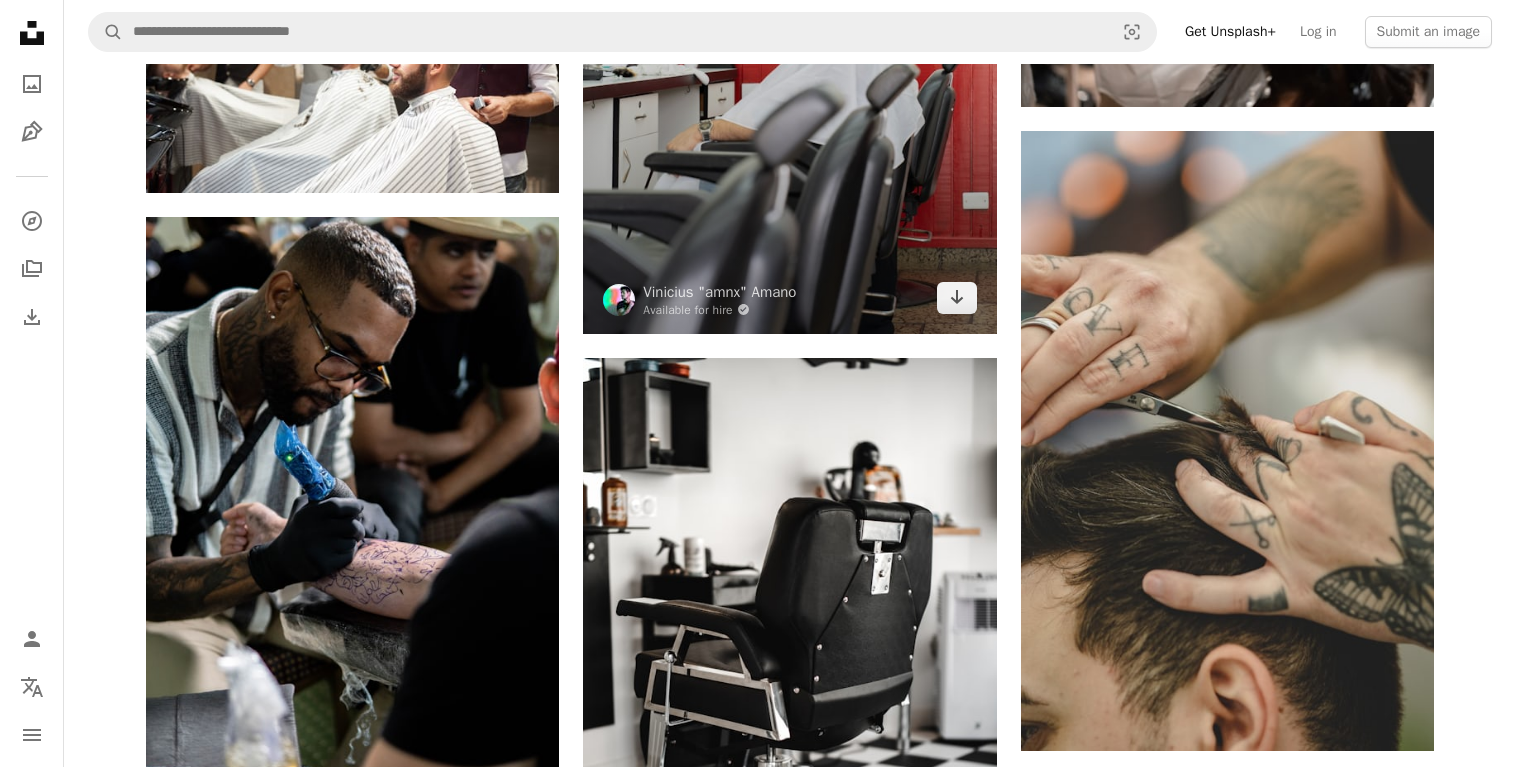 scroll, scrollTop: 36108, scrollLeft: 0, axis: vertical 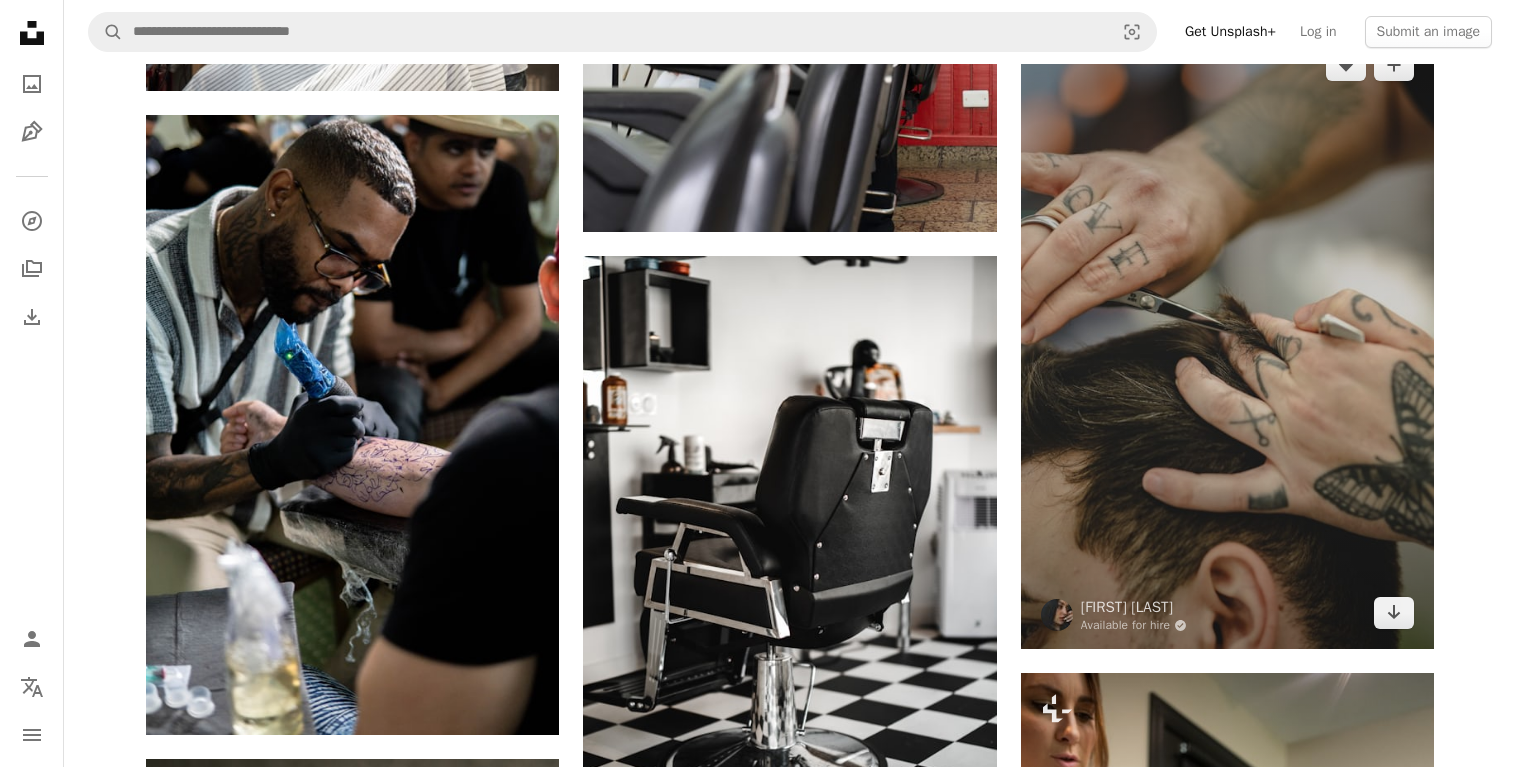 click at bounding box center (1227, 339) 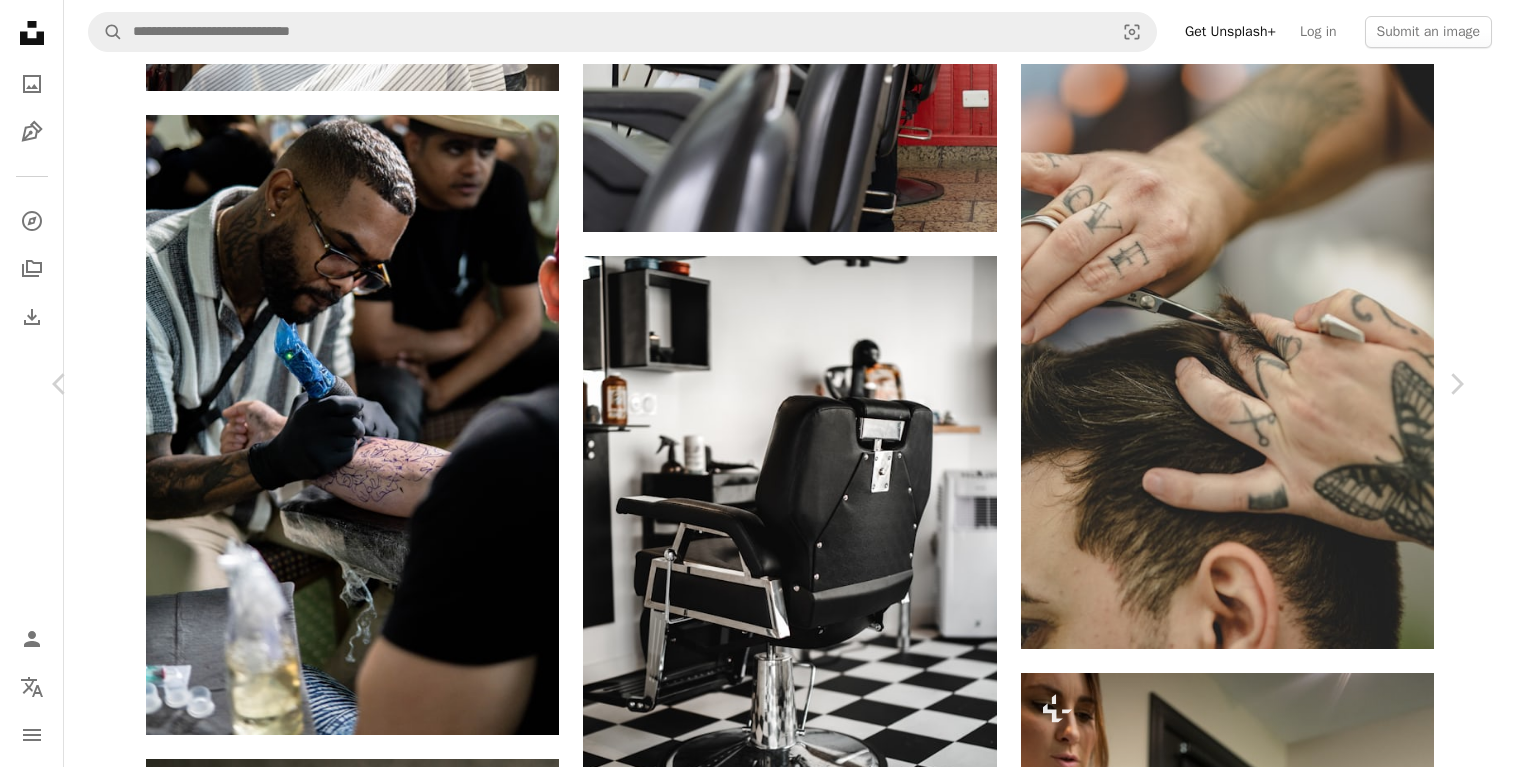 click on "Chevron down" 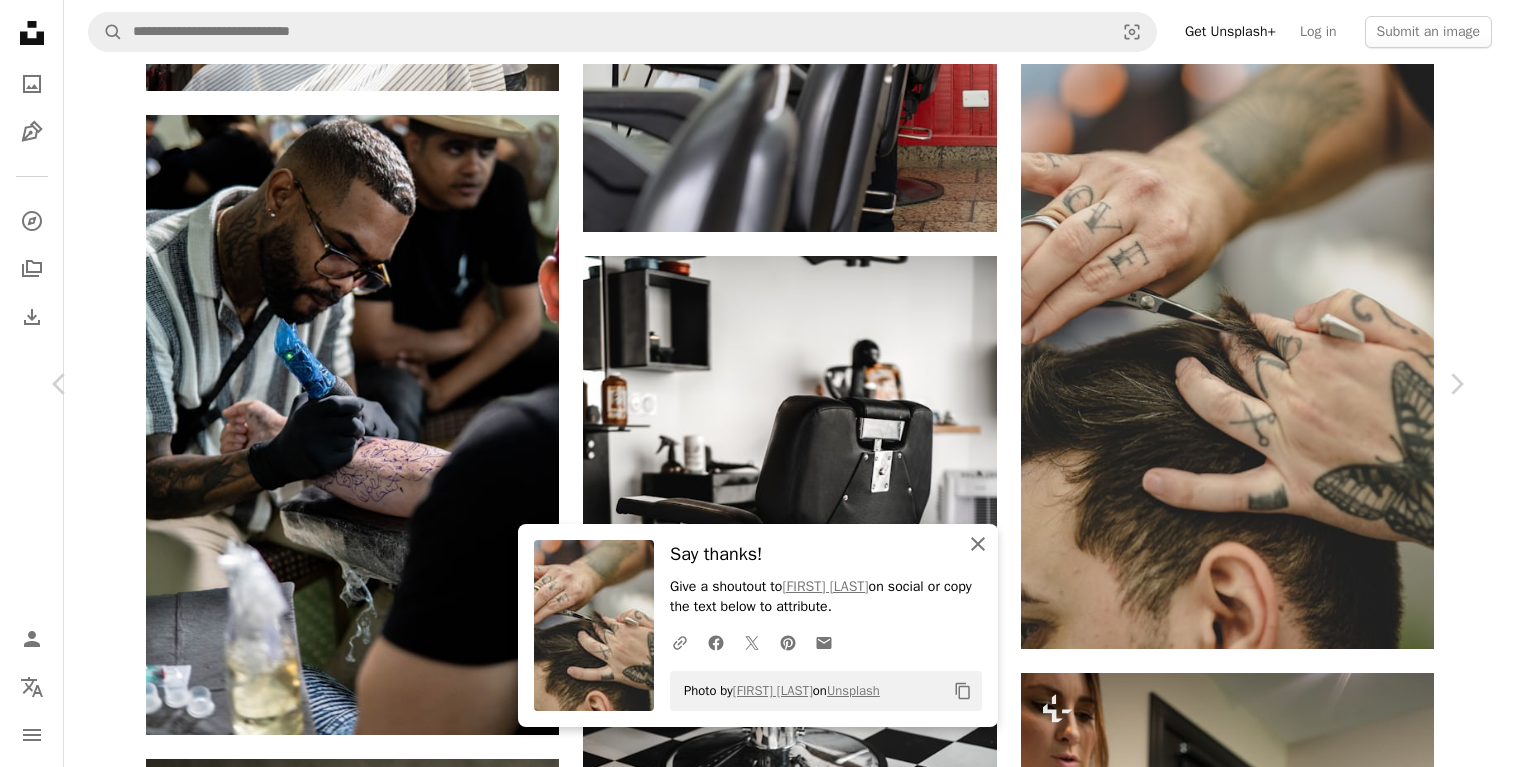 click 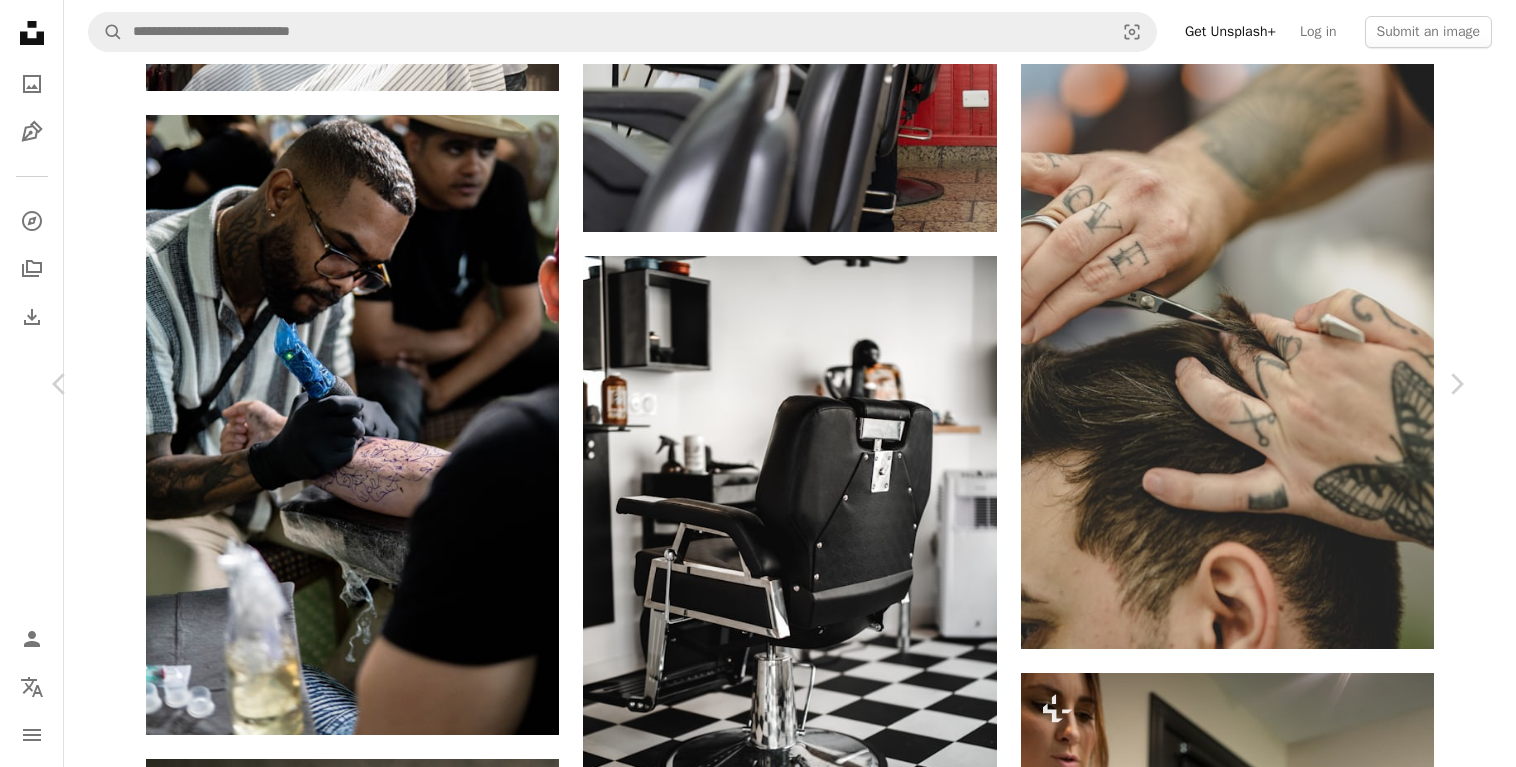 drag, startPoint x: 19, startPoint y: 21, endPoint x: 69, endPoint y: 47, distance: 56.35601 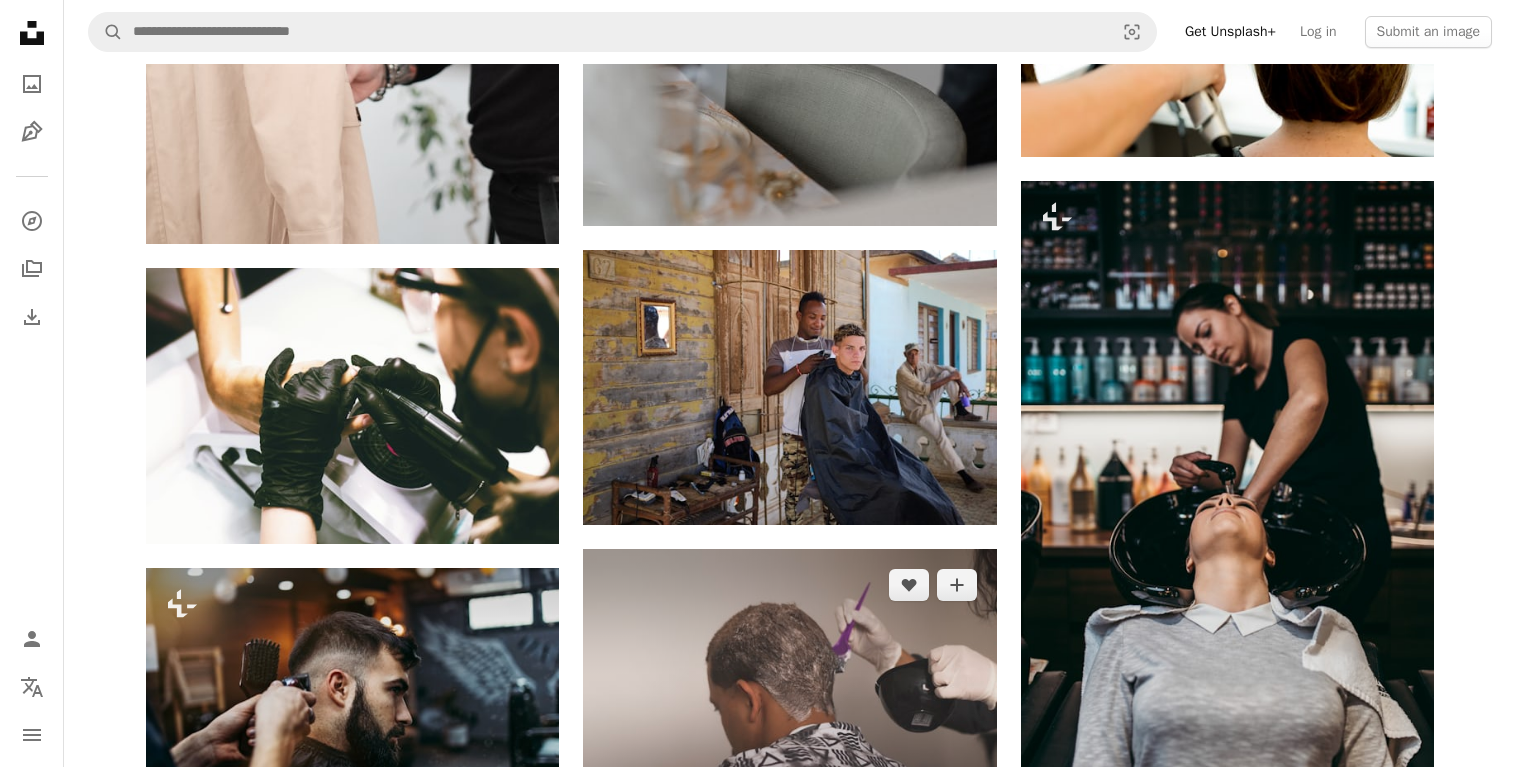 scroll, scrollTop: 39984, scrollLeft: 0, axis: vertical 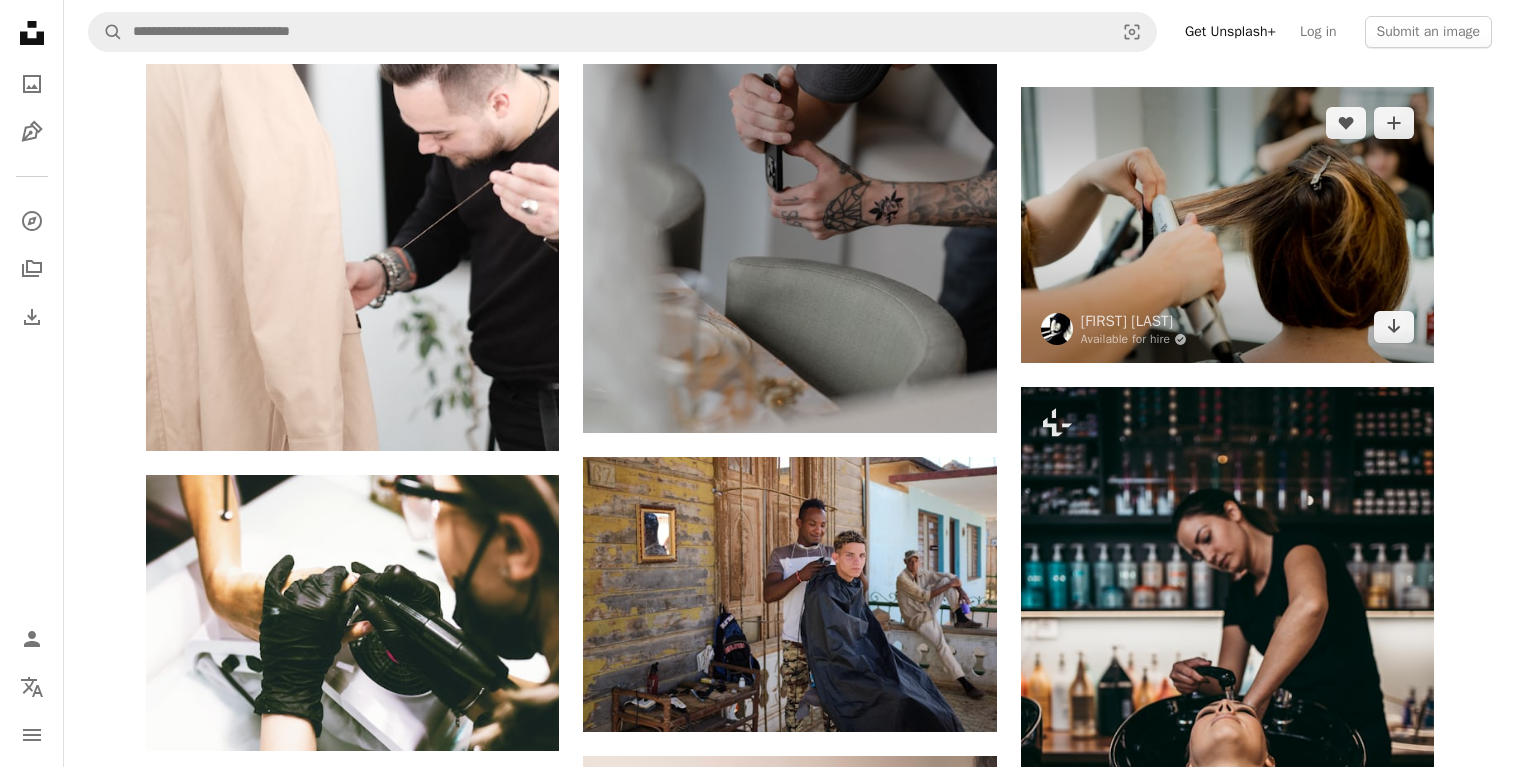click at bounding box center (1227, 225) 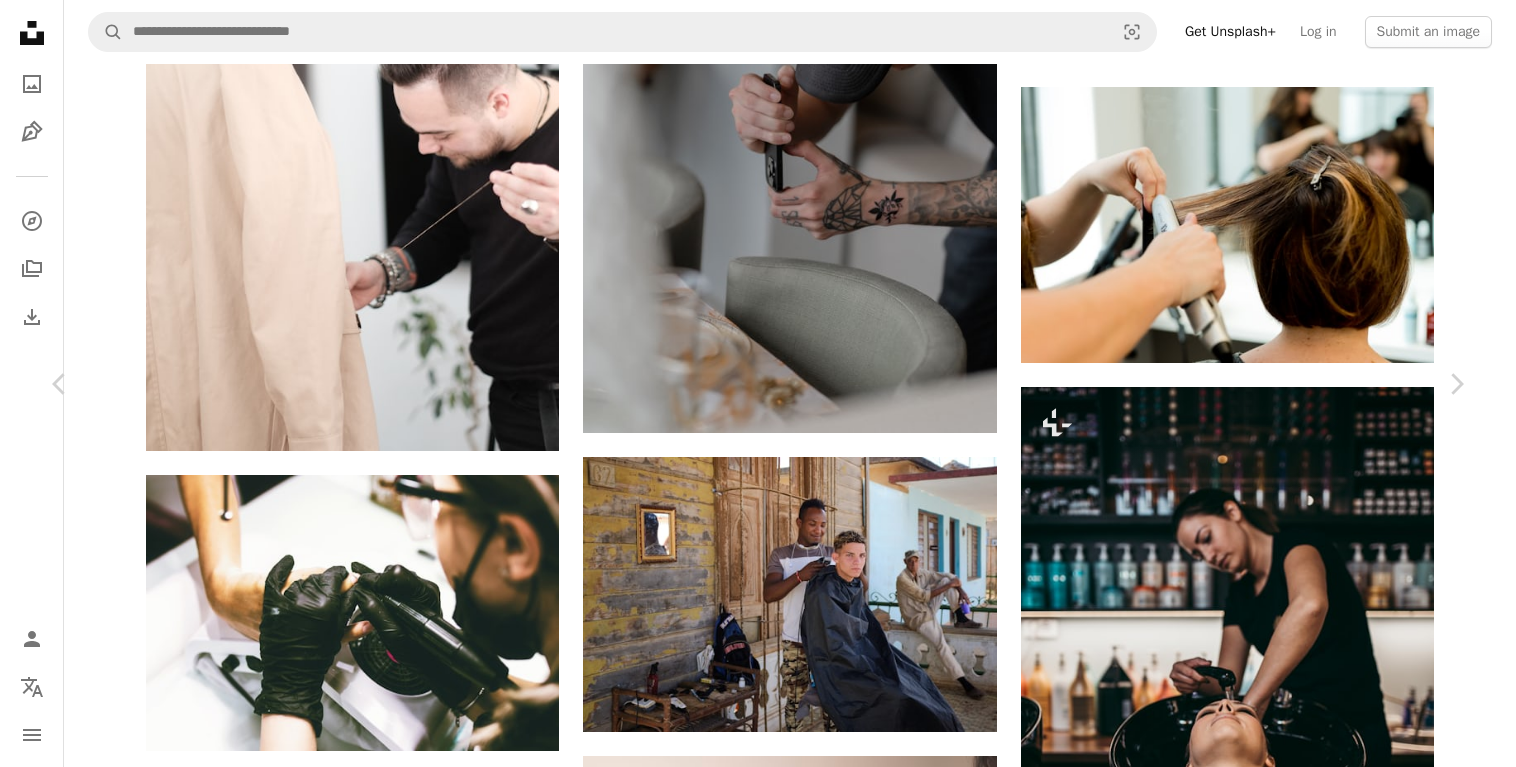 click on "Chevron down" 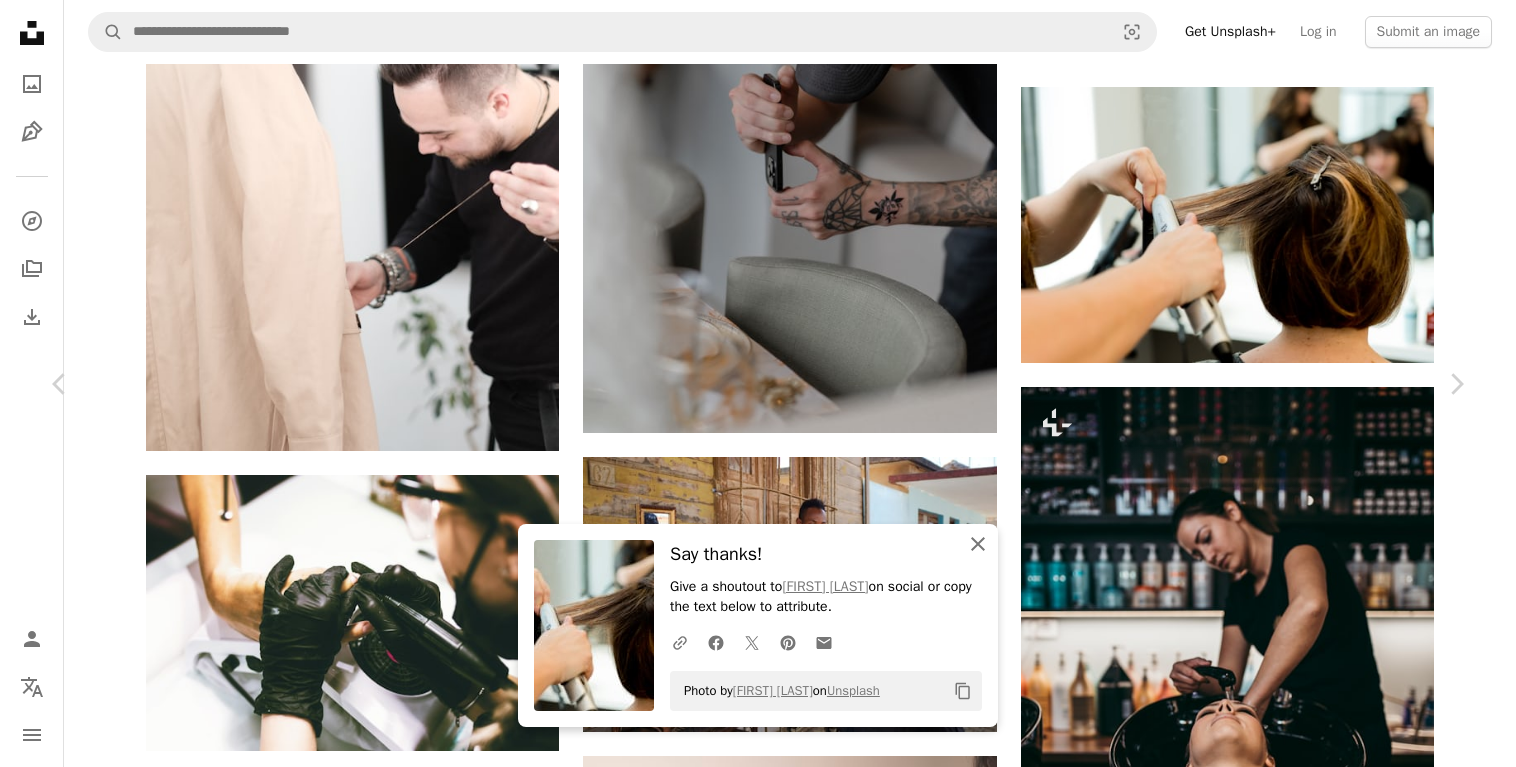 click on "An X shape" 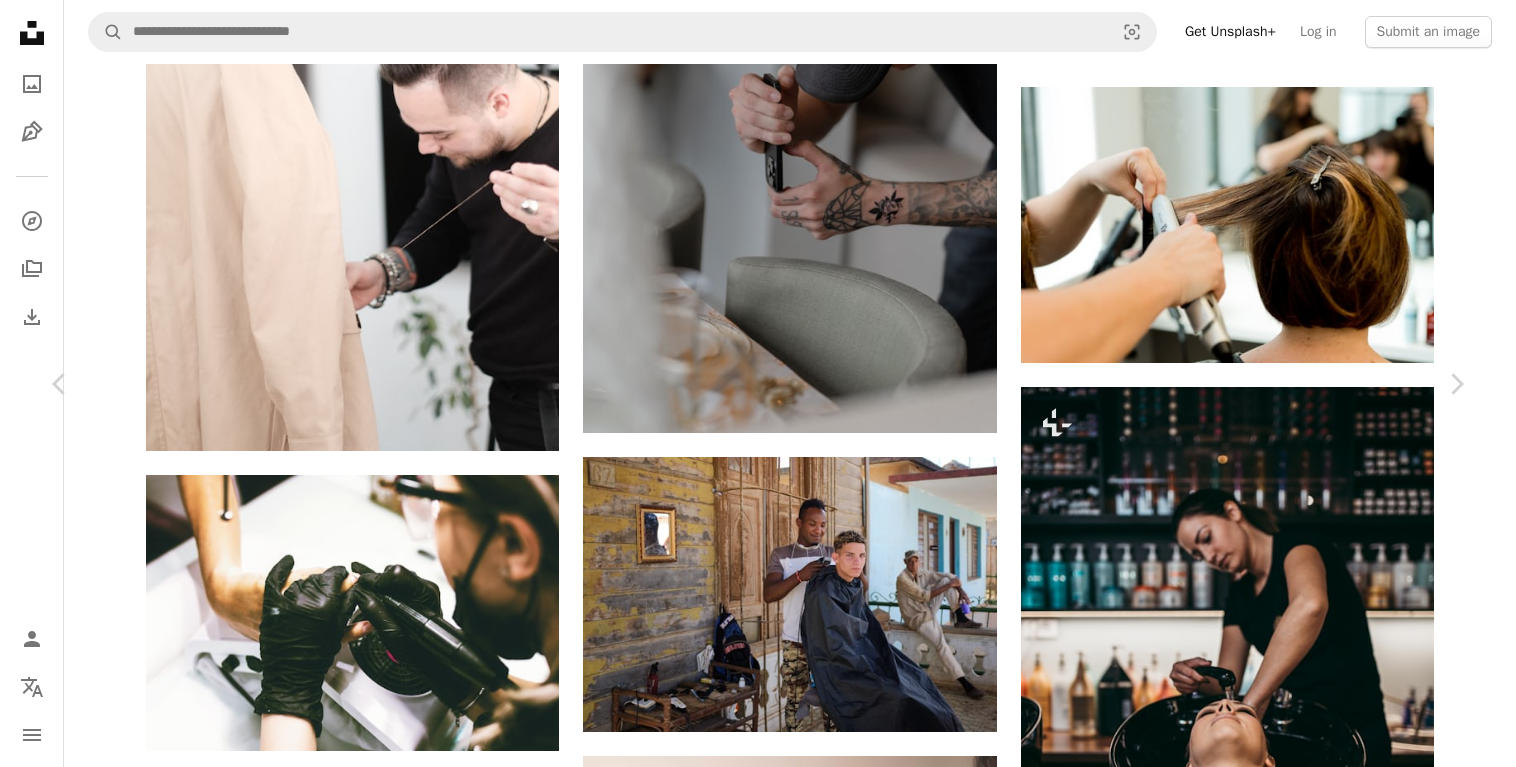 drag, startPoint x: 15, startPoint y: 19, endPoint x: 36, endPoint y: 24, distance: 21.587032 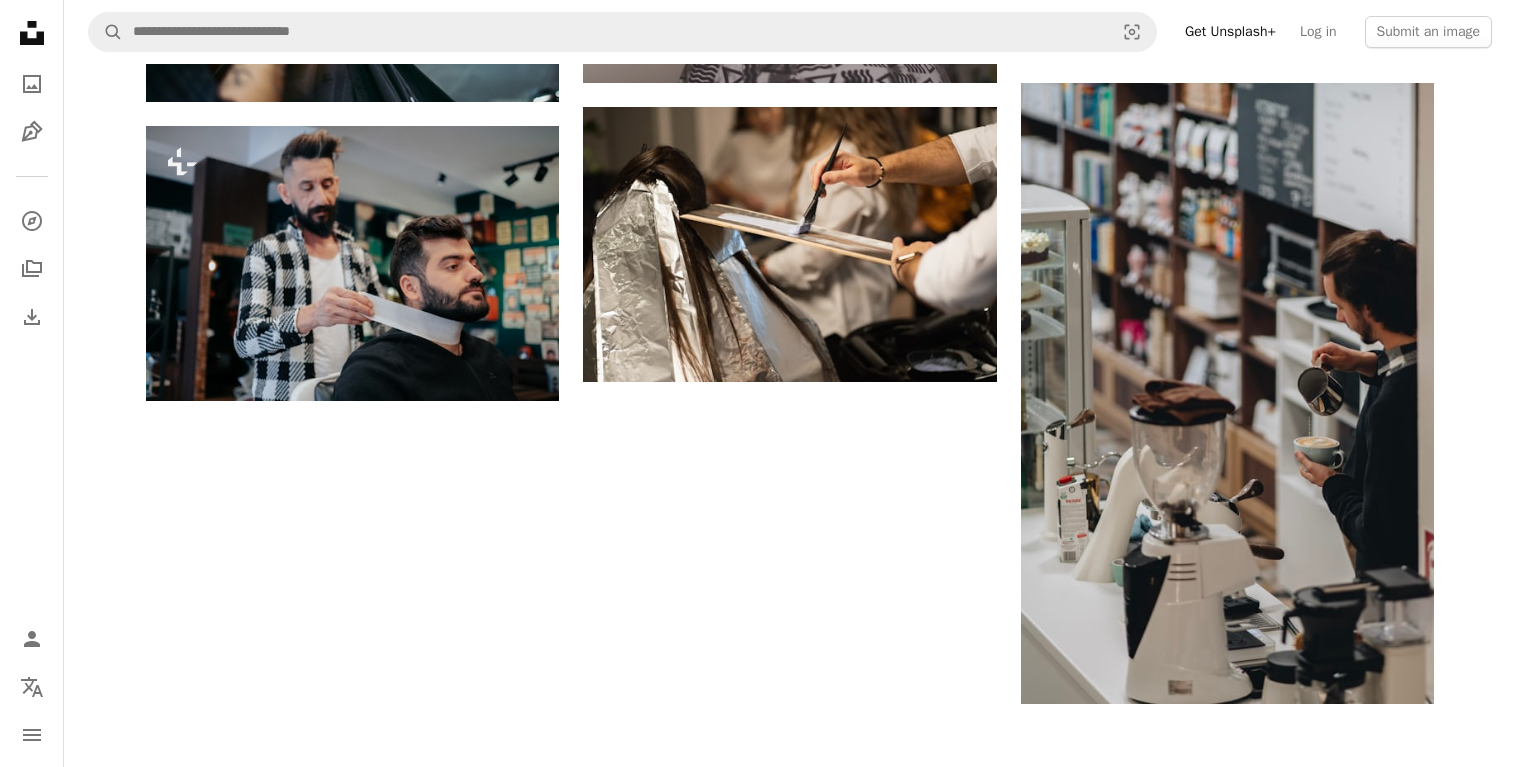scroll, scrollTop: 40943, scrollLeft: 0, axis: vertical 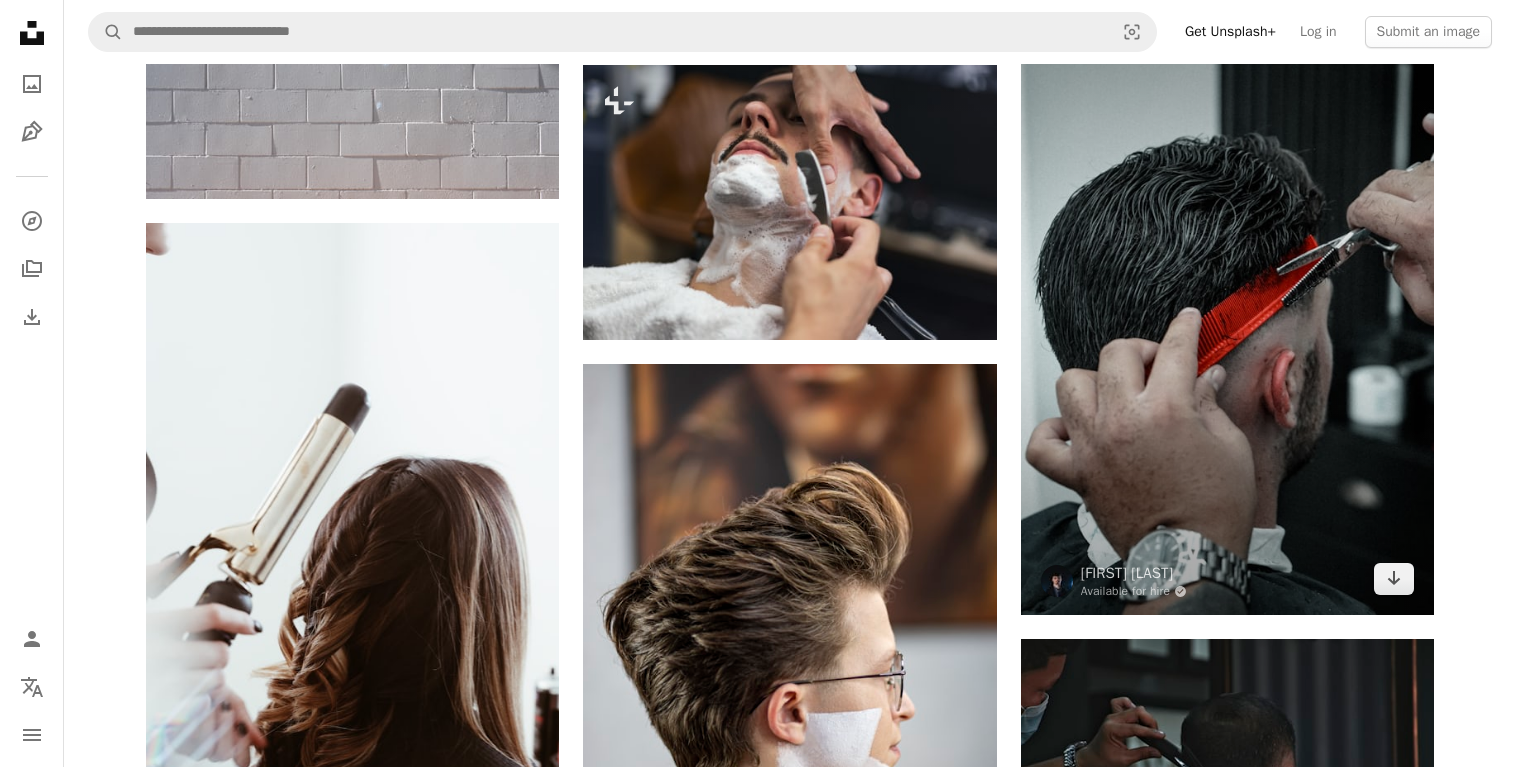 click at bounding box center (1227, 305) 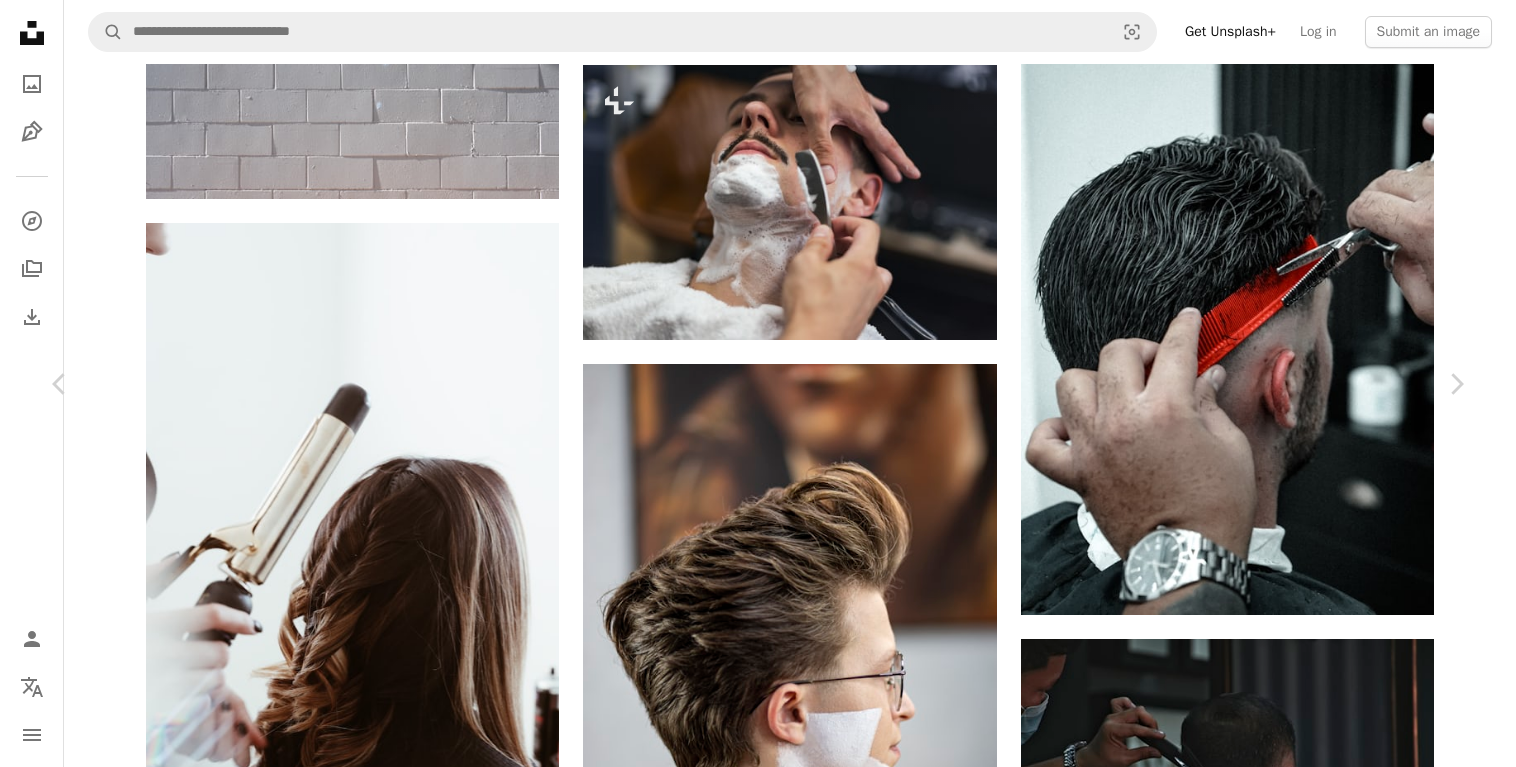 click 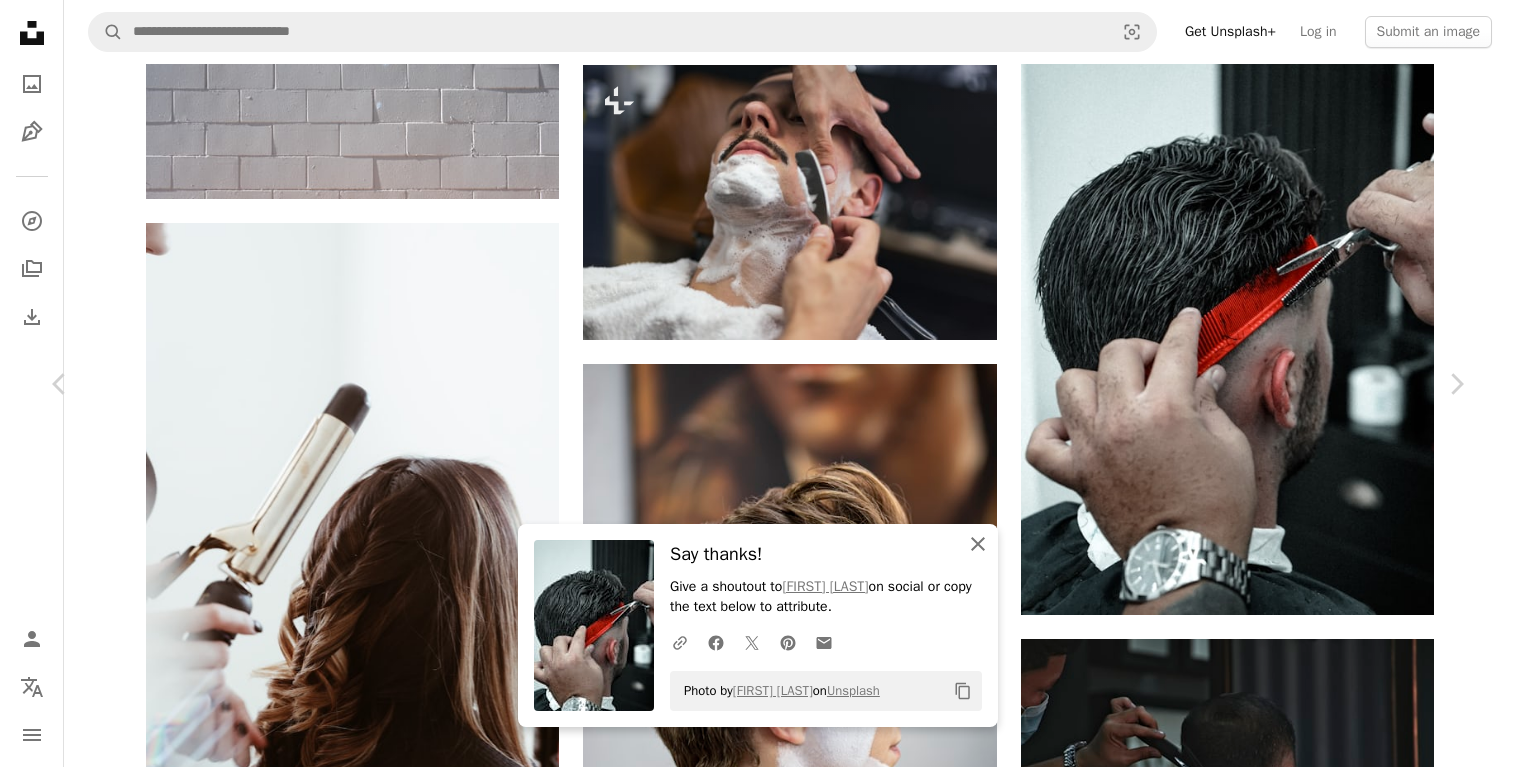 click on "An X shape" 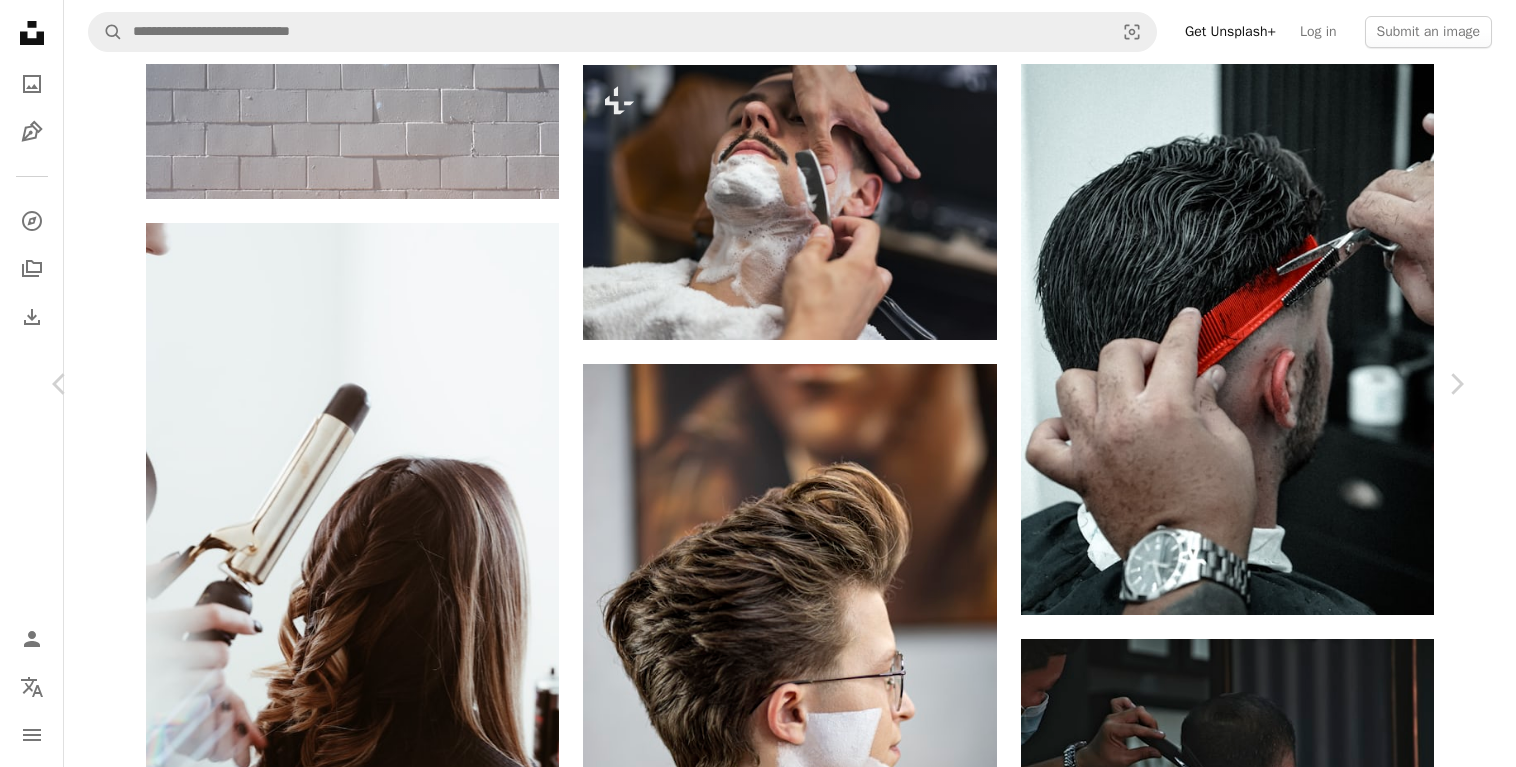 drag, startPoint x: 17, startPoint y: 19, endPoint x: 483, endPoint y: 217, distance: 506.32007 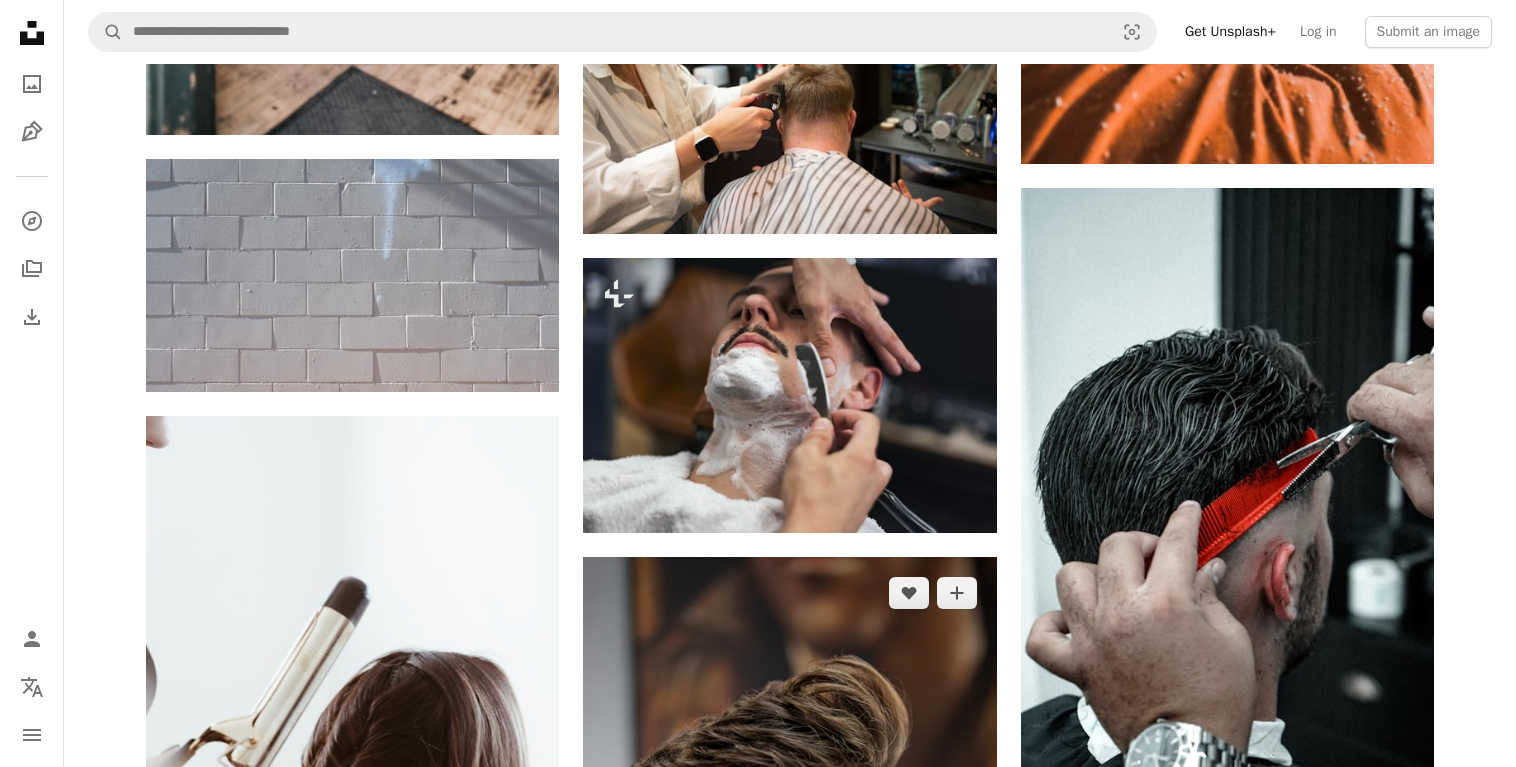 scroll, scrollTop: 37985, scrollLeft: 0, axis: vertical 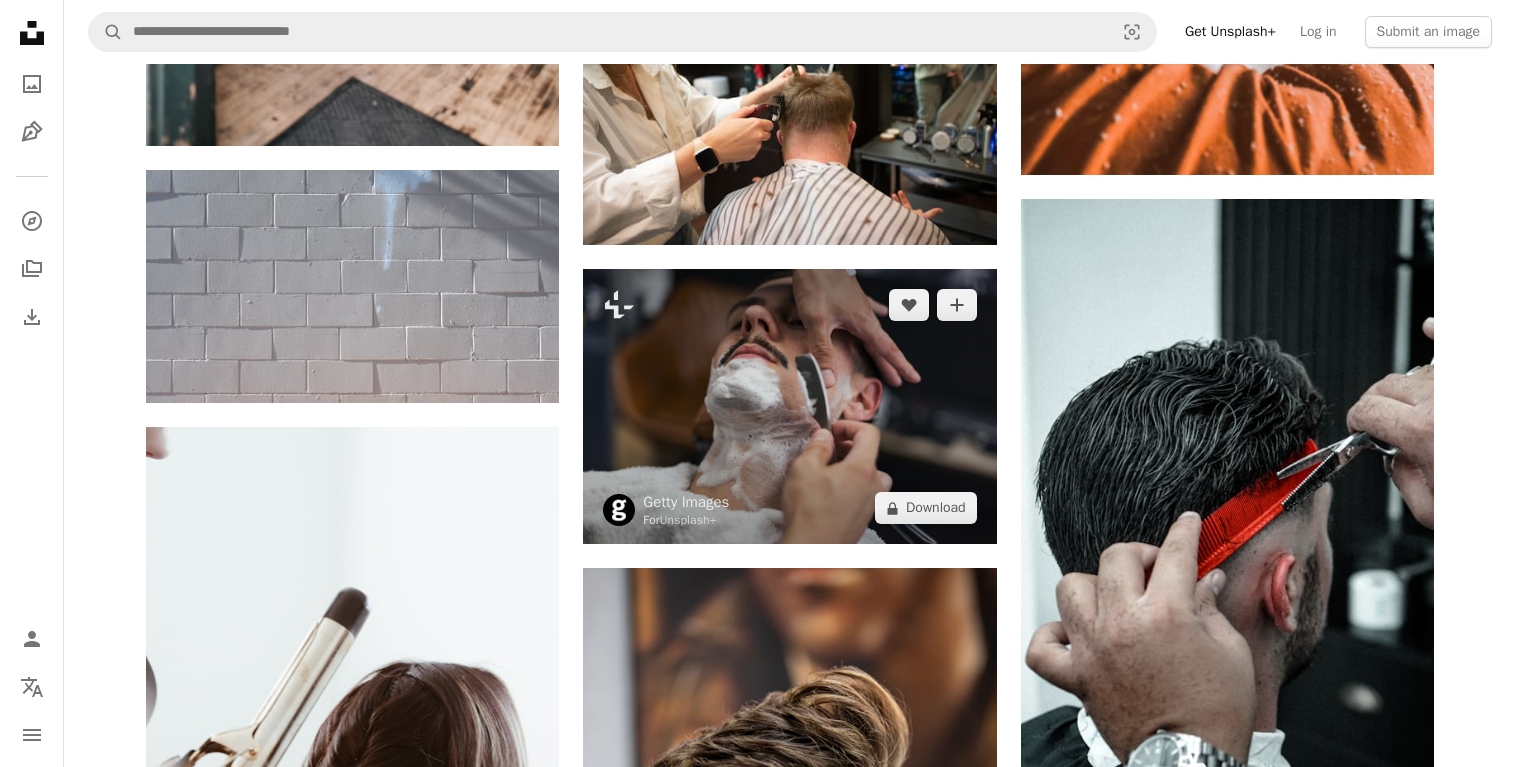 click at bounding box center [789, 406] 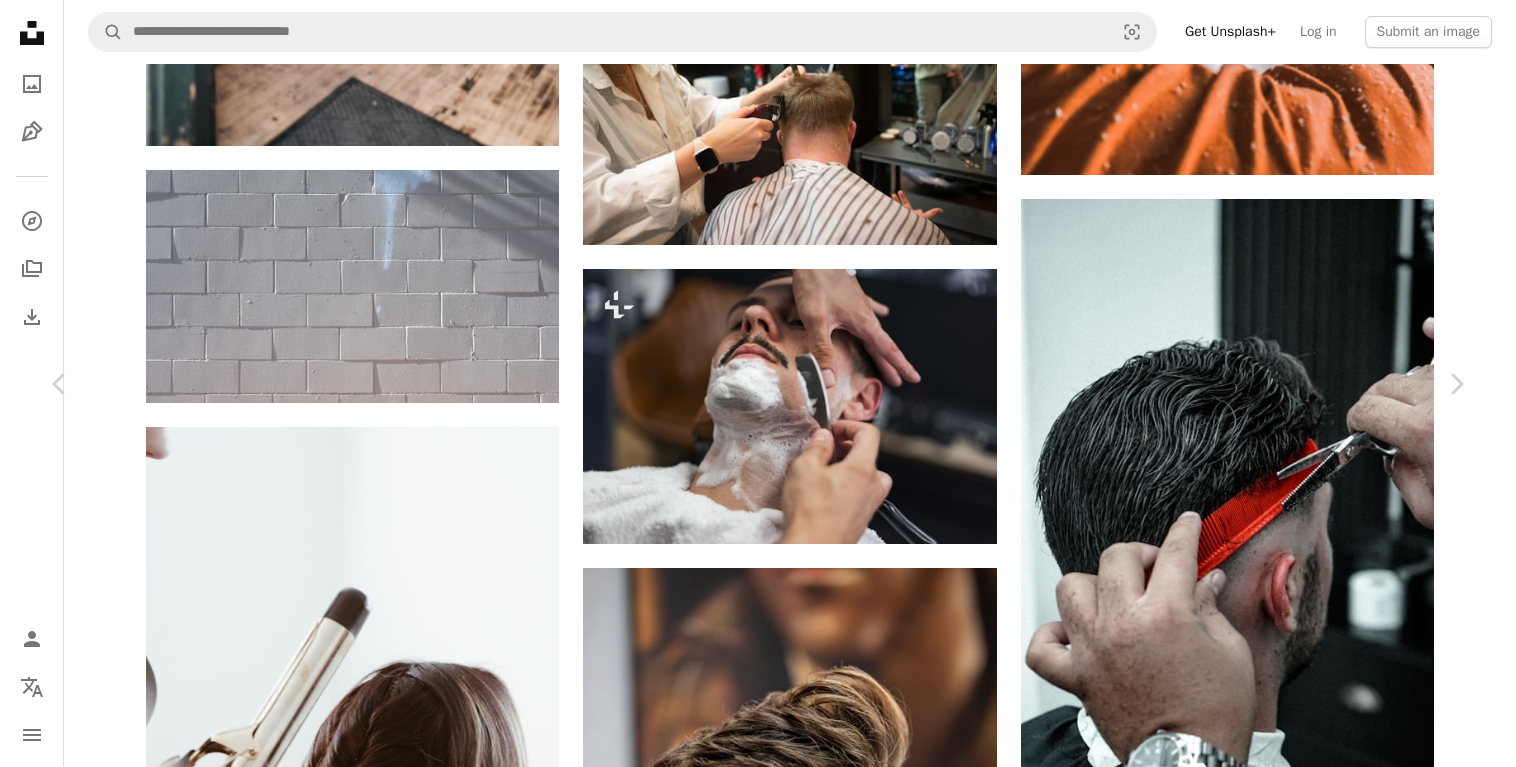 click on "An X shape" at bounding box center (20, 20) 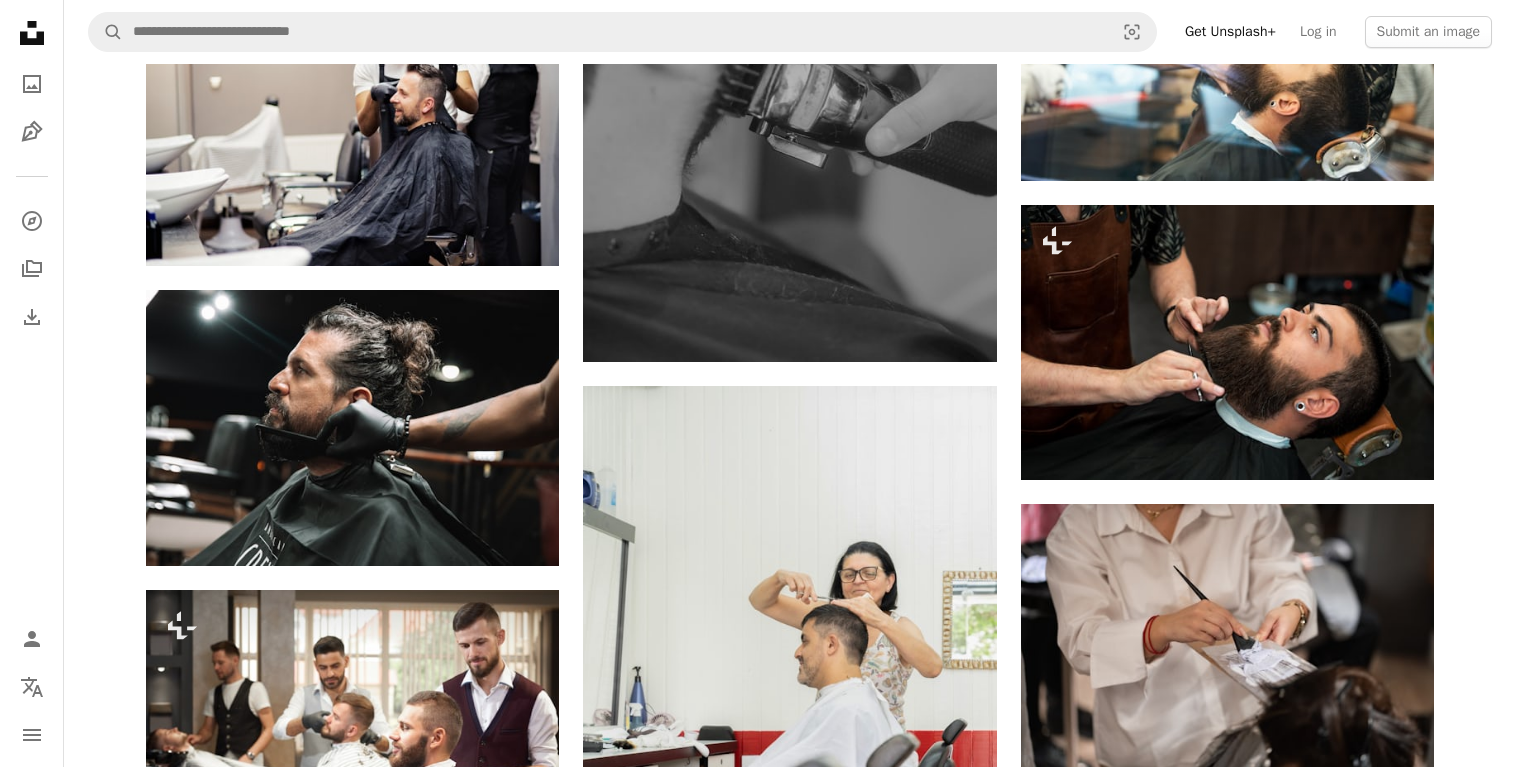 scroll, scrollTop: 35027, scrollLeft: 0, axis: vertical 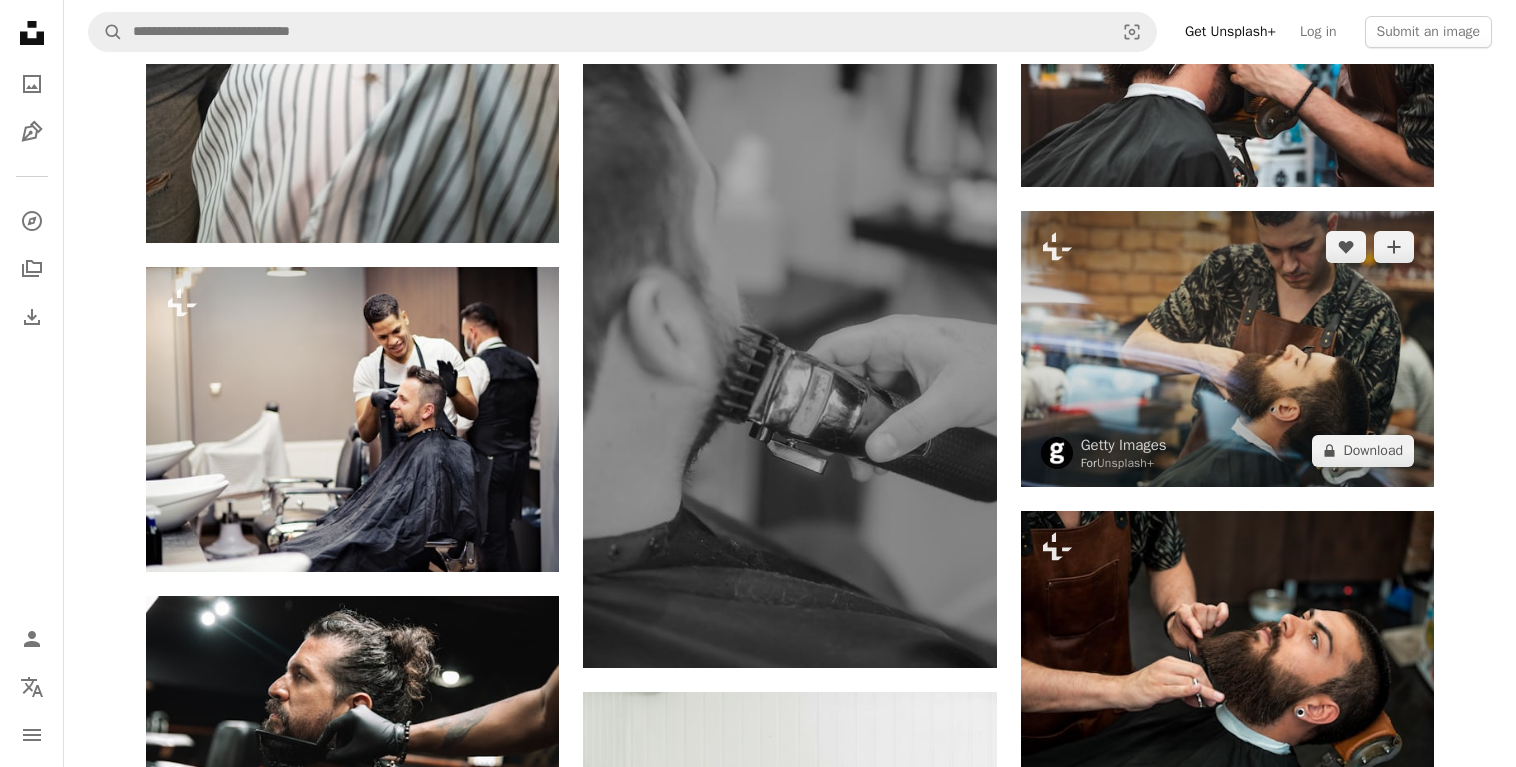 click at bounding box center (1227, 348) 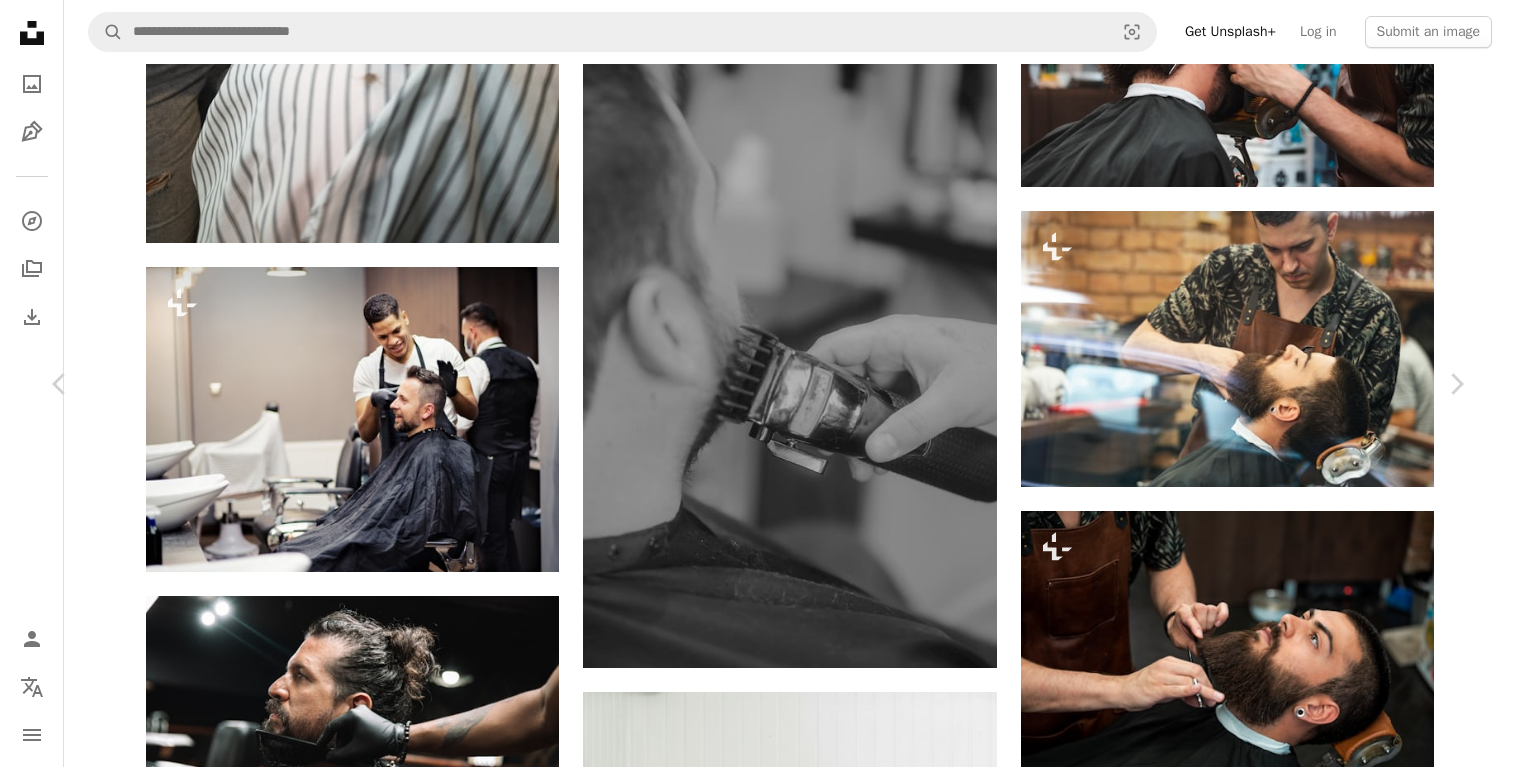 click on "An X shape" at bounding box center [20, 20] 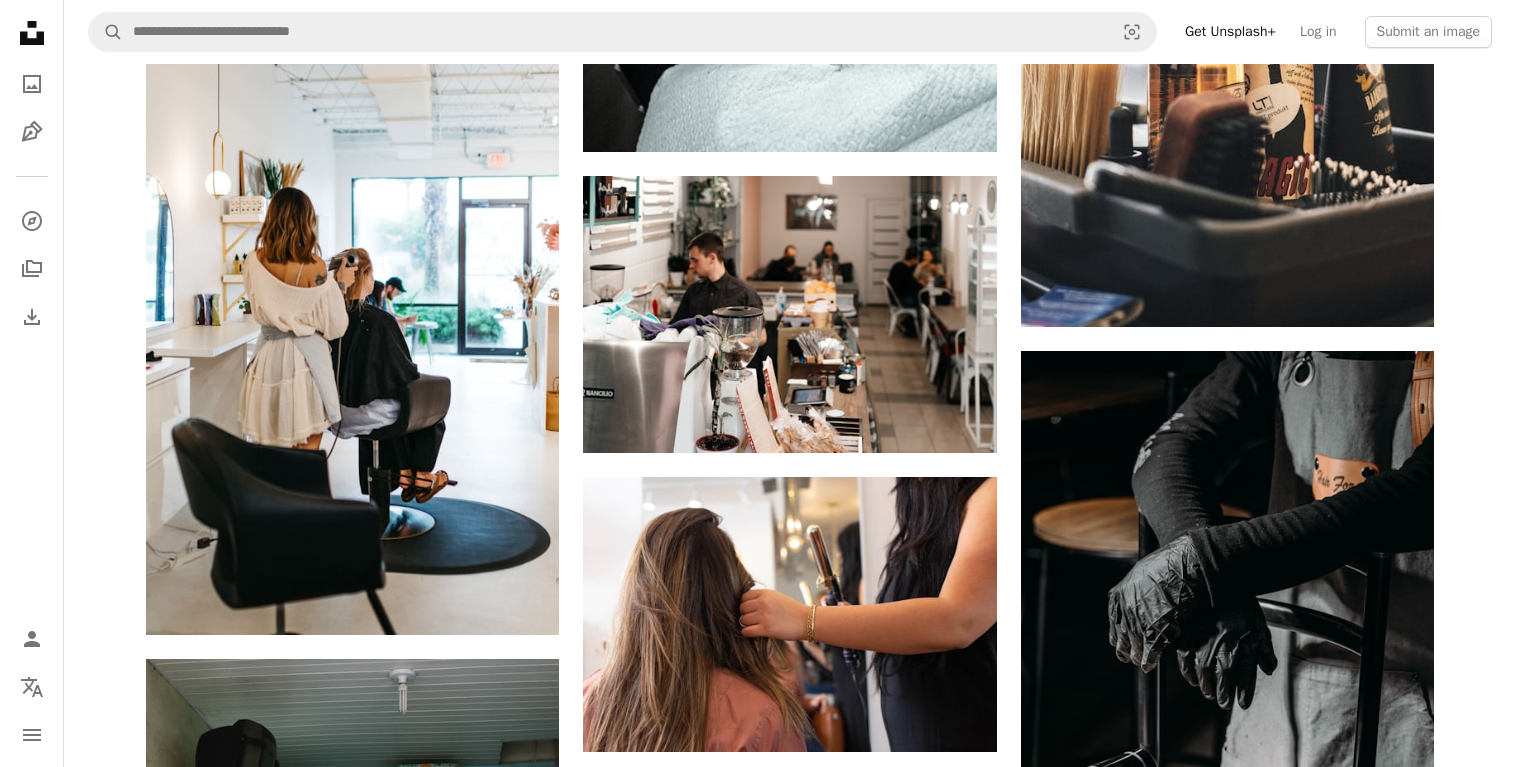 scroll, scrollTop: 29519, scrollLeft: 0, axis: vertical 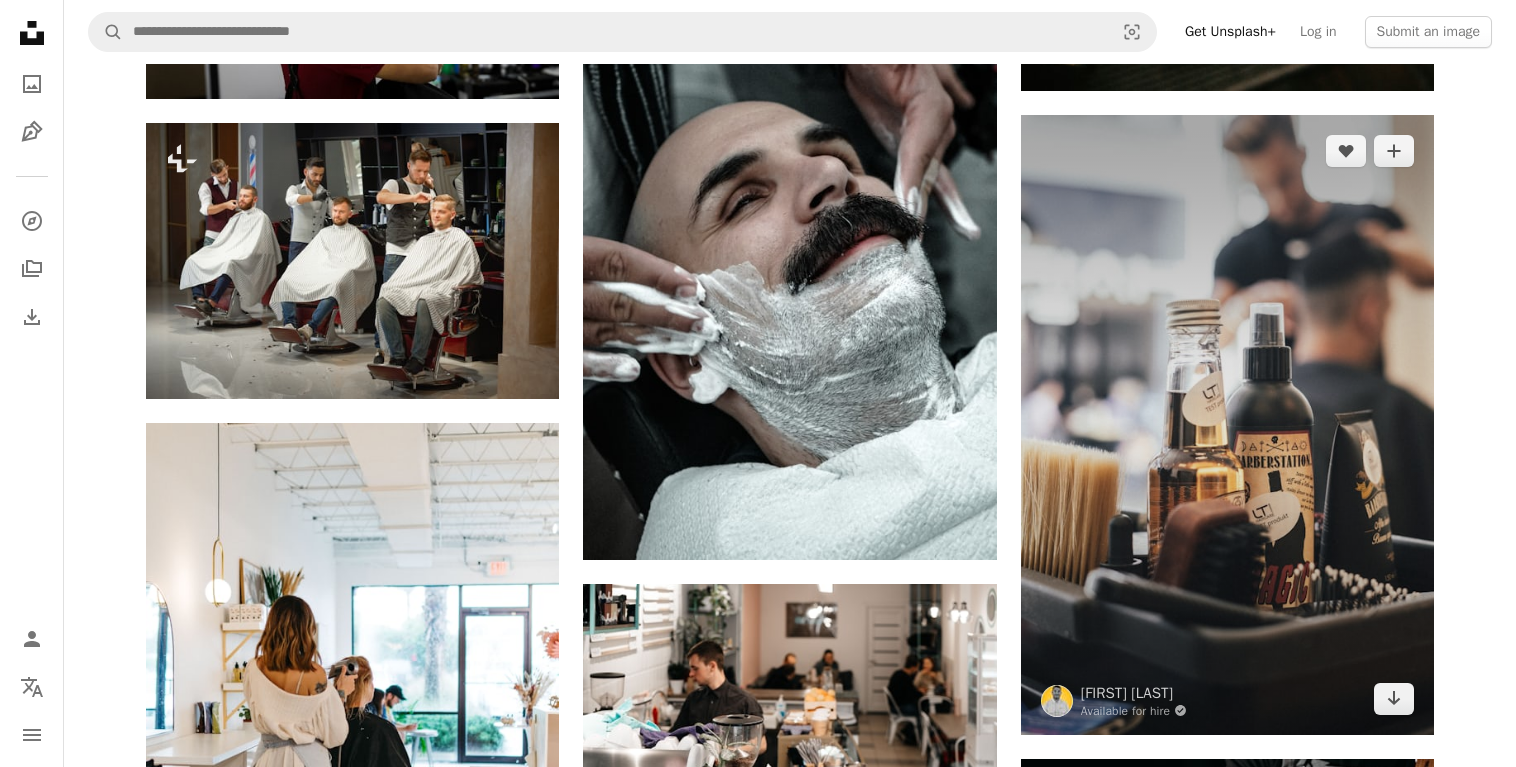 click at bounding box center [1227, 425] 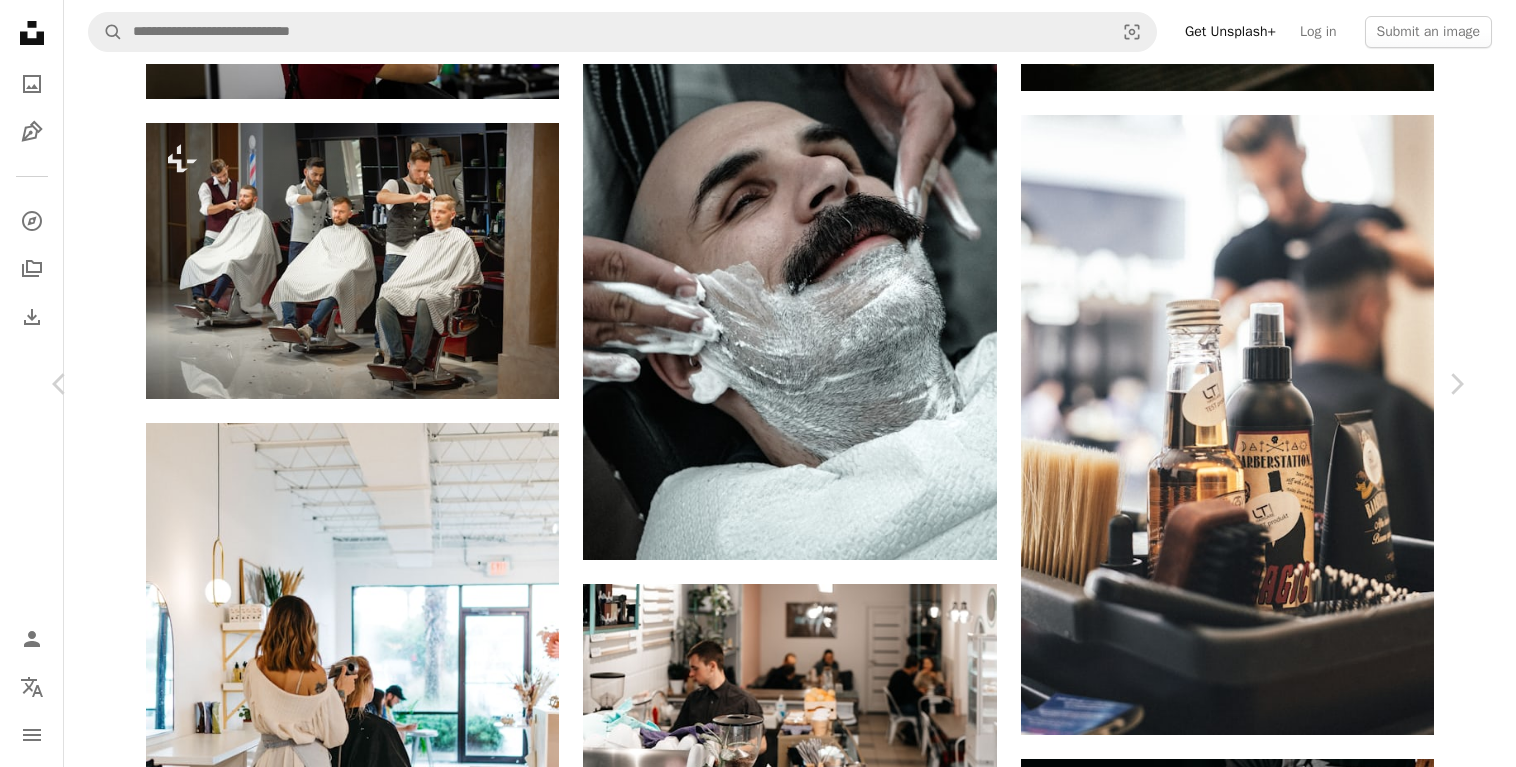 click 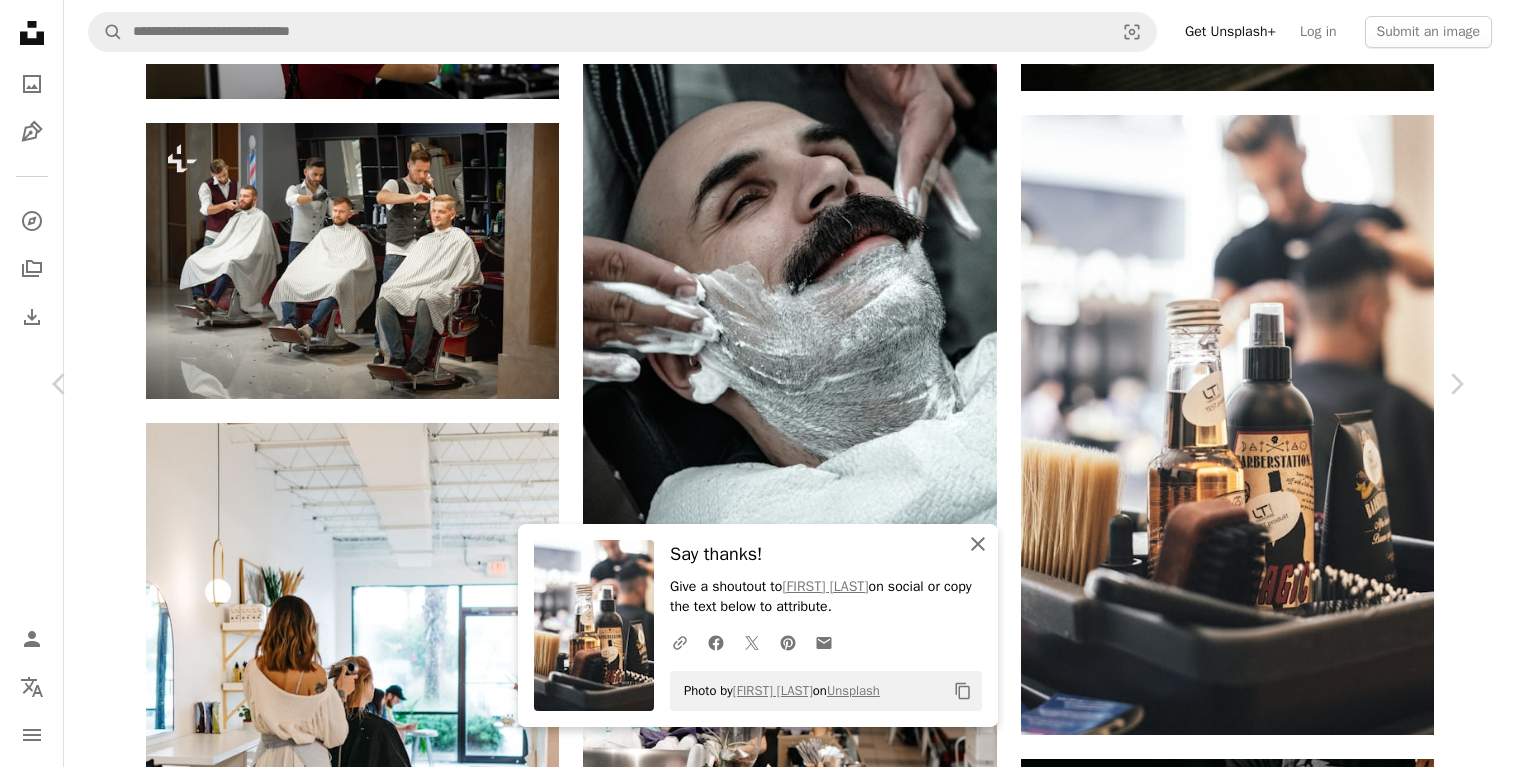 click on "An X shape" 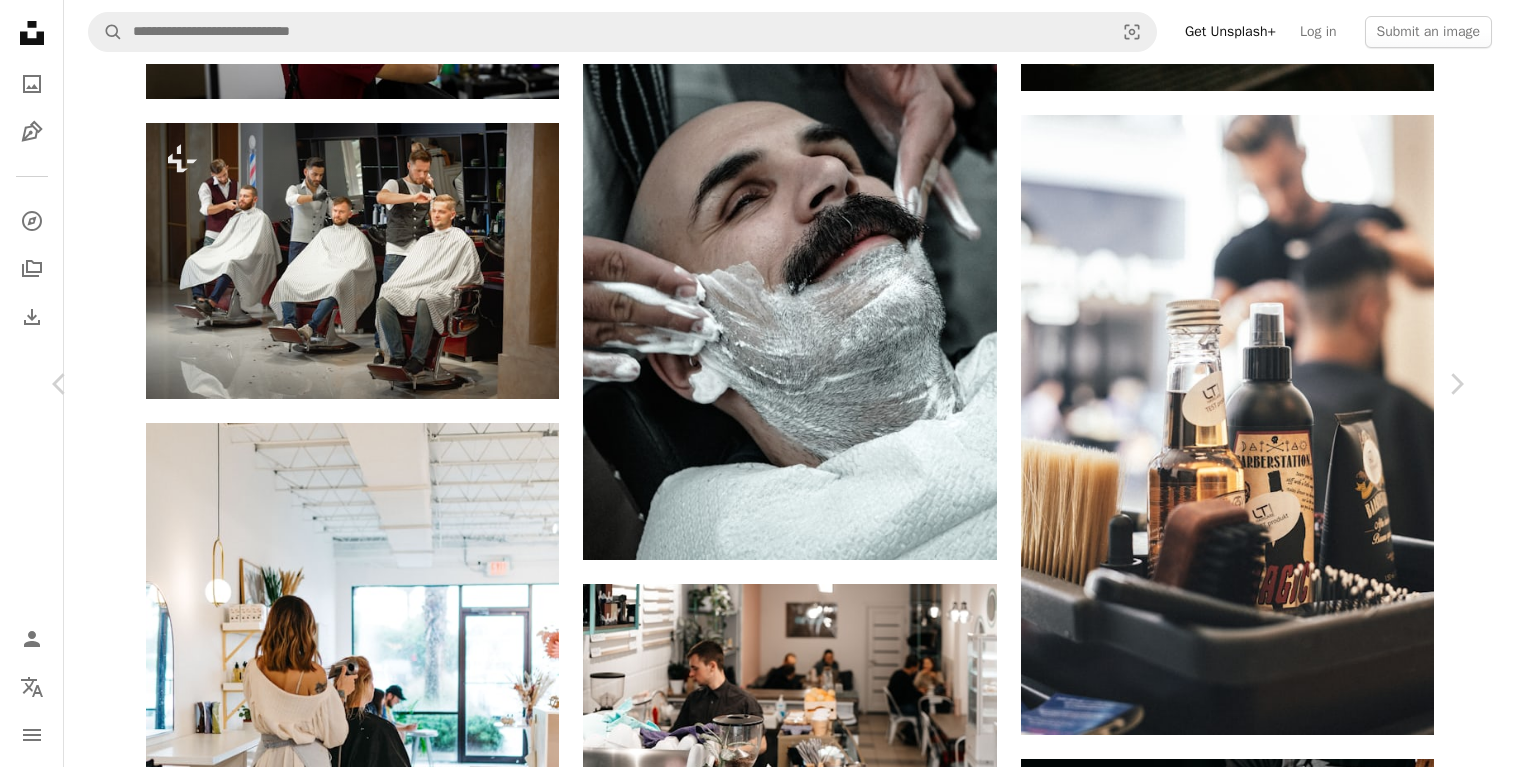 click on "An X shape" at bounding box center [20, 20] 